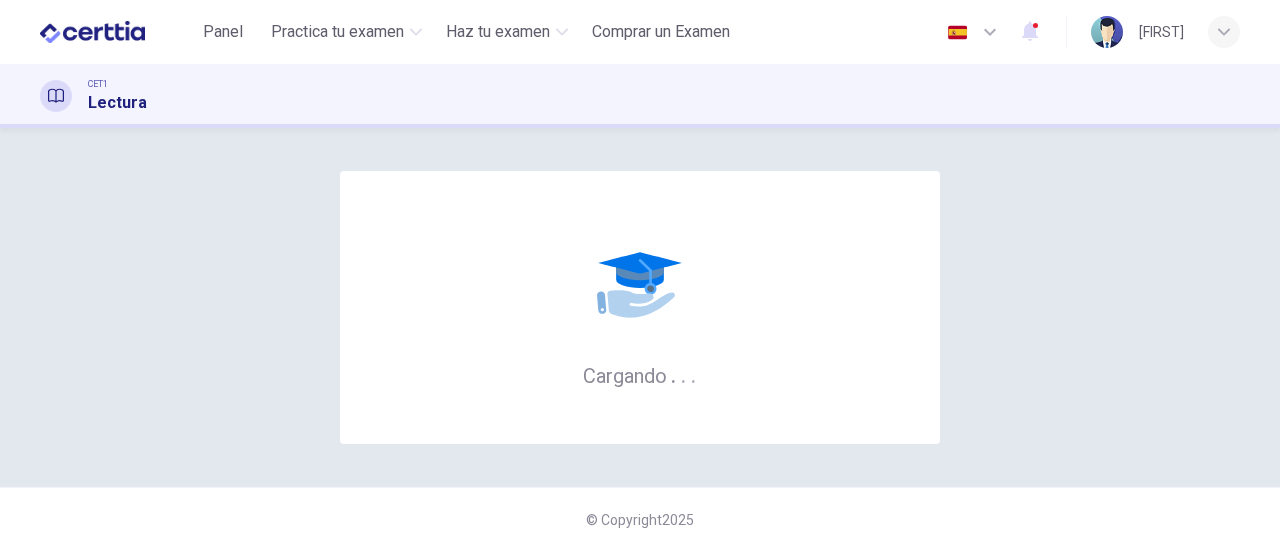 scroll, scrollTop: 0, scrollLeft: 0, axis: both 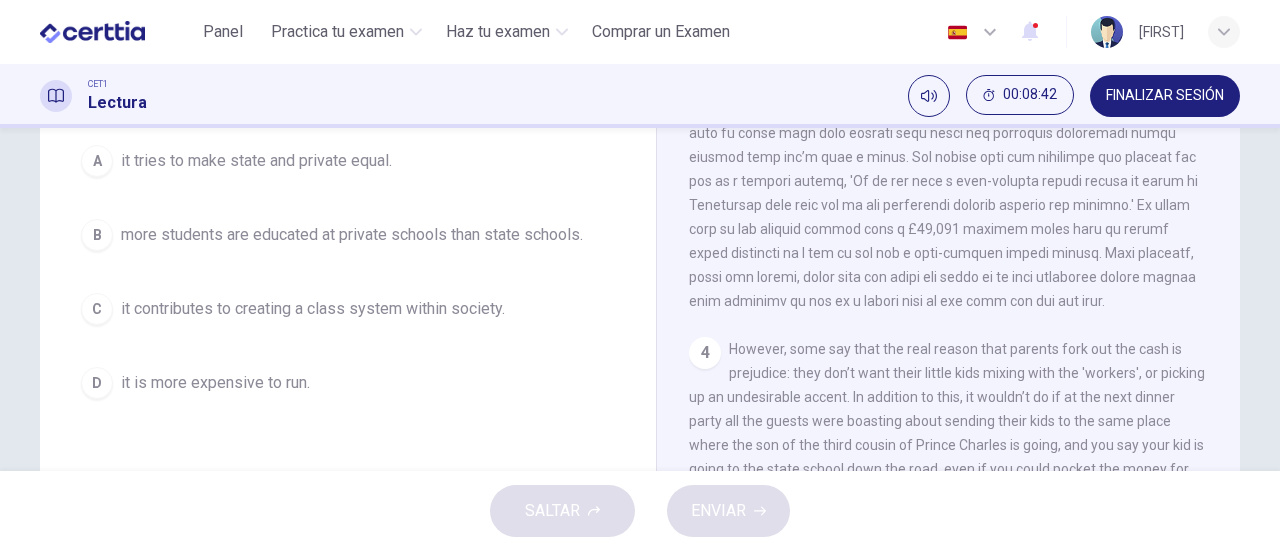 click on "A it tries to make state and private equal." at bounding box center [348, 161] 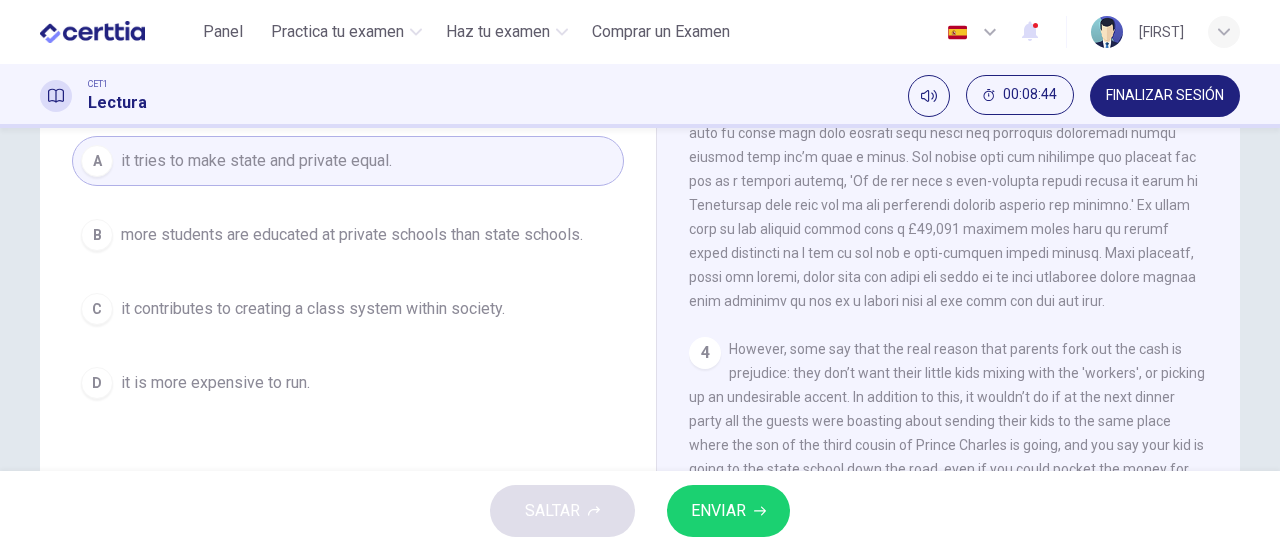 click at bounding box center (760, 511) 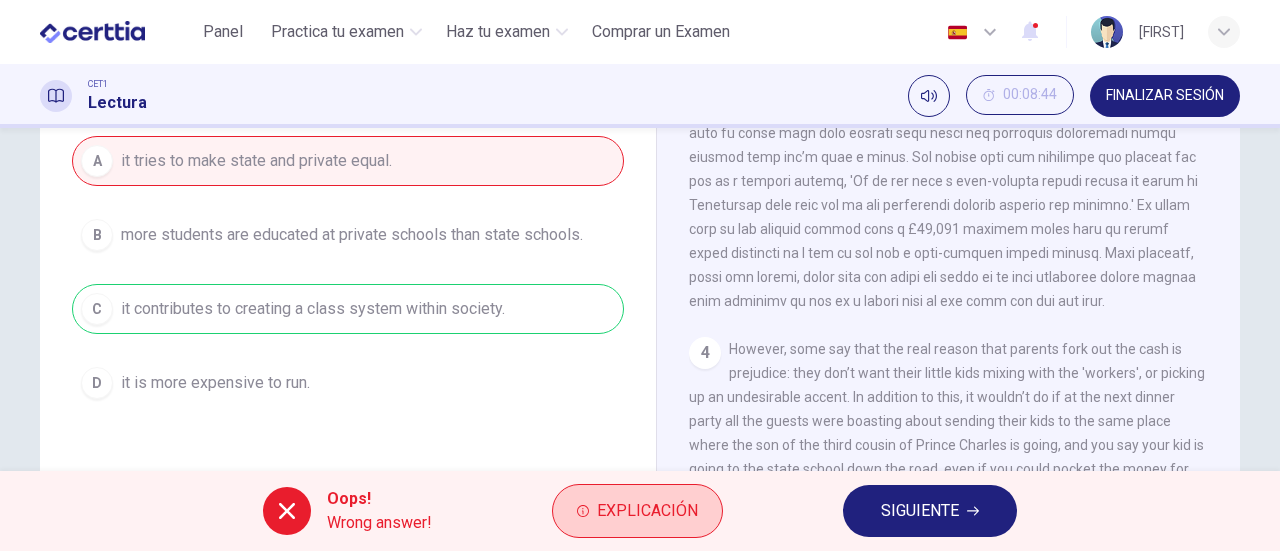 click on "Explicación" at bounding box center [647, 511] 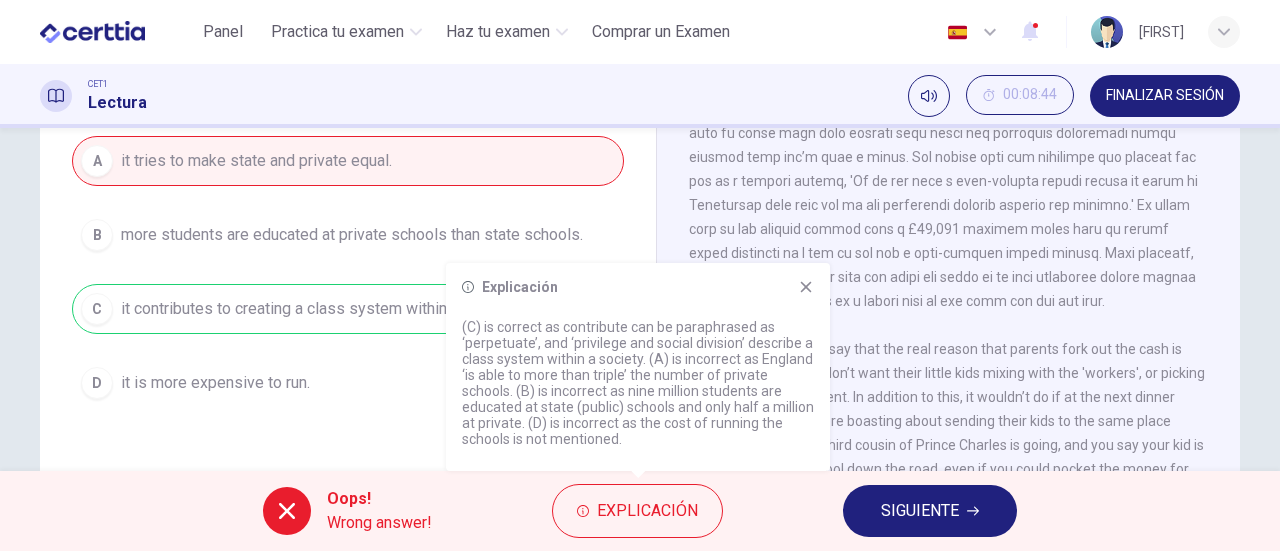 click at bounding box center (806, 287) 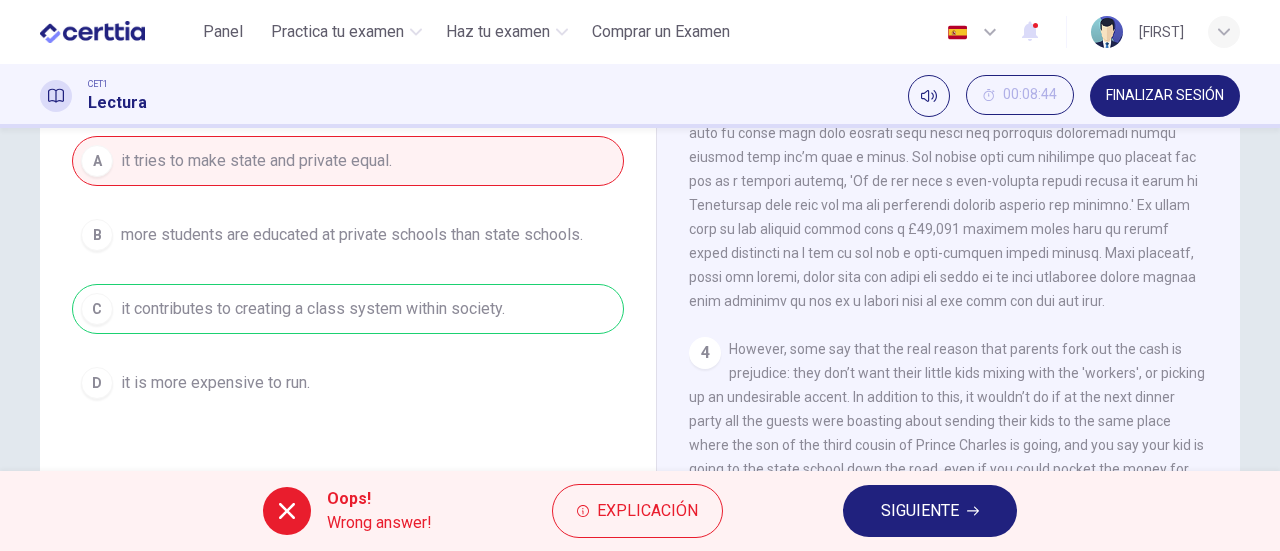 click on "Oops! Wrong answer! Explicación SIGUIENTE" at bounding box center [640, 511] 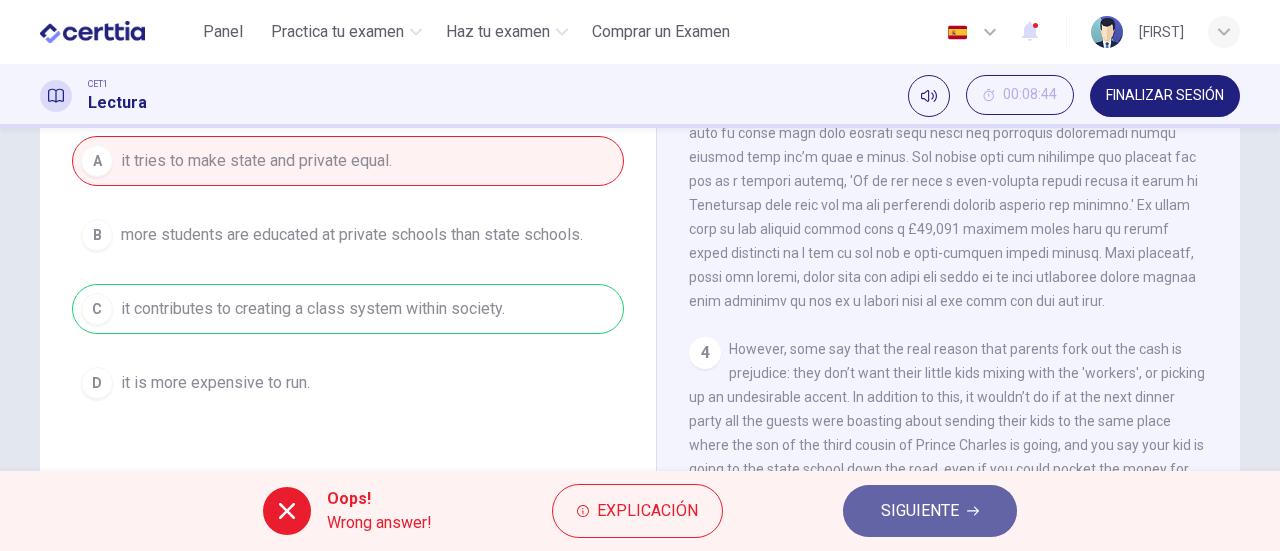 click on "SIGUIENTE" at bounding box center (920, 511) 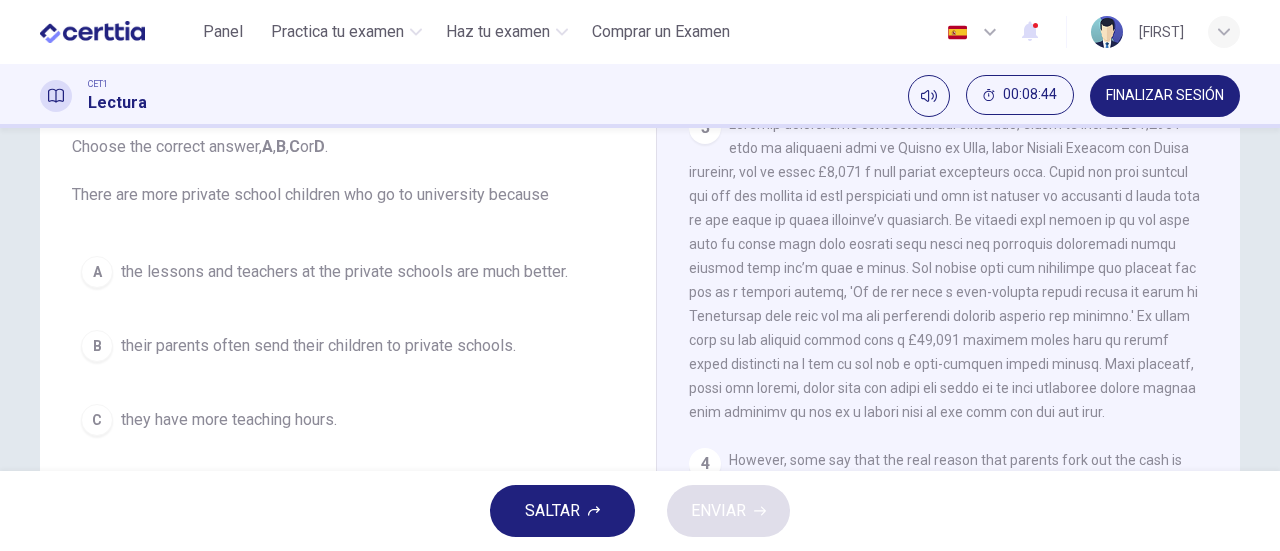 scroll, scrollTop: 97, scrollLeft: 0, axis: vertical 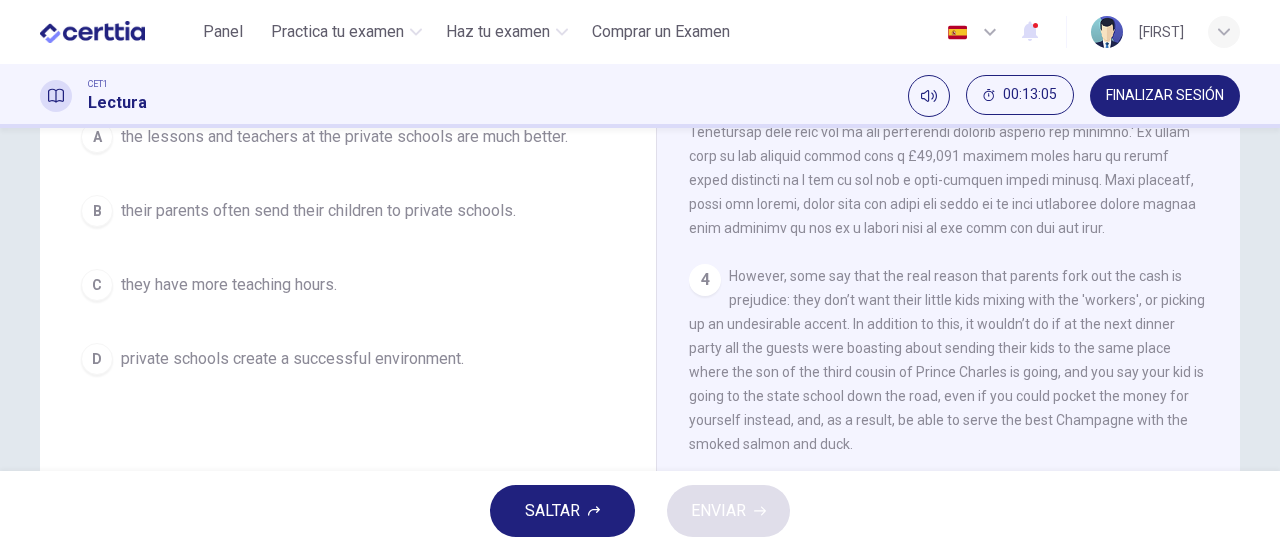 click on "their parents often send their children to private schools." at bounding box center [344, 137] 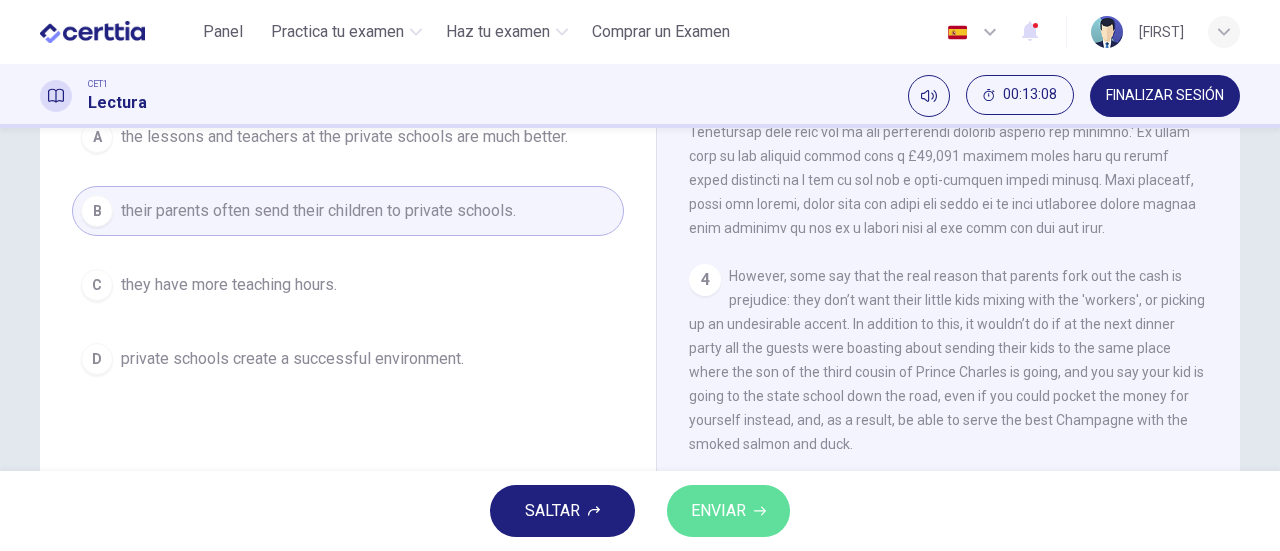 click on "ENVIAR" at bounding box center [728, 511] 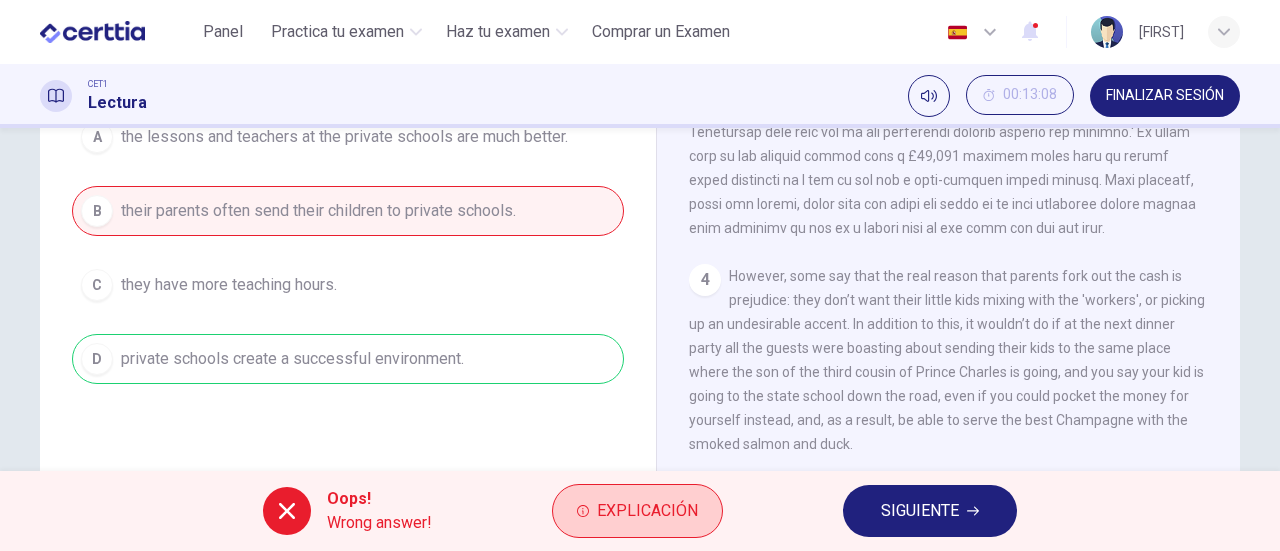 click on "Explicación" at bounding box center (637, 511) 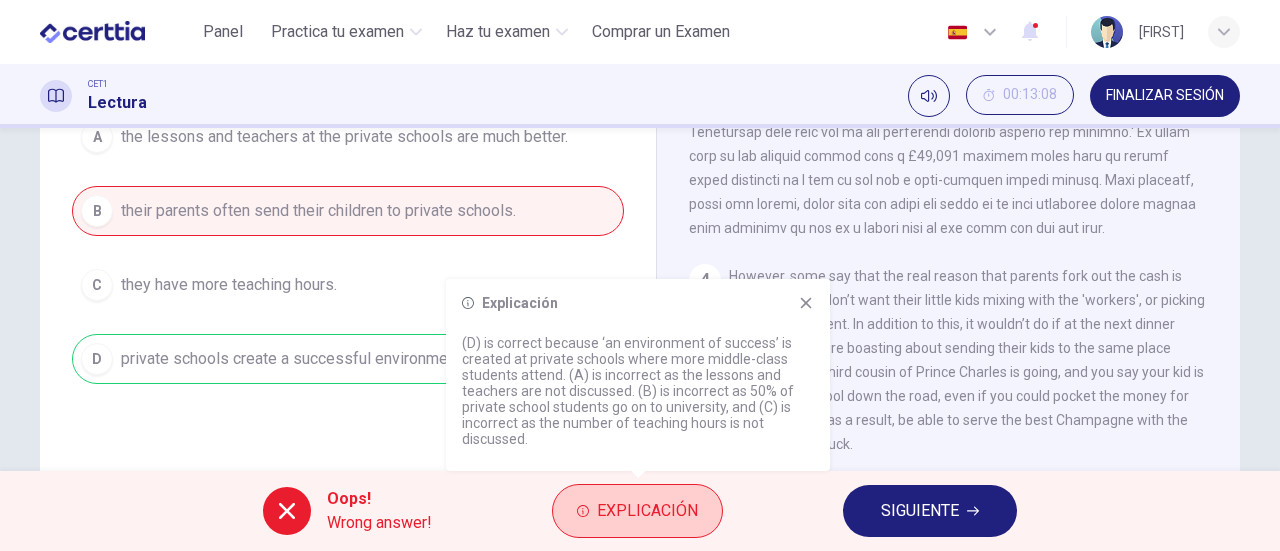 type 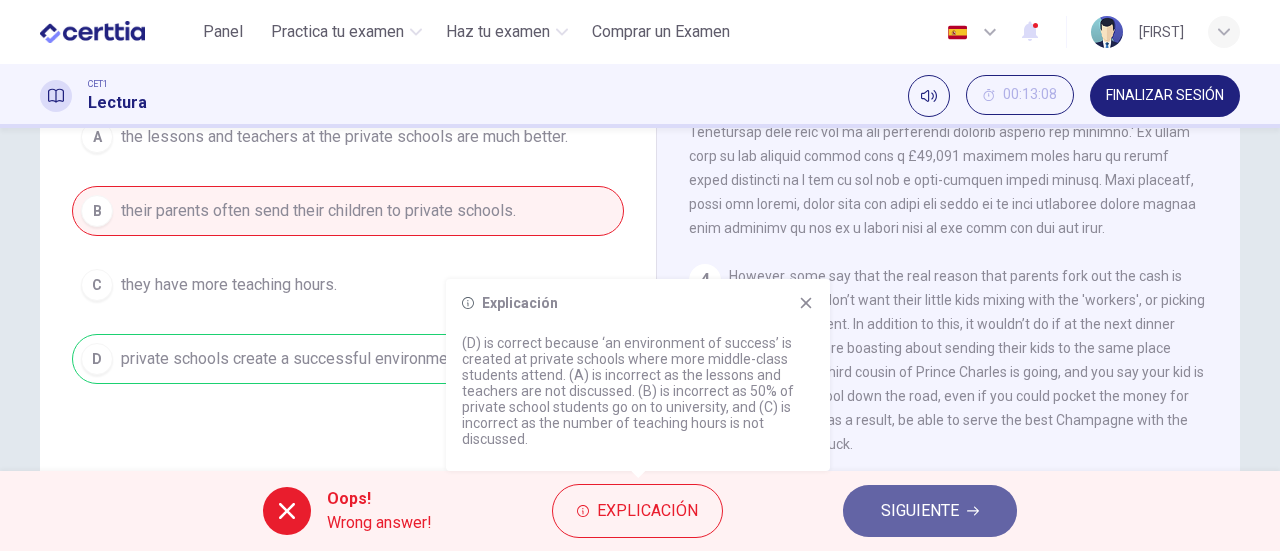 click on "SIGUIENTE" at bounding box center (930, 511) 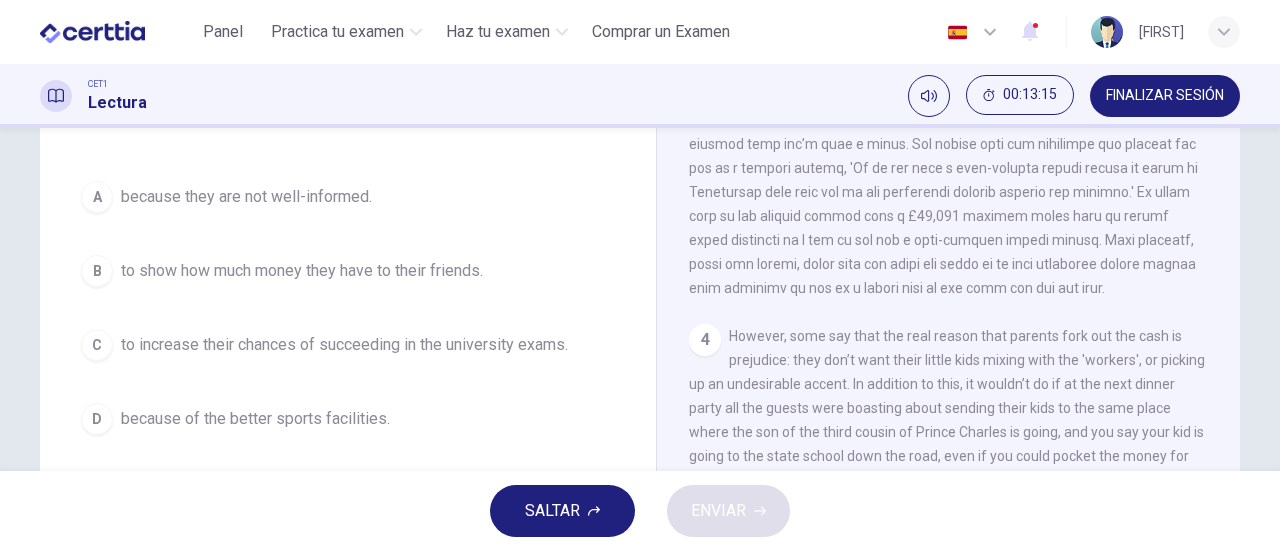 scroll, scrollTop: 213, scrollLeft: 0, axis: vertical 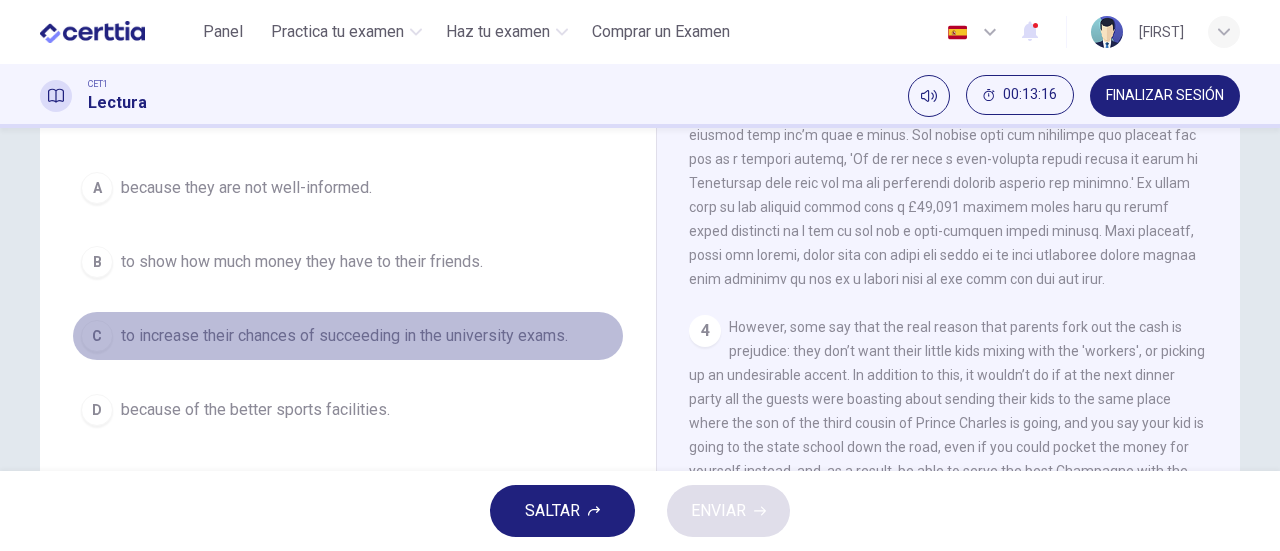 click on "to increase their chances of succeeding in the university exams." at bounding box center (246, 188) 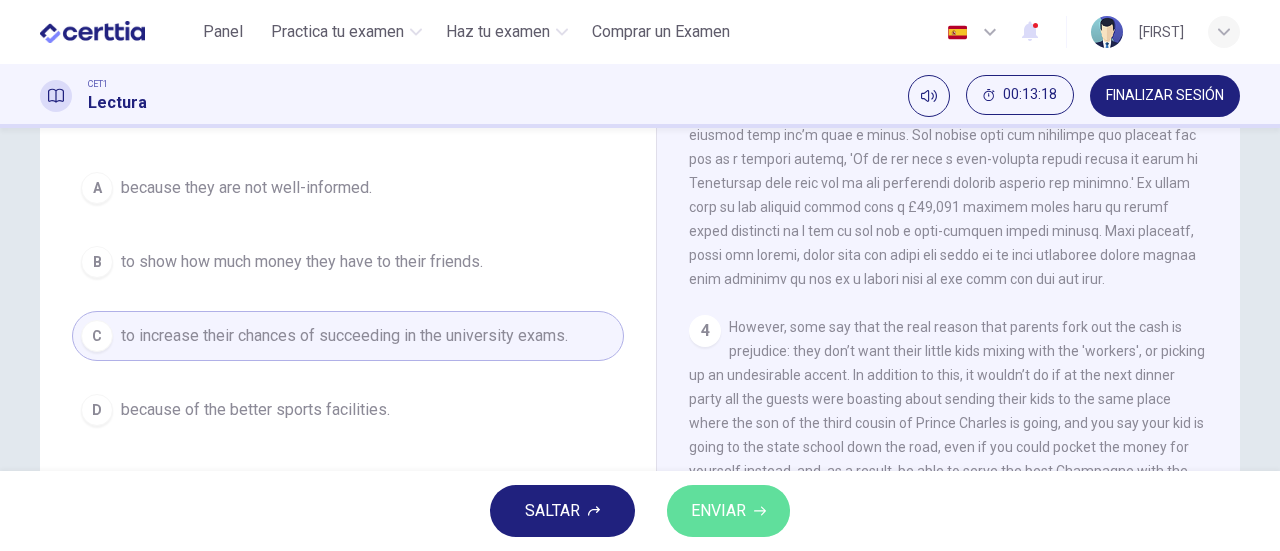 click on "ENVIAR" at bounding box center [728, 511] 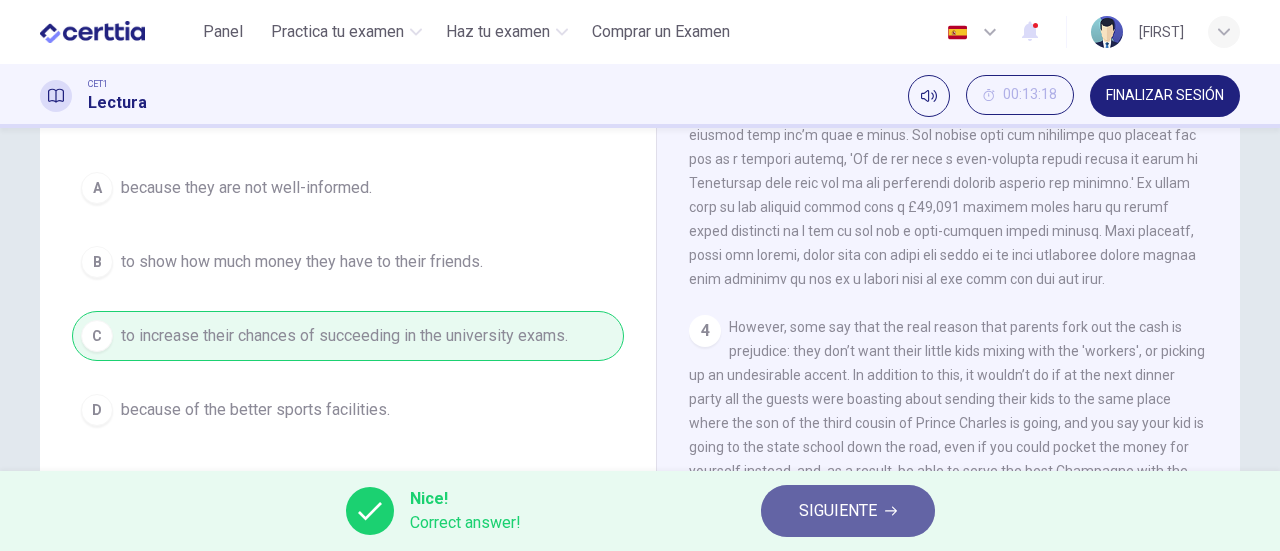 click on "SIGUIENTE" at bounding box center [838, 511] 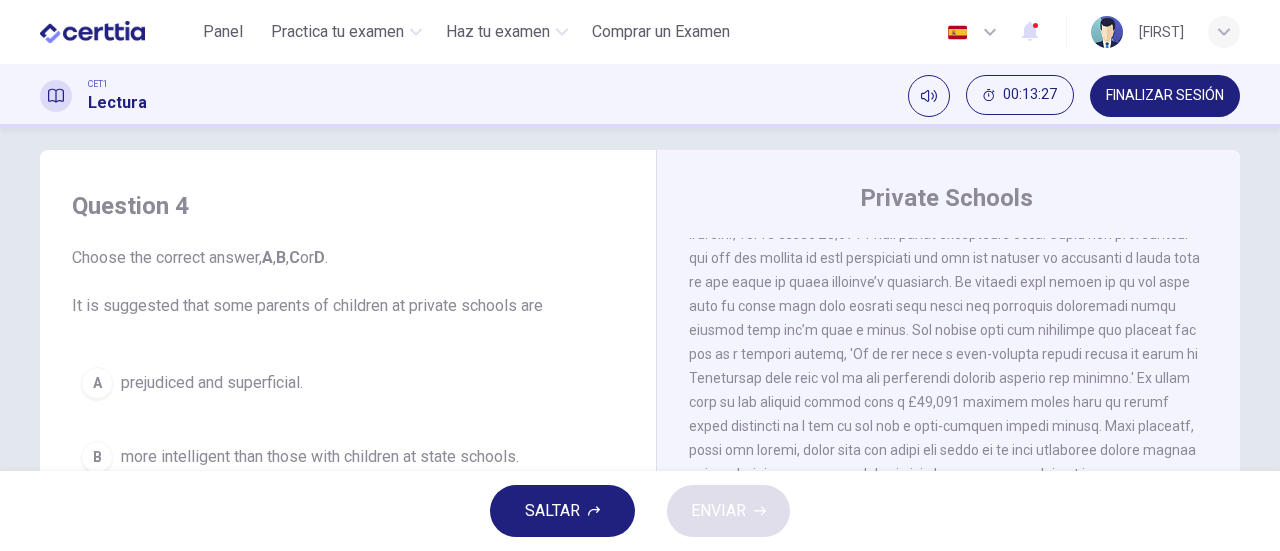 scroll, scrollTop: 10, scrollLeft: 0, axis: vertical 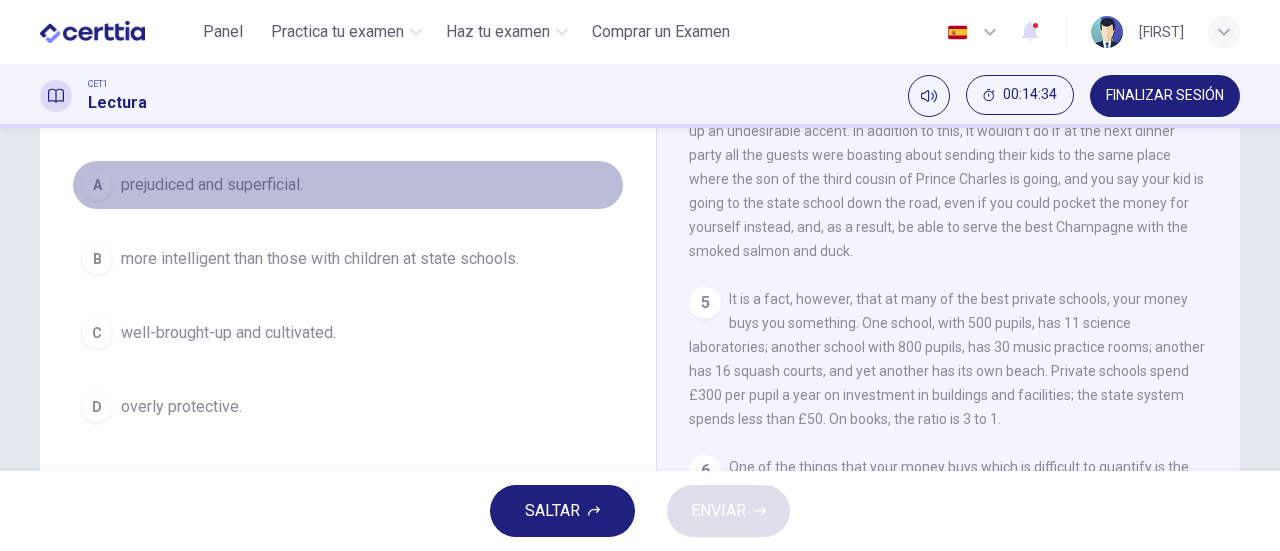 click on "prejudiced and superficial." at bounding box center (212, 185) 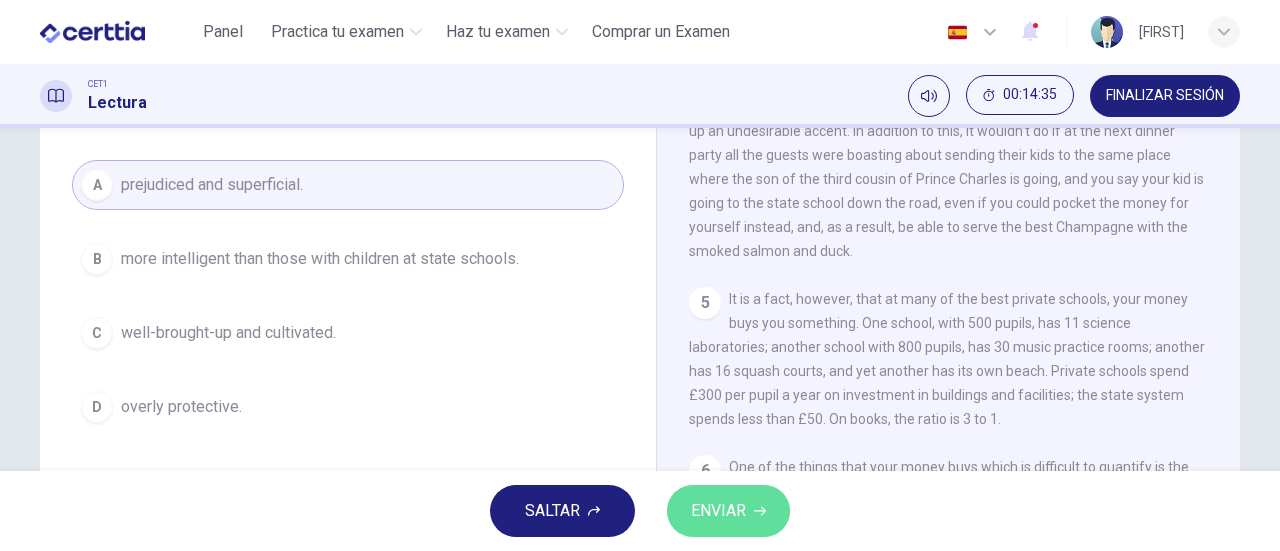 click on "ENVIAR" at bounding box center (728, 511) 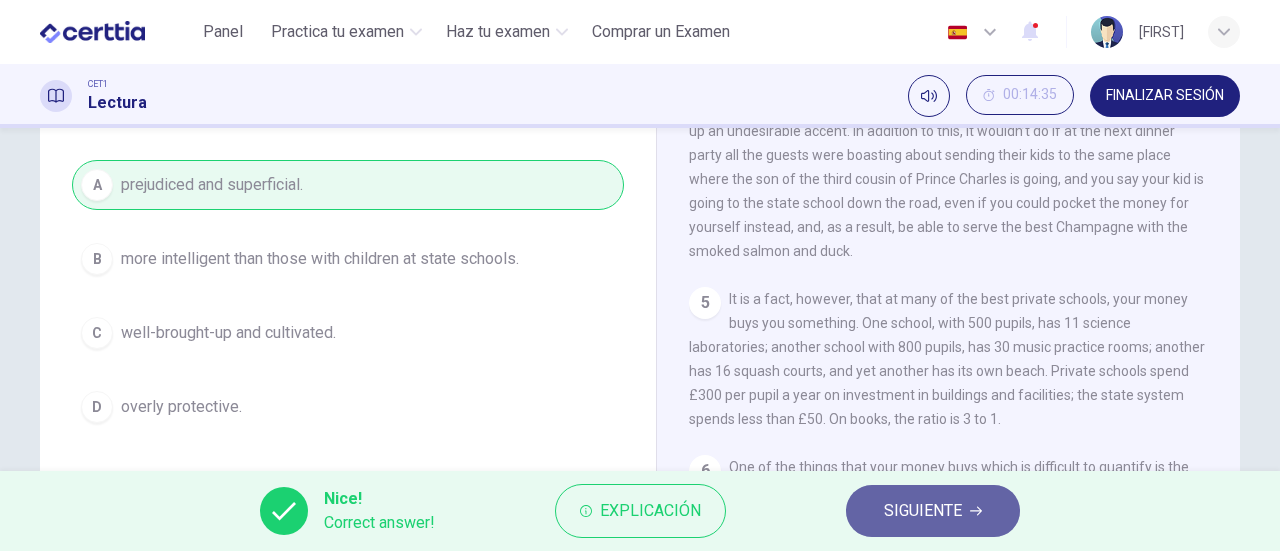 click on "SIGUIENTE" at bounding box center (923, 511) 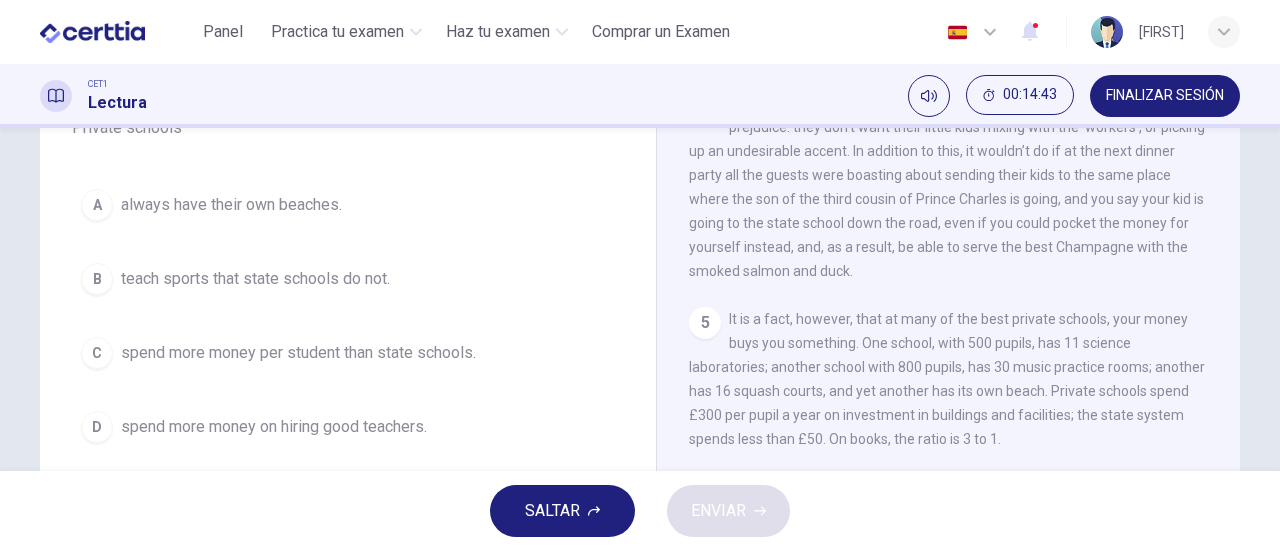 scroll, scrollTop: 199, scrollLeft: 0, axis: vertical 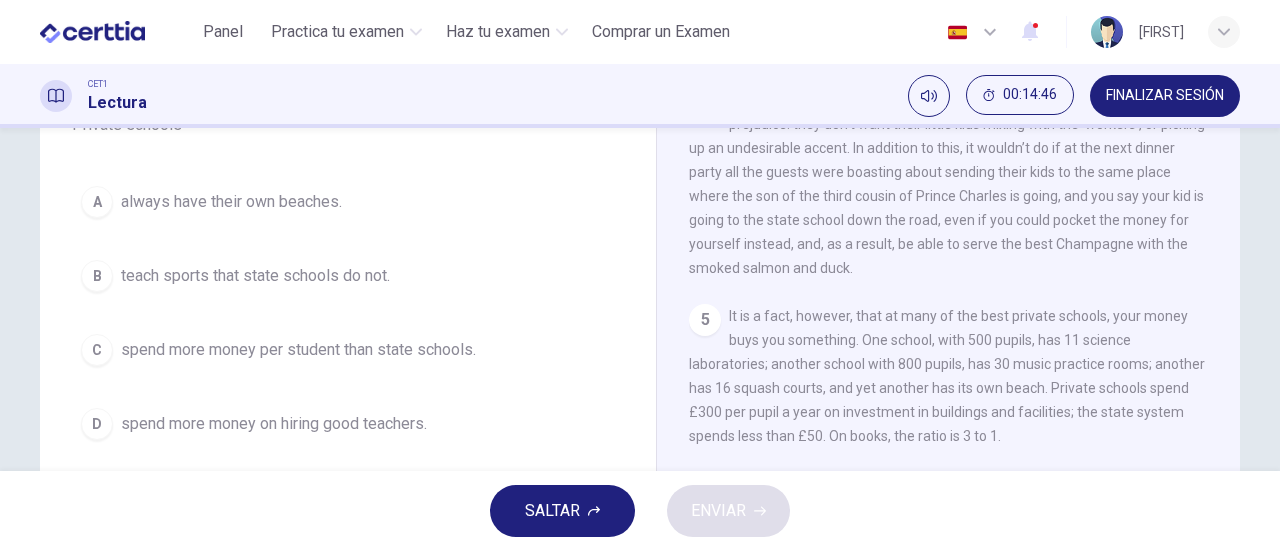 click on "A always have their own beaches." at bounding box center [348, 202] 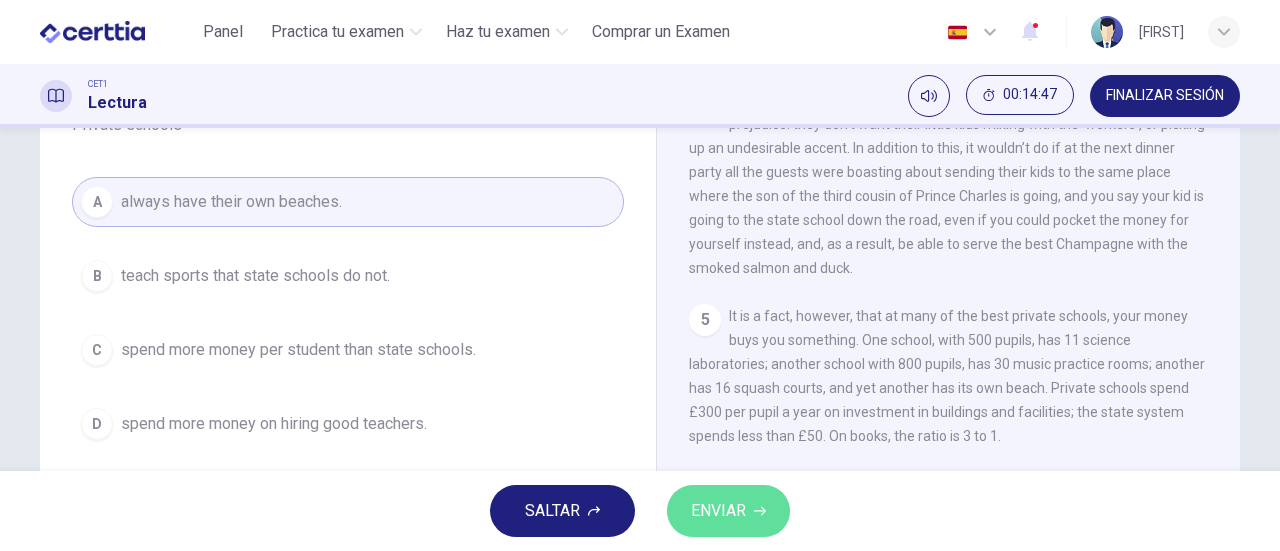 click on "ENVIAR" at bounding box center [728, 511] 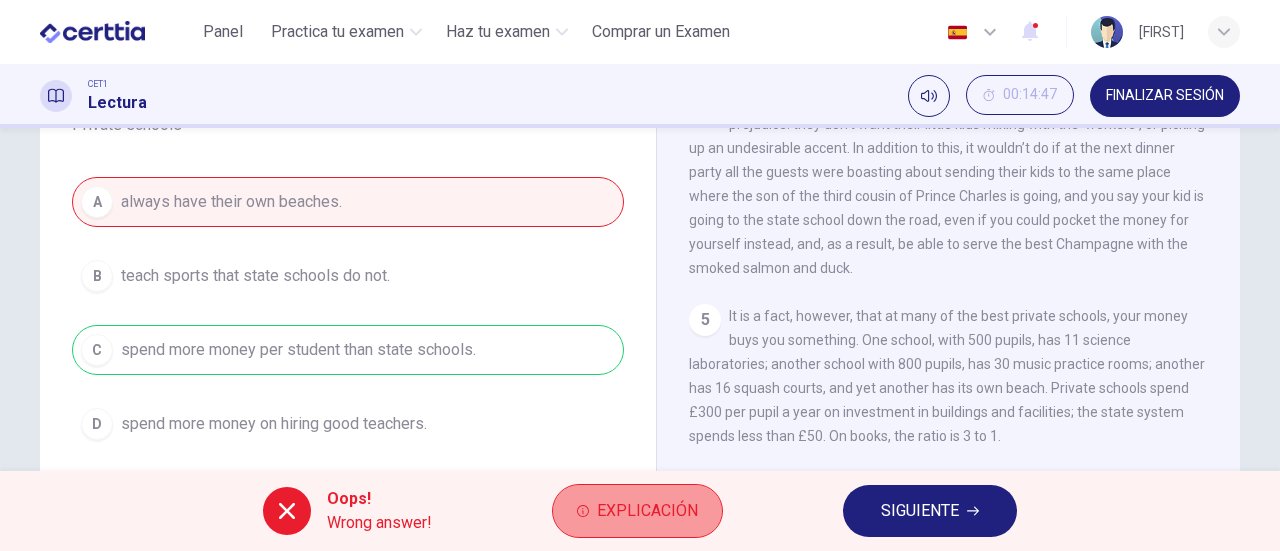 click on "Explicación" at bounding box center (637, 511) 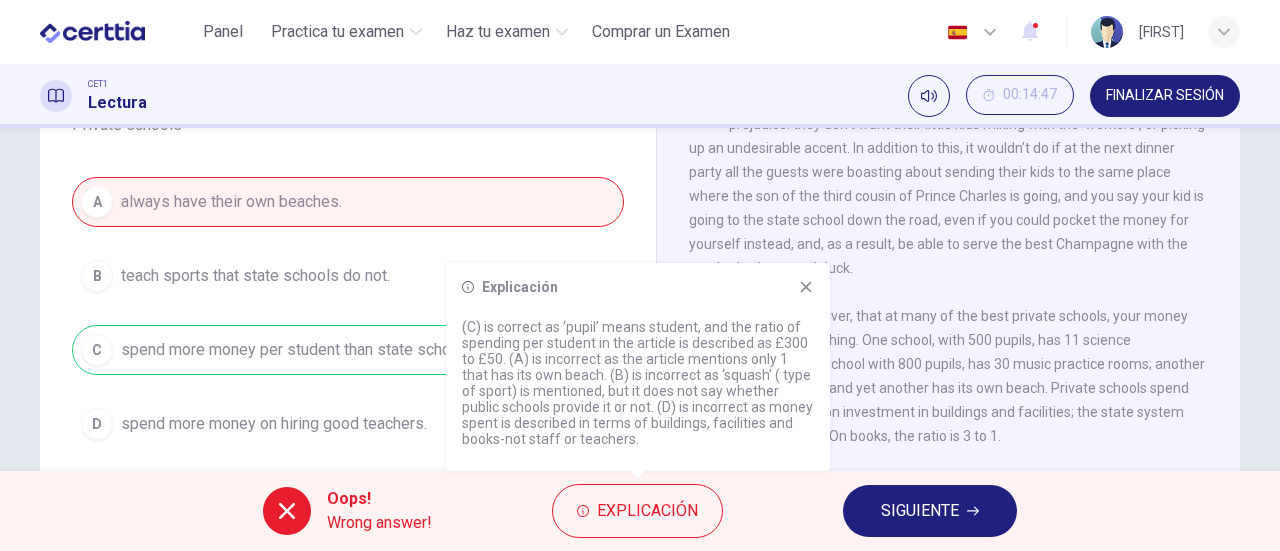 click on "SIGUIENTE" at bounding box center (920, 511) 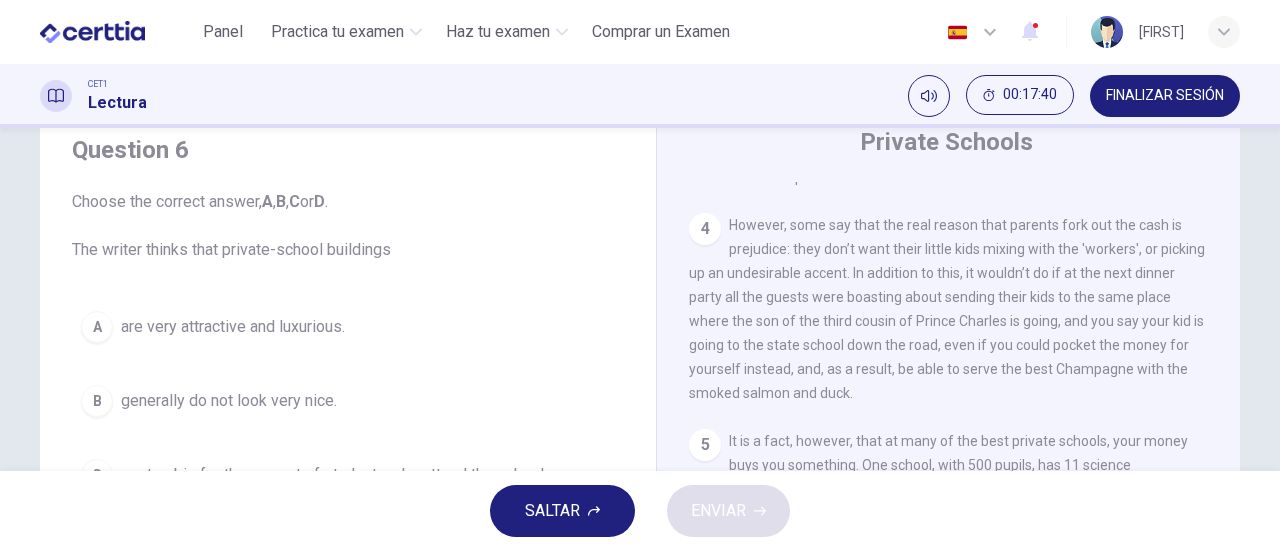 scroll, scrollTop: 18, scrollLeft: 0, axis: vertical 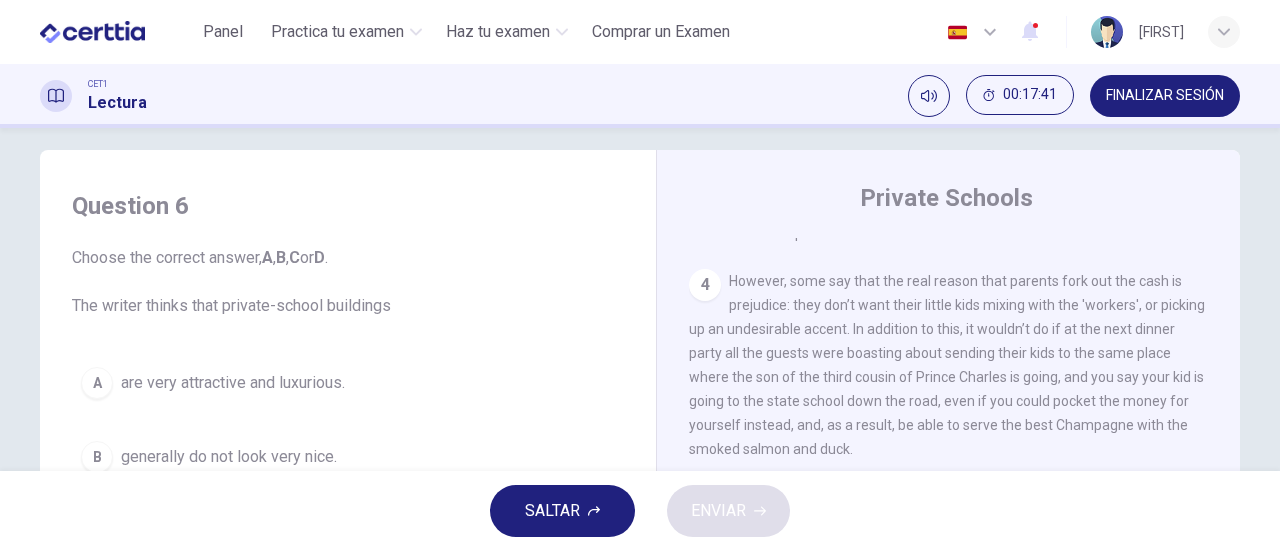 click on "are very attractive and luxurious." at bounding box center (233, 383) 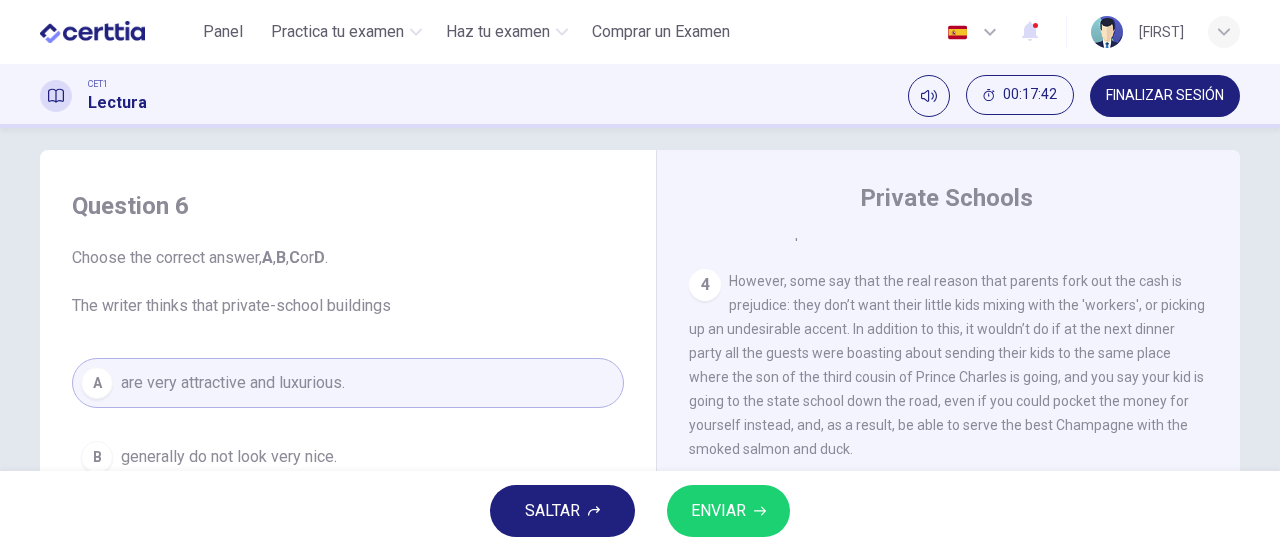 click on "ENVIAR" at bounding box center [718, 511] 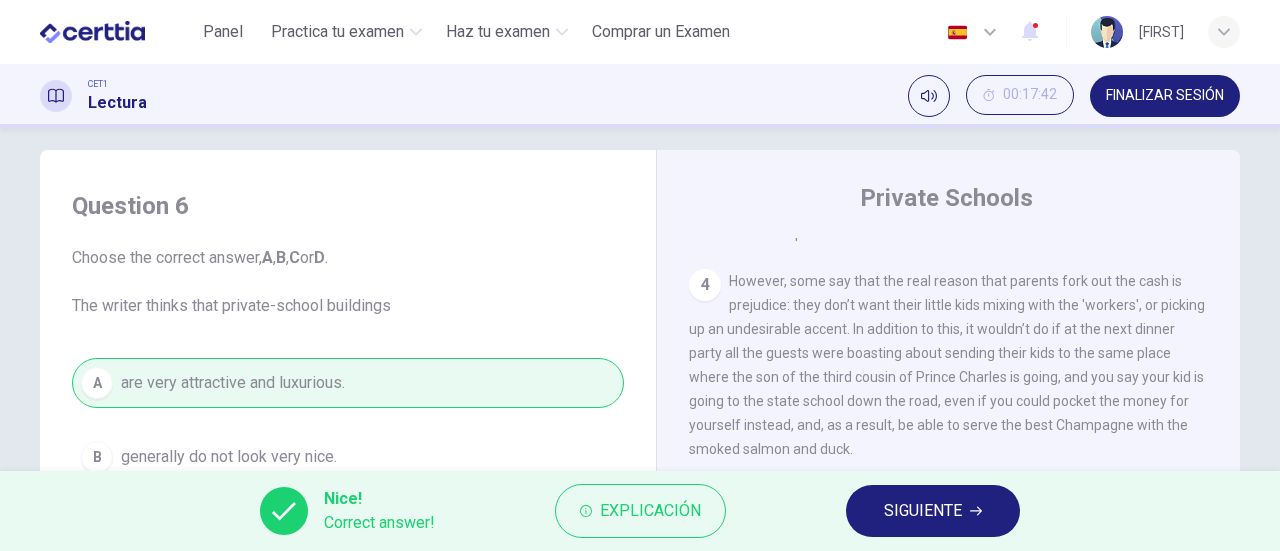 click on "SIGUIENTE" at bounding box center [933, 511] 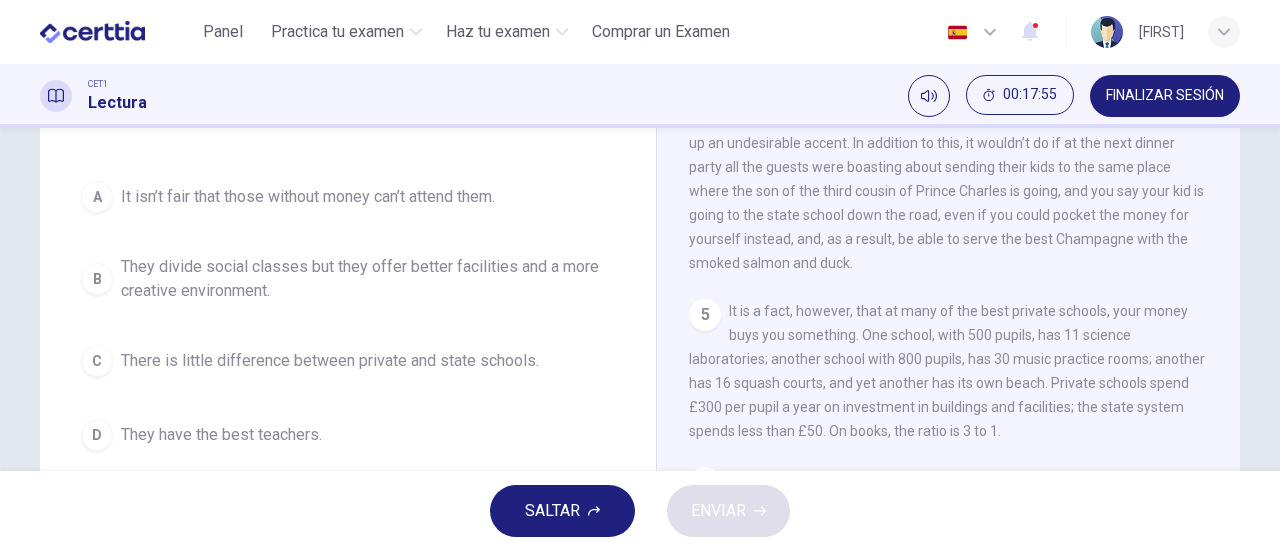scroll, scrollTop: 164, scrollLeft: 0, axis: vertical 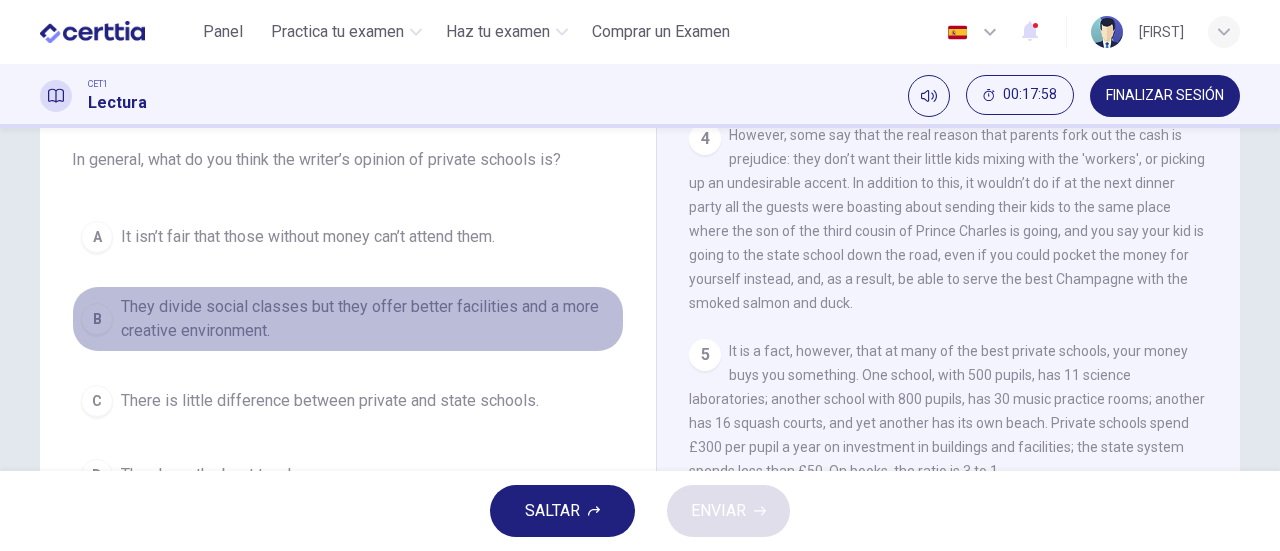 click on "They divide social classes but they offer better facilities and a more
creative environment." at bounding box center (308, 237) 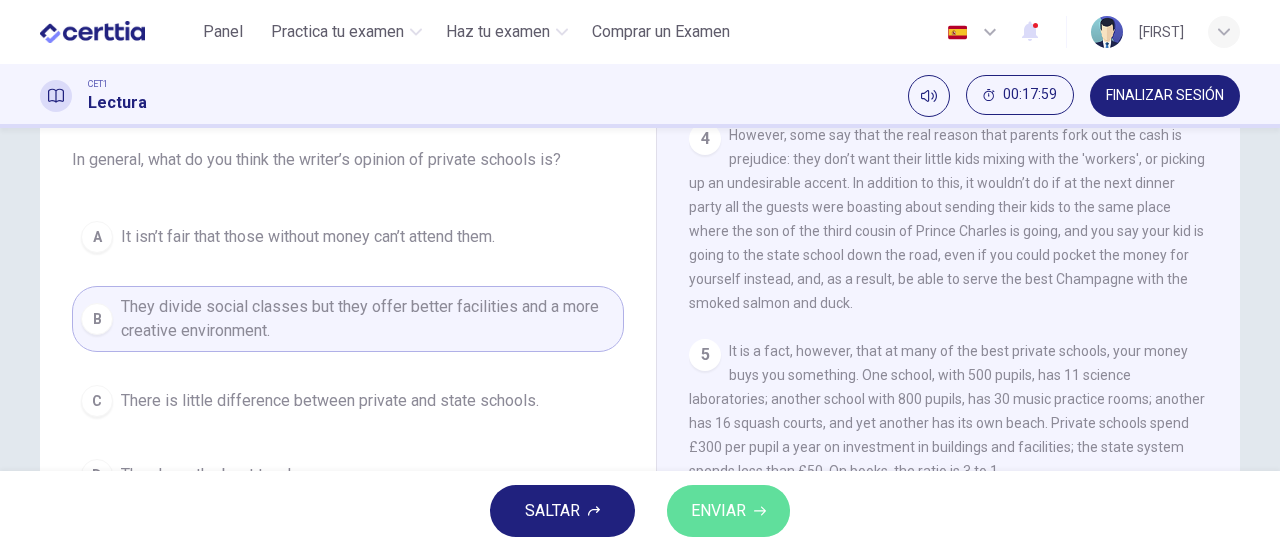 click on "ENVIAR" at bounding box center [718, 511] 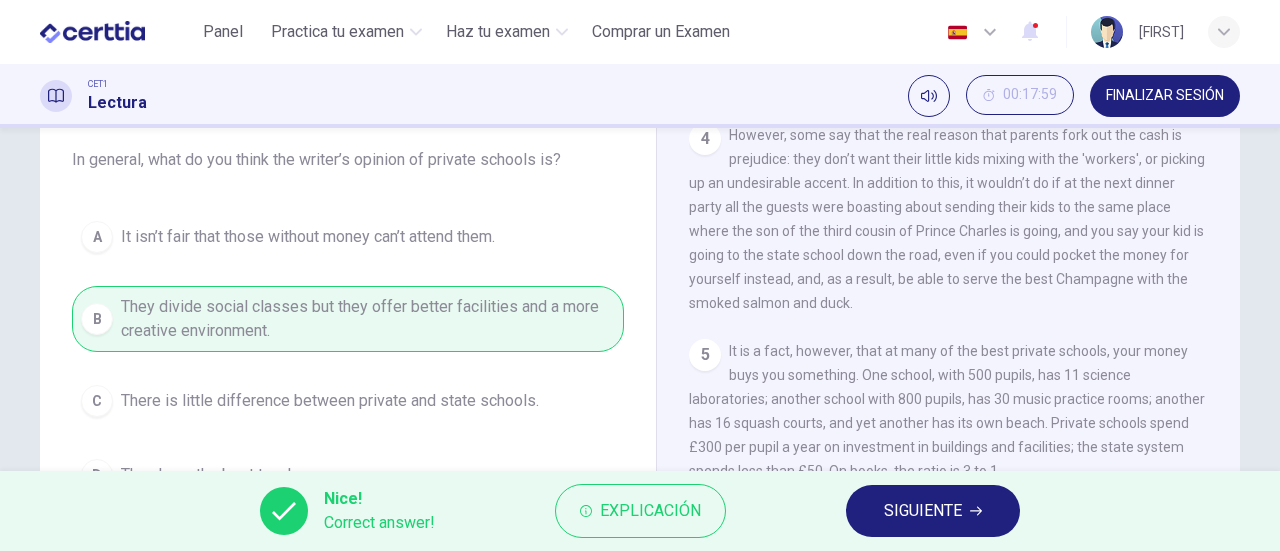 click on "SIGUIENTE" at bounding box center [933, 511] 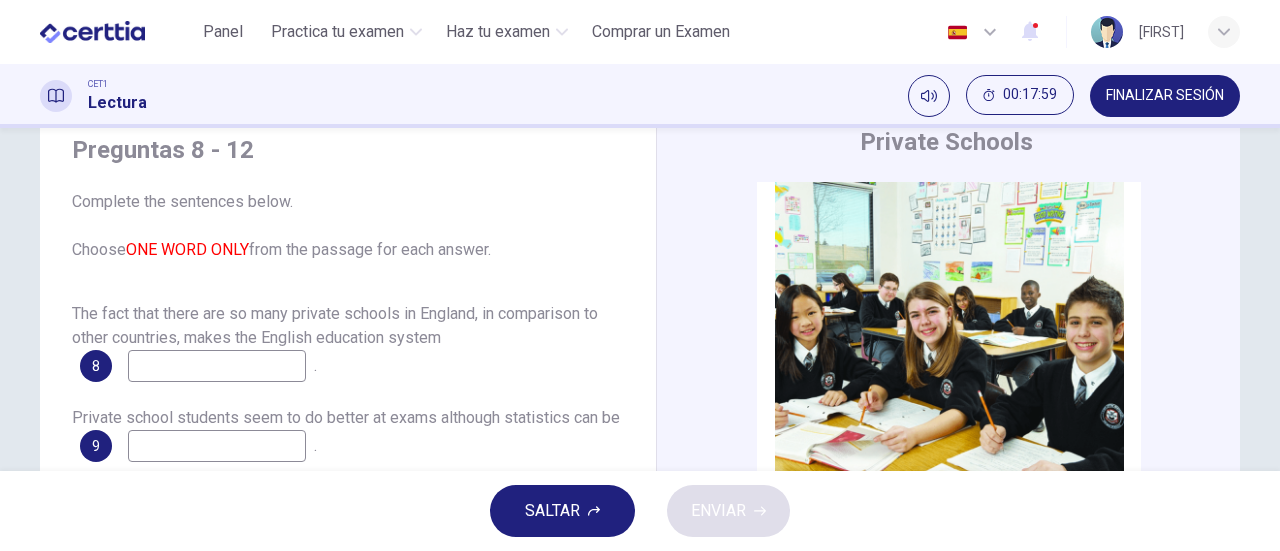 scroll, scrollTop: 56, scrollLeft: 0, axis: vertical 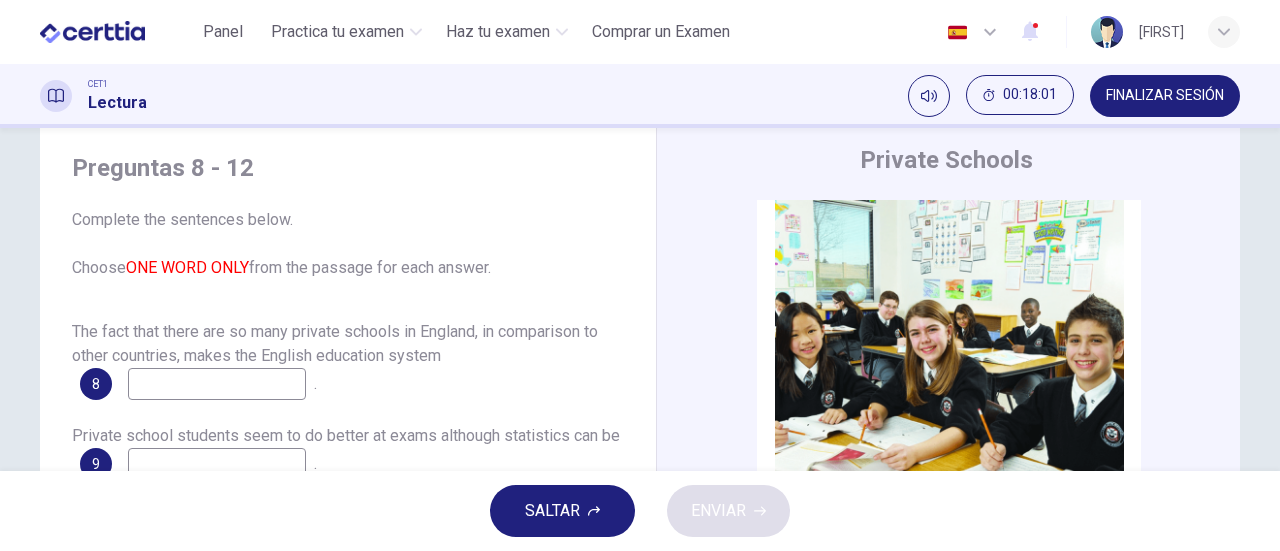 click at bounding box center (217, 384) 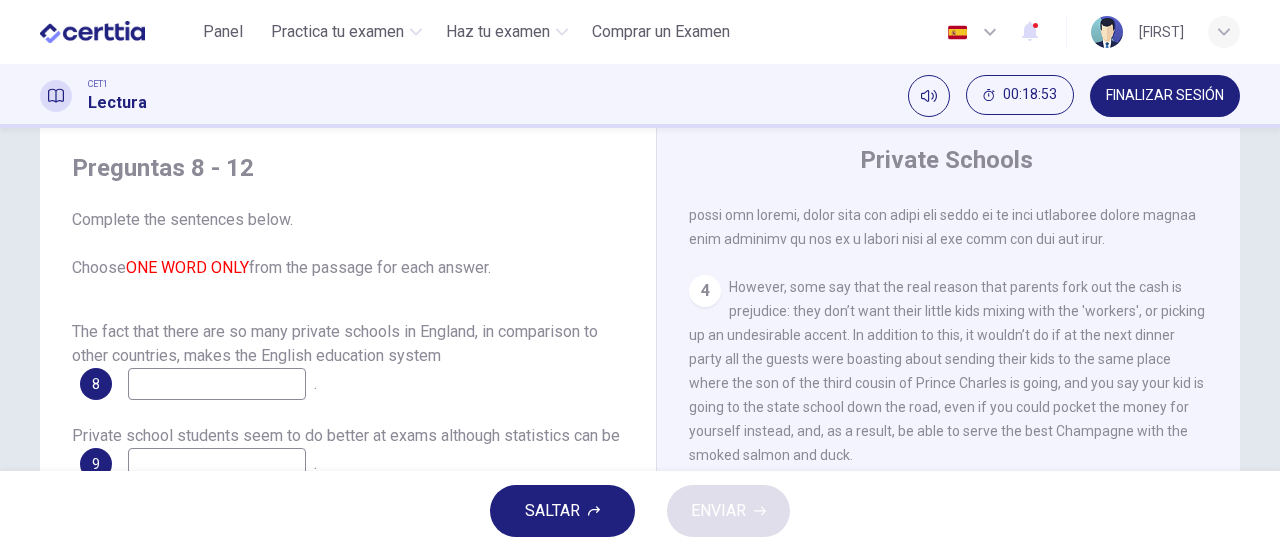 scroll, scrollTop: 1265, scrollLeft: 0, axis: vertical 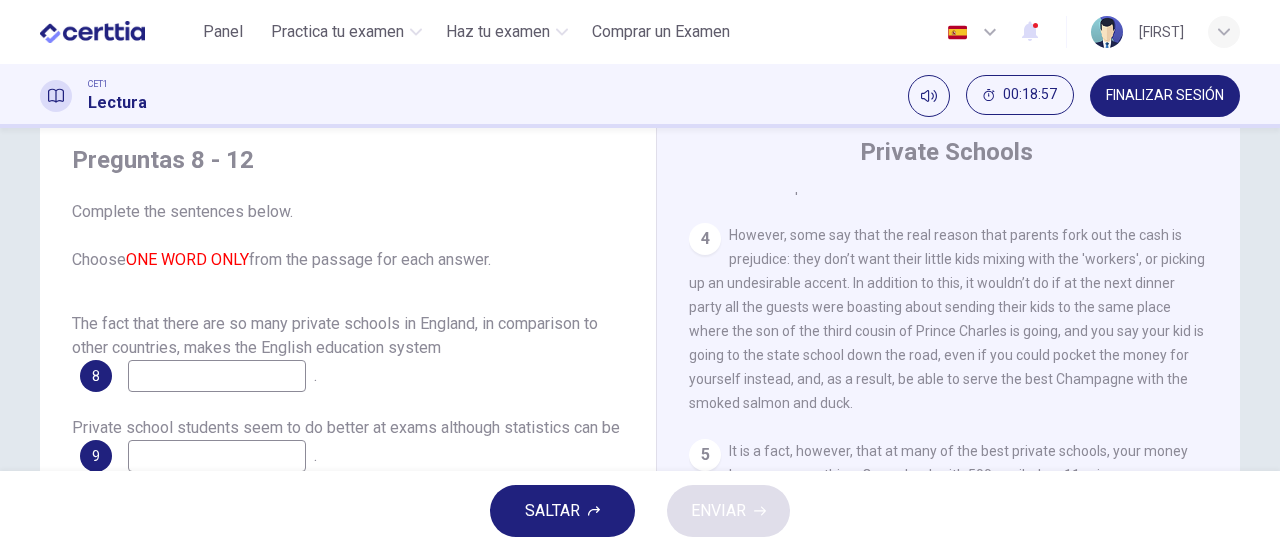 click on "The fact that there are so many private schools in England, in comparison to other countries, makes the English education system" at bounding box center [335, 335] 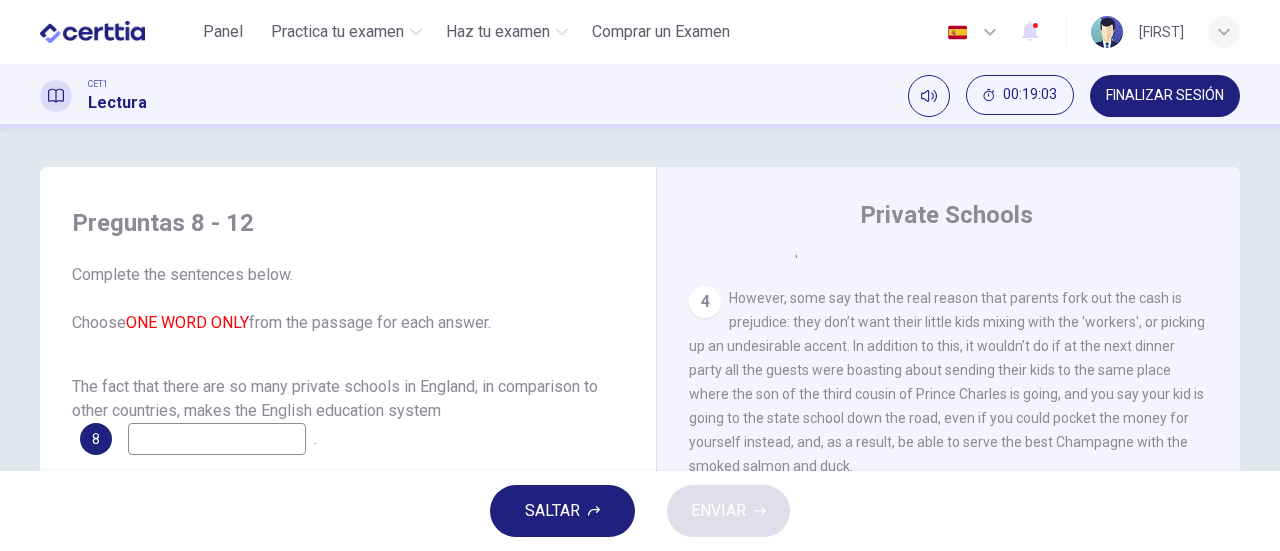 scroll, scrollTop: 0, scrollLeft: 0, axis: both 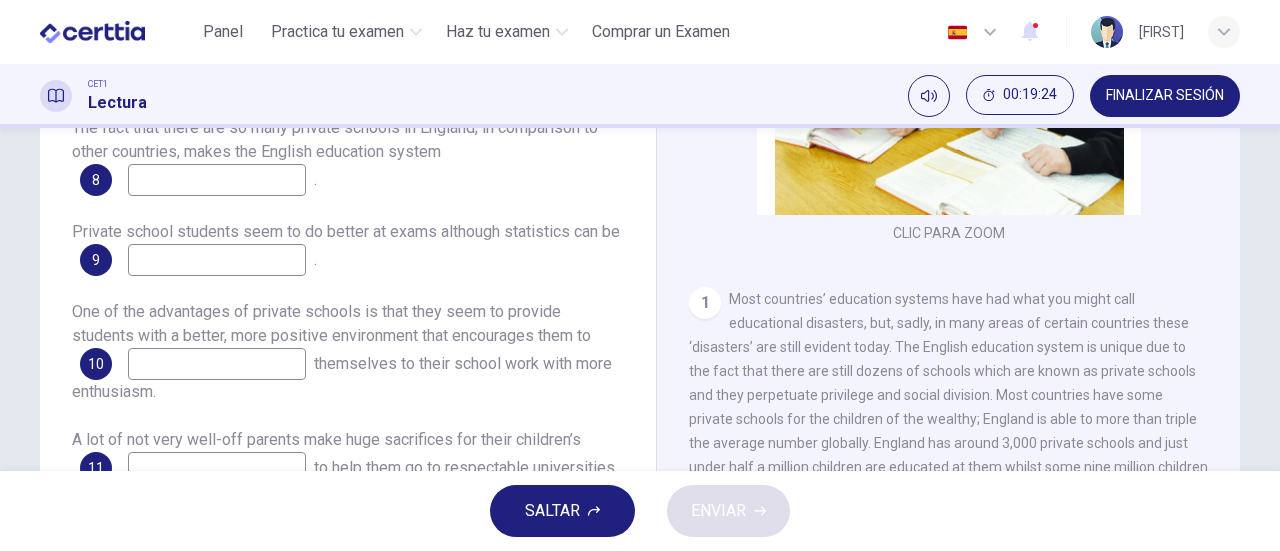click at bounding box center (217, 180) 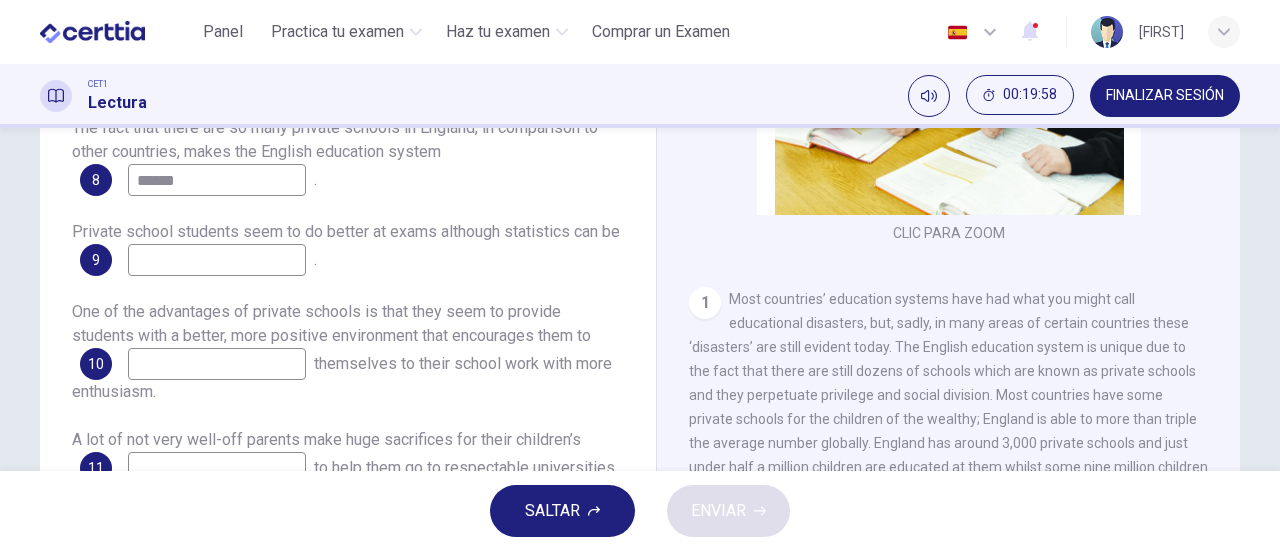 type on "******" 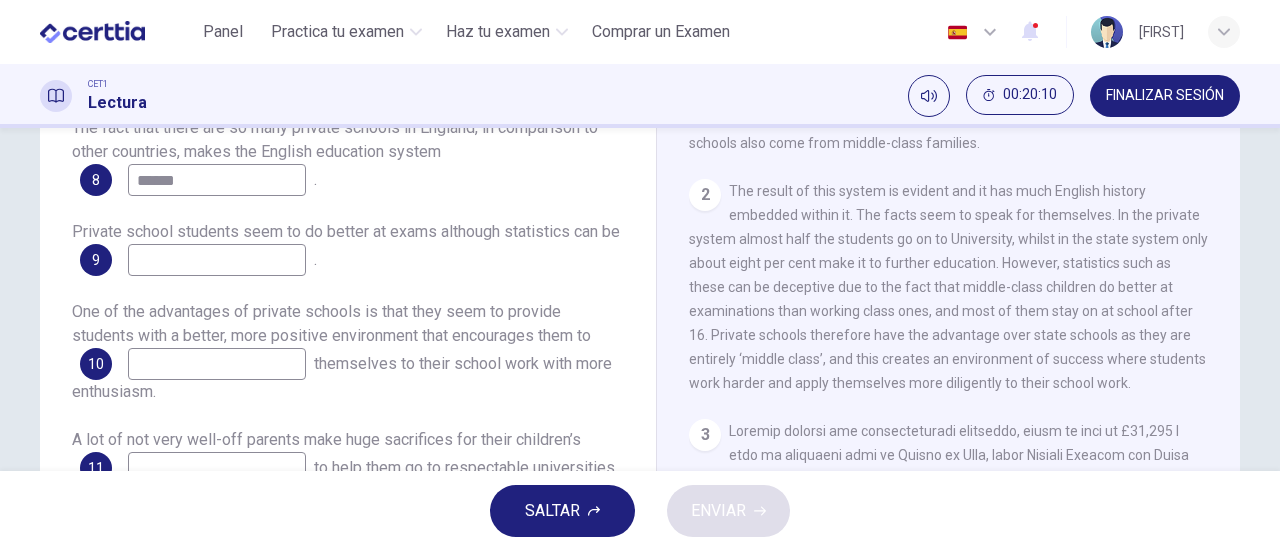 scroll, scrollTop: 514, scrollLeft: 0, axis: vertical 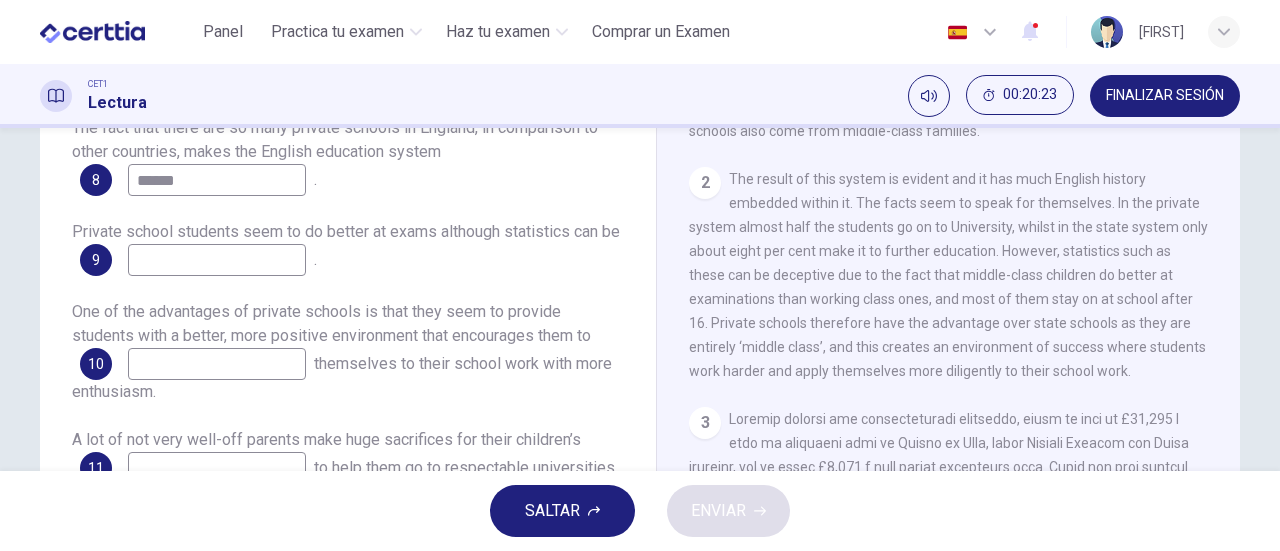 drag, startPoint x: 222, startPoint y: 285, endPoint x: 268, endPoint y: 263, distance: 50.990196 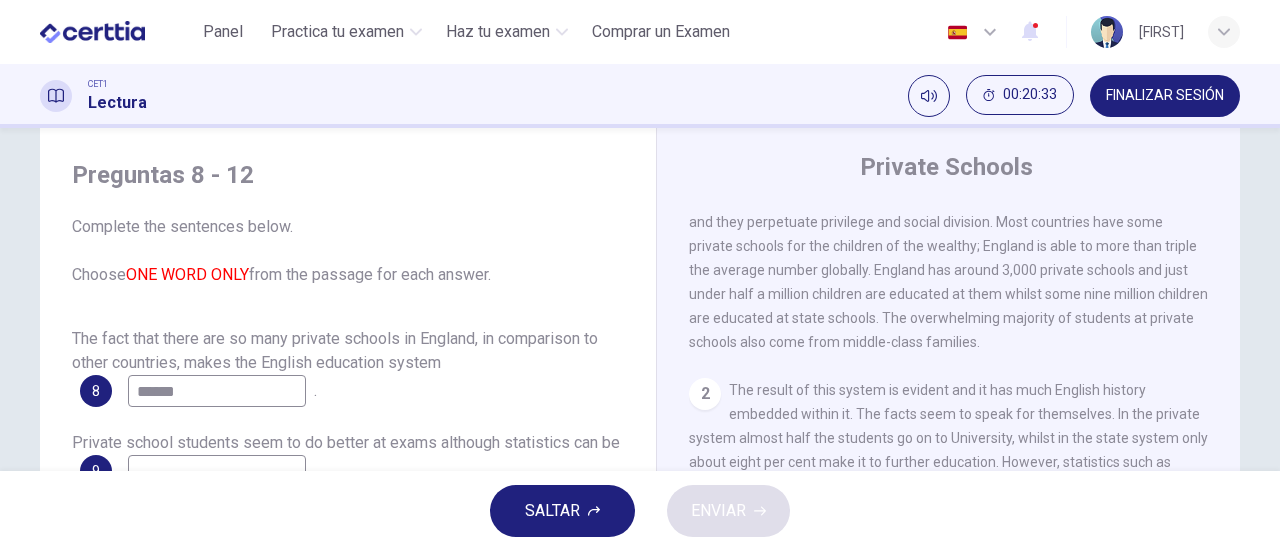 scroll, scrollTop: 22, scrollLeft: 0, axis: vertical 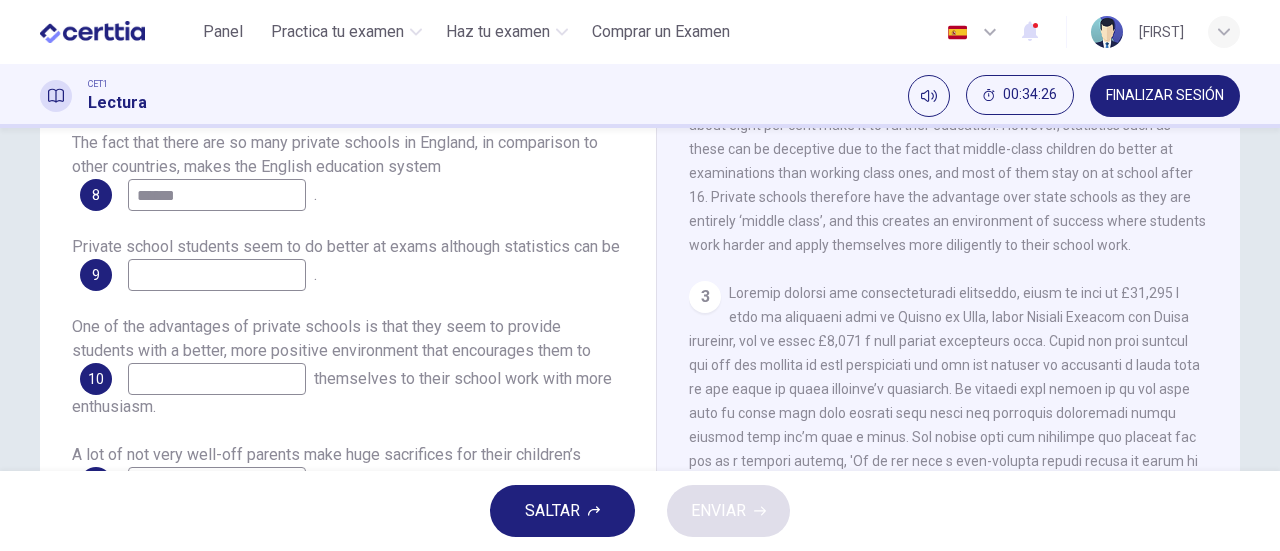 drag, startPoint x: 75, startPoint y: 223, endPoint x: 115, endPoint y: 273, distance: 64.03124 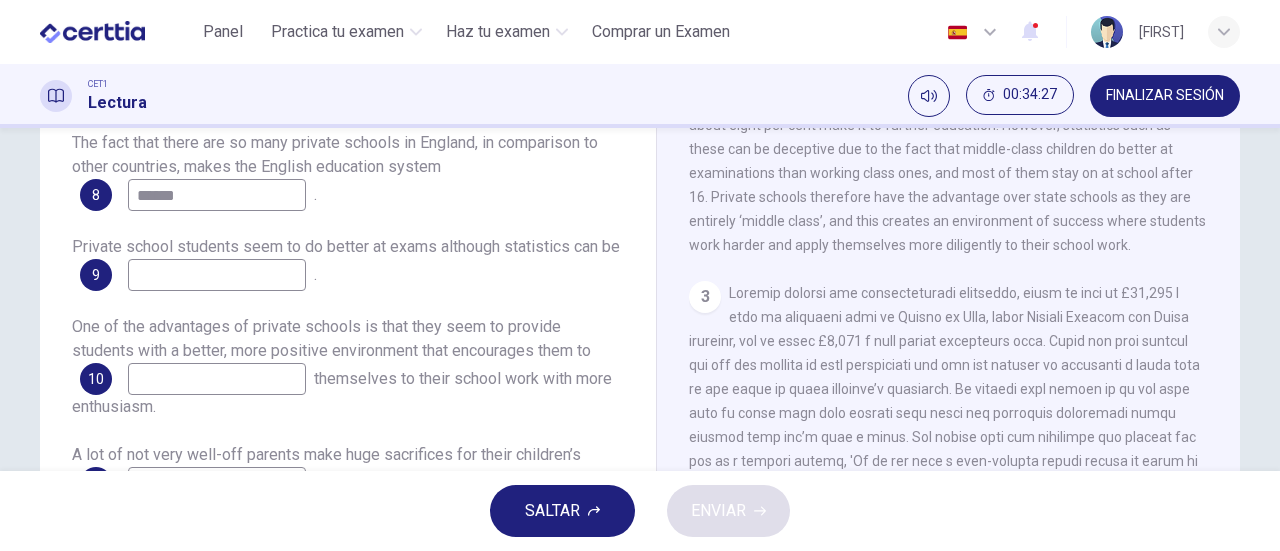drag, startPoint x: 87, startPoint y: 247, endPoint x: 56, endPoint y: 225, distance: 38.013157 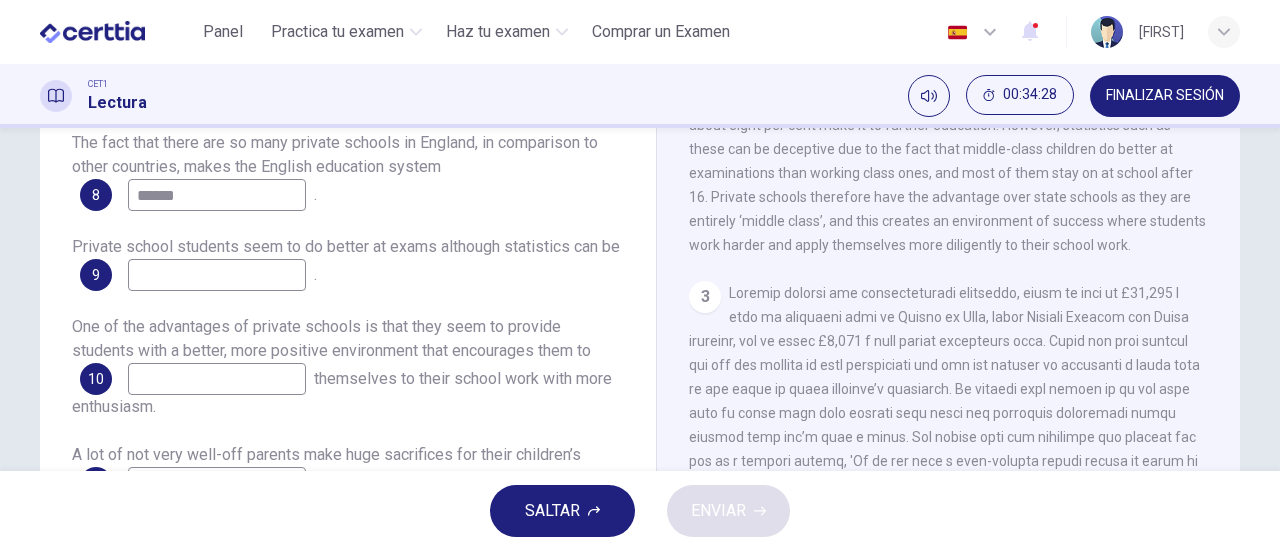 drag, startPoint x: 65, startPoint y: 220, endPoint x: 99, endPoint y: 255, distance: 48.79549 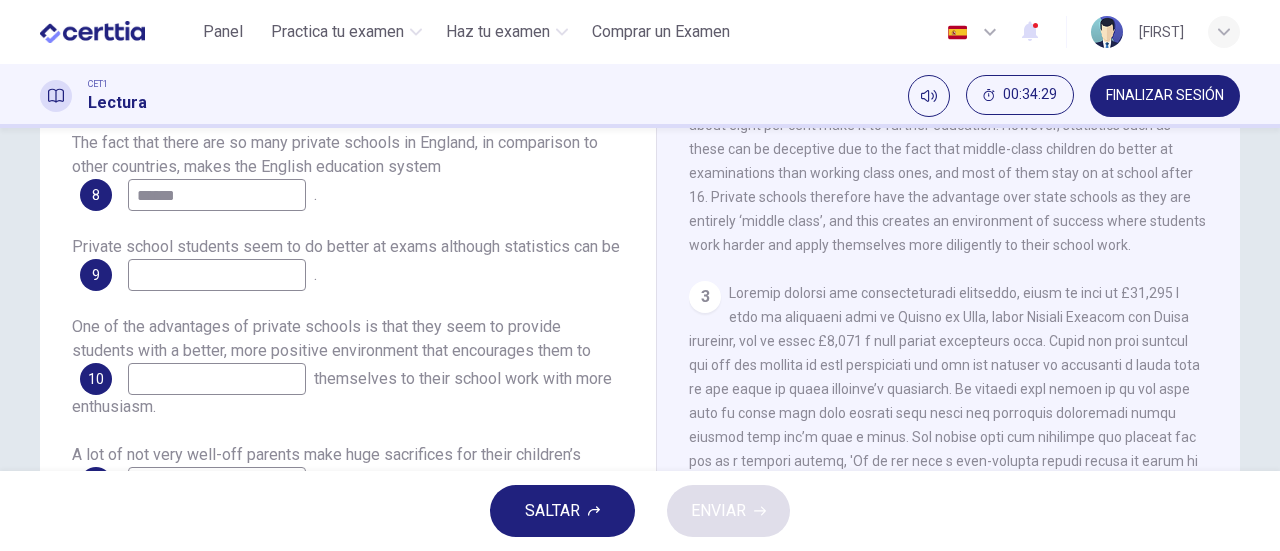 click on "Private school students seem to do better at exams although statistics can
be  9 ." at bounding box center (348, 263) 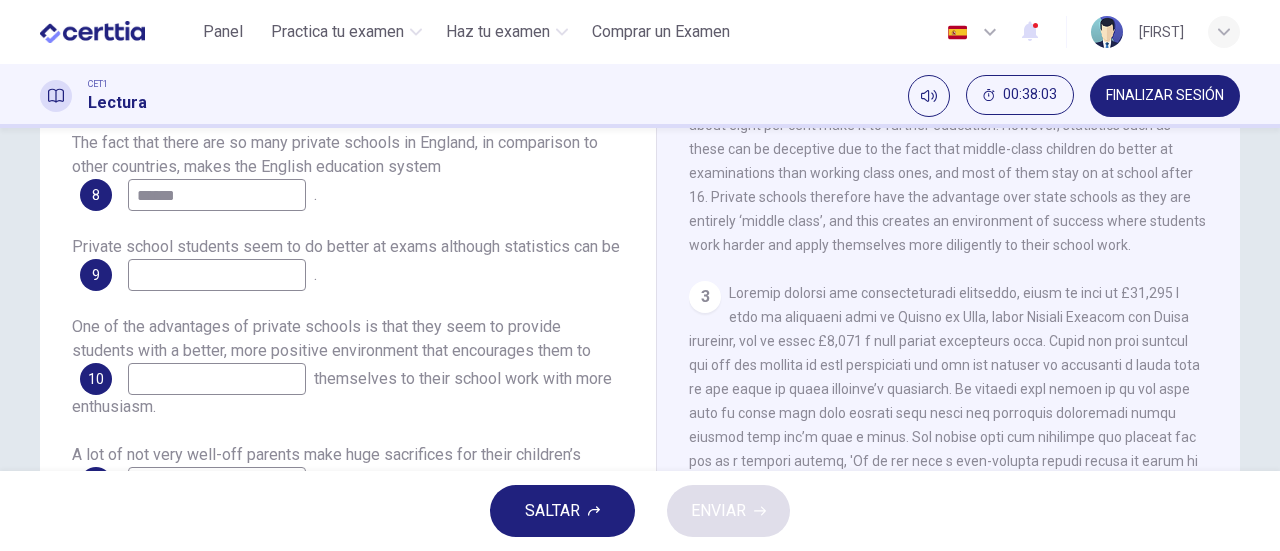 click at bounding box center (217, 195) 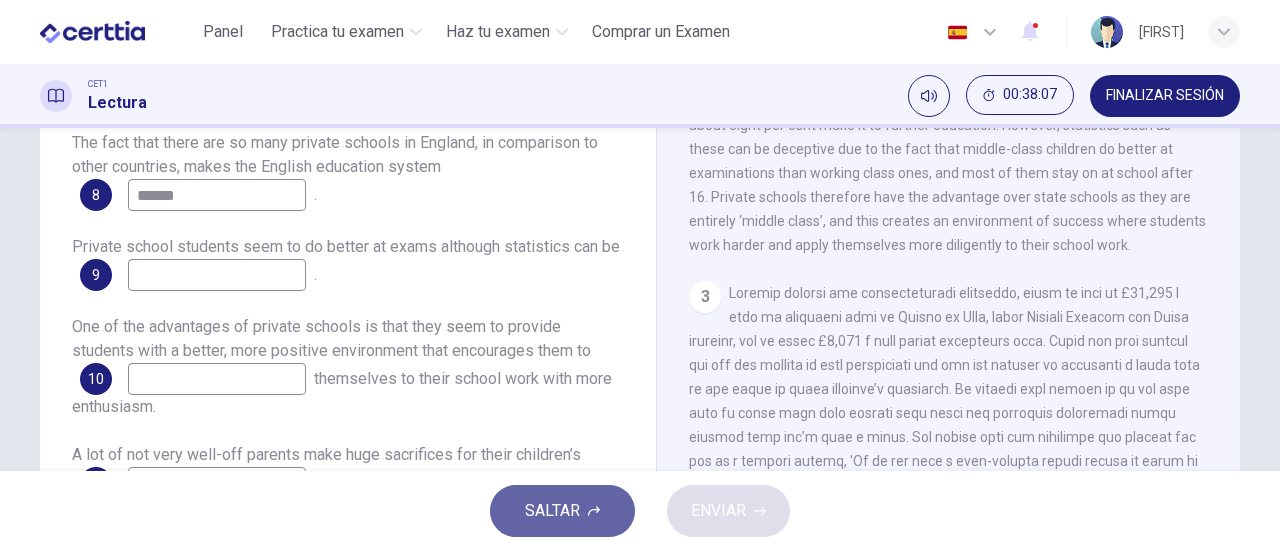 click on "SALTAR" at bounding box center (562, 511) 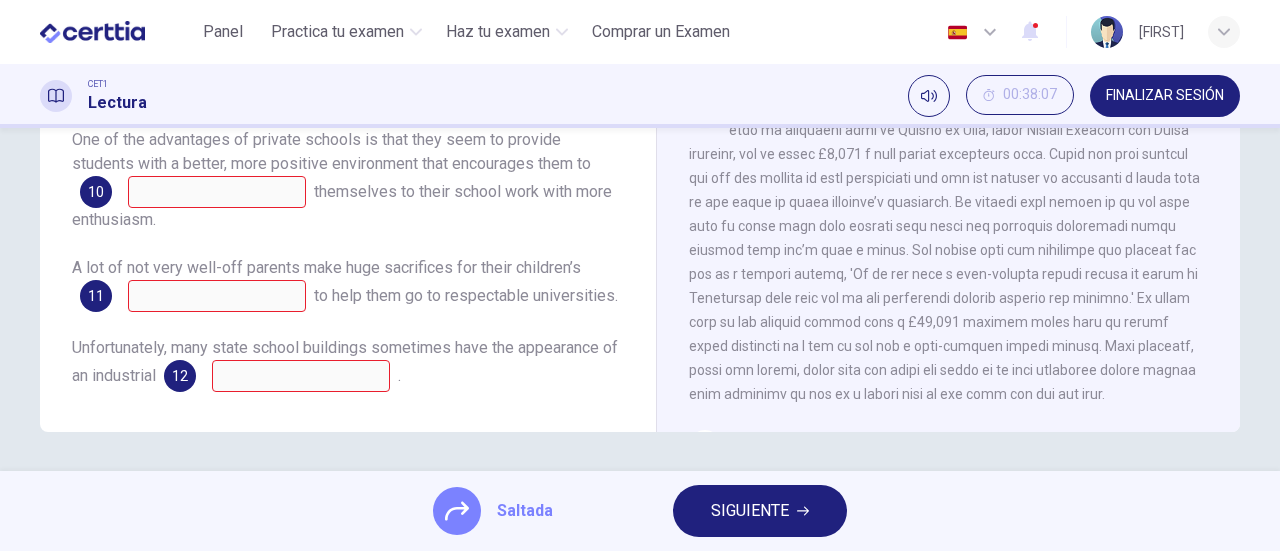scroll, scrollTop: 432, scrollLeft: 0, axis: vertical 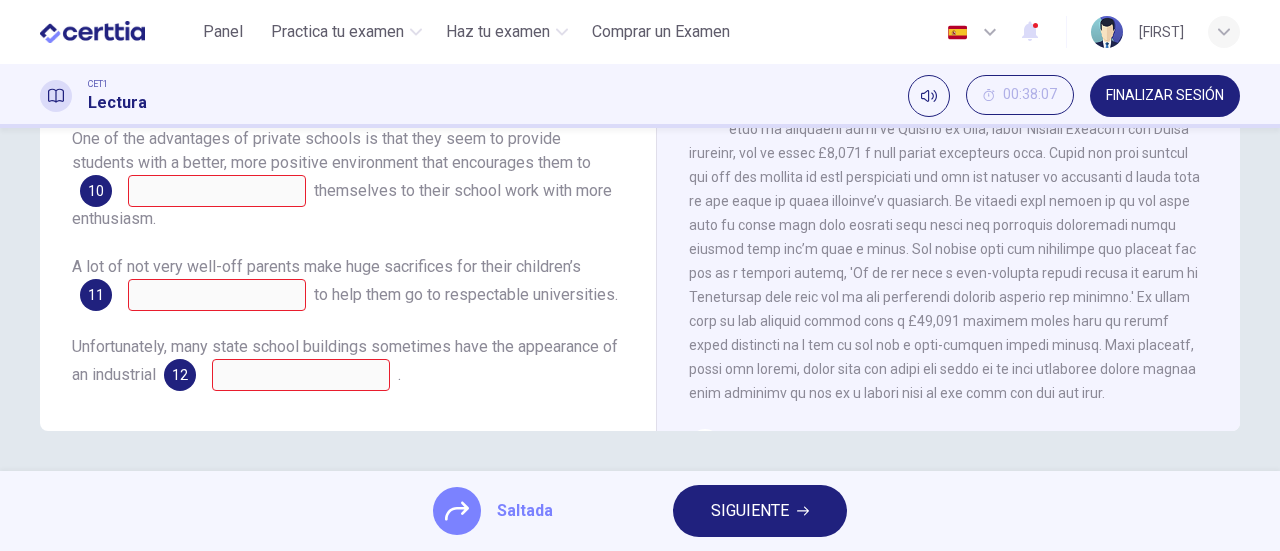 click on "Unfortunately, many state school buildings sometimes have the appearance of an industrial  12 ." at bounding box center (348, 363) 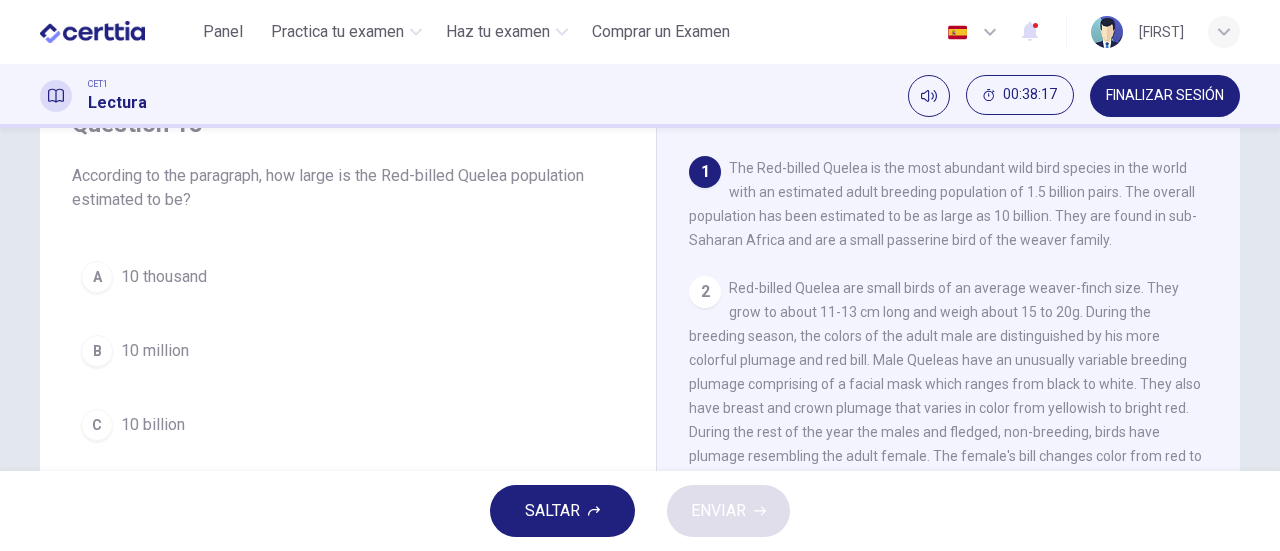 scroll, scrollTop: 89, scrollLeft: 0, axis: vertical 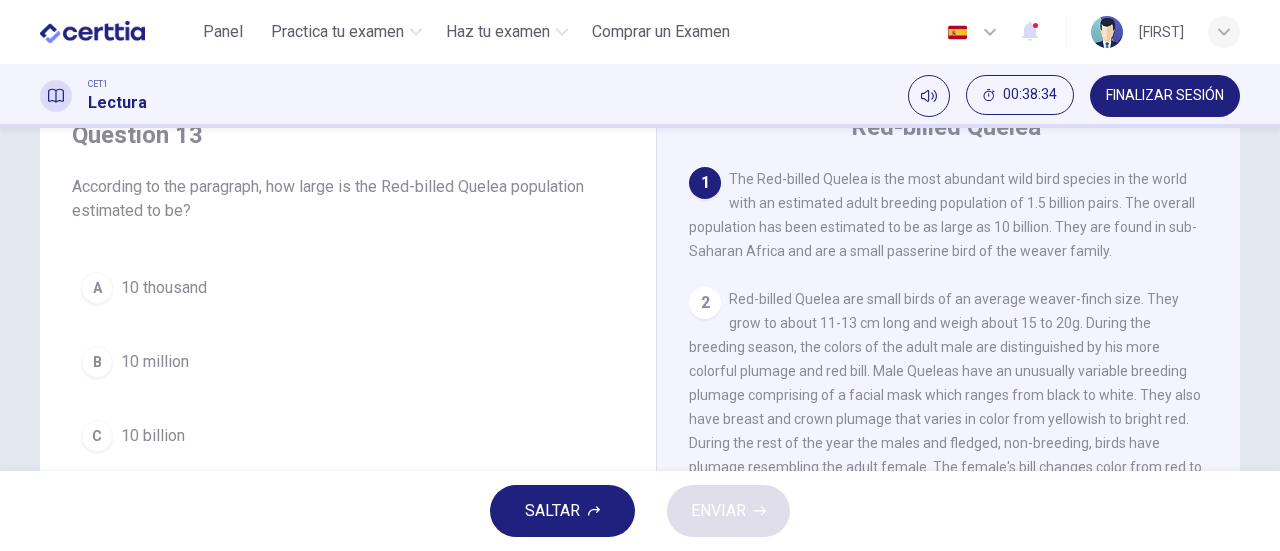 click on "C 10 billion" at bounding box center [348, 436] 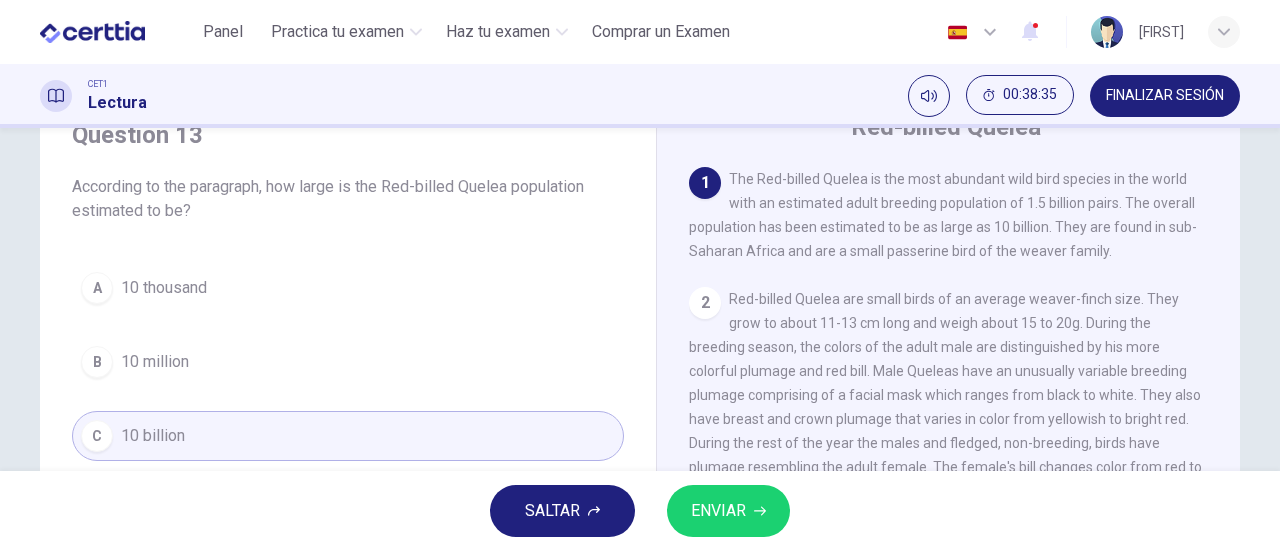 click on "ENVIAR" at bounding box center (718, 511) 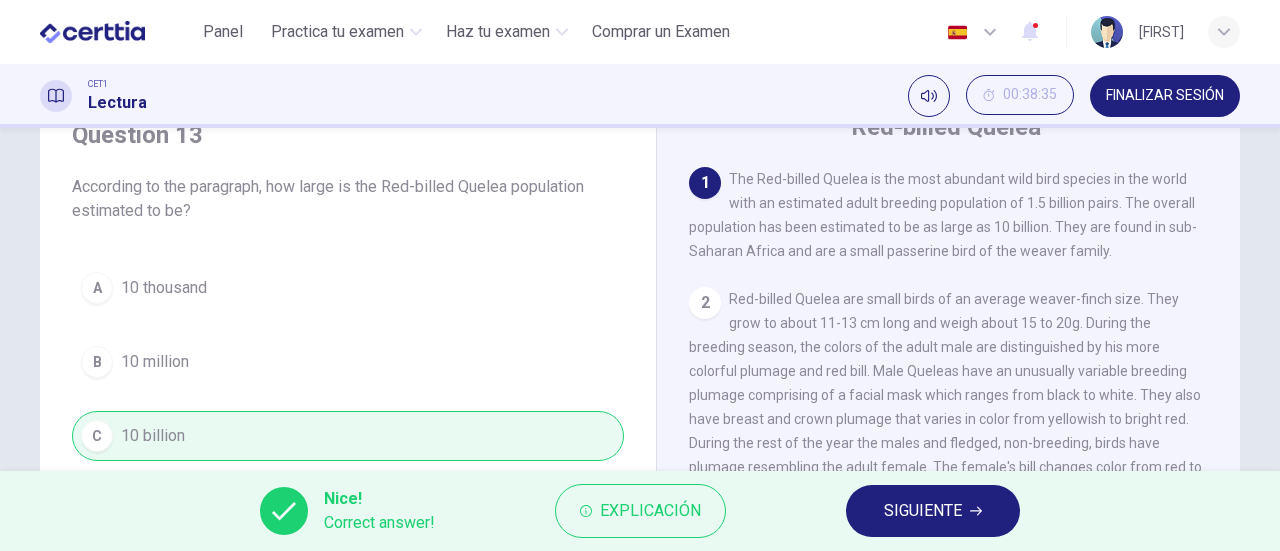 click on "SIGUIENTE" at bounding box center [923, 511] 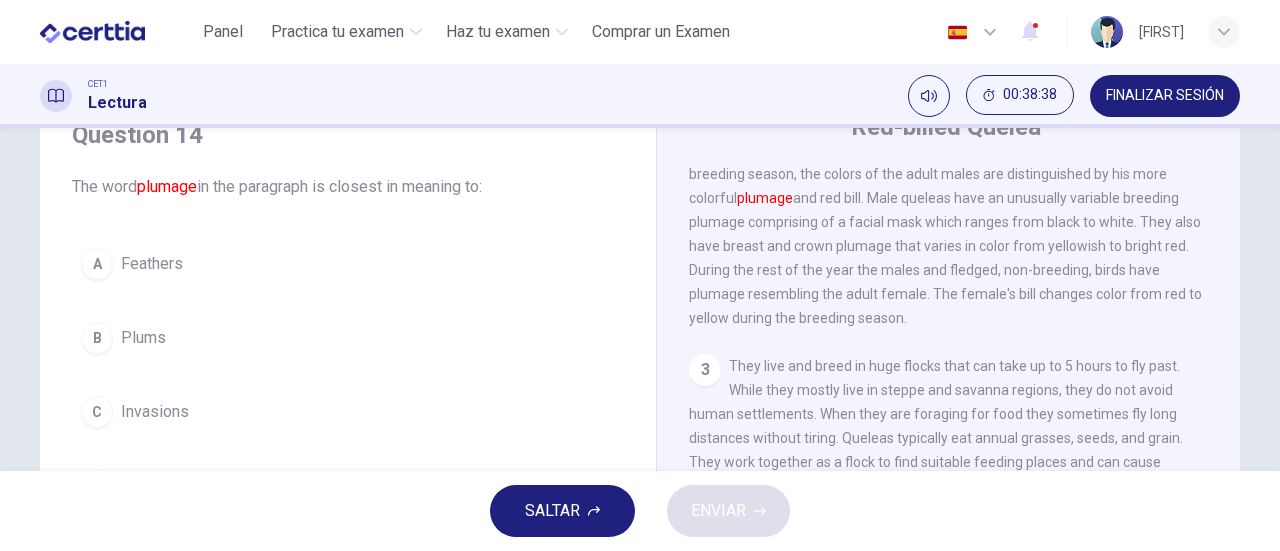 scroll, scrollTop: 175, scrollLeft: 0, axis: vertical 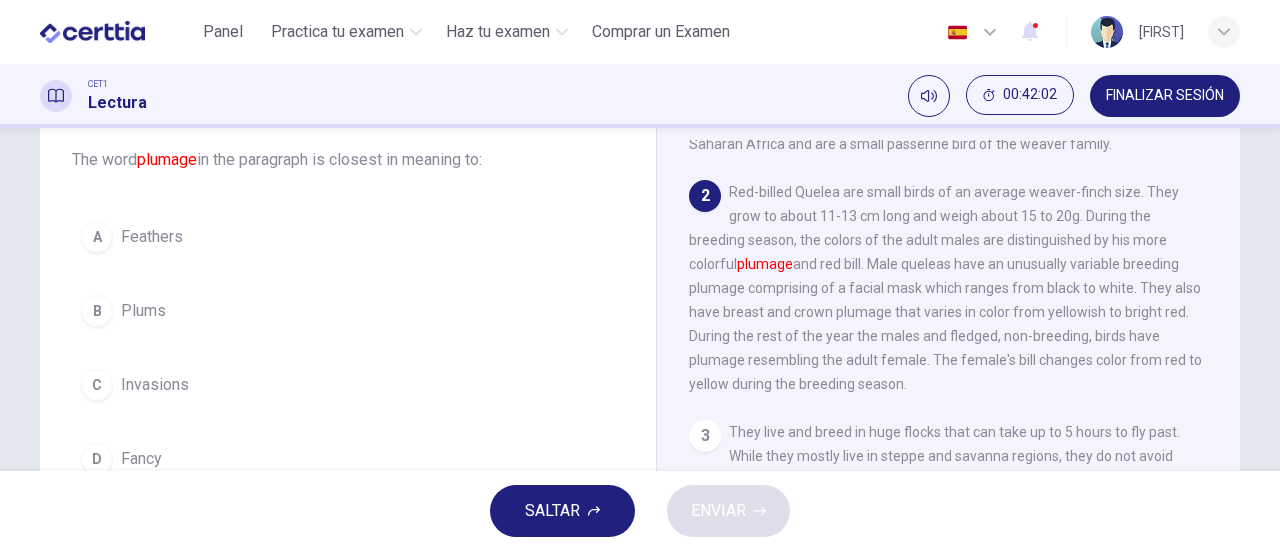 click on "Feathers" at bounding box center [152, 237] 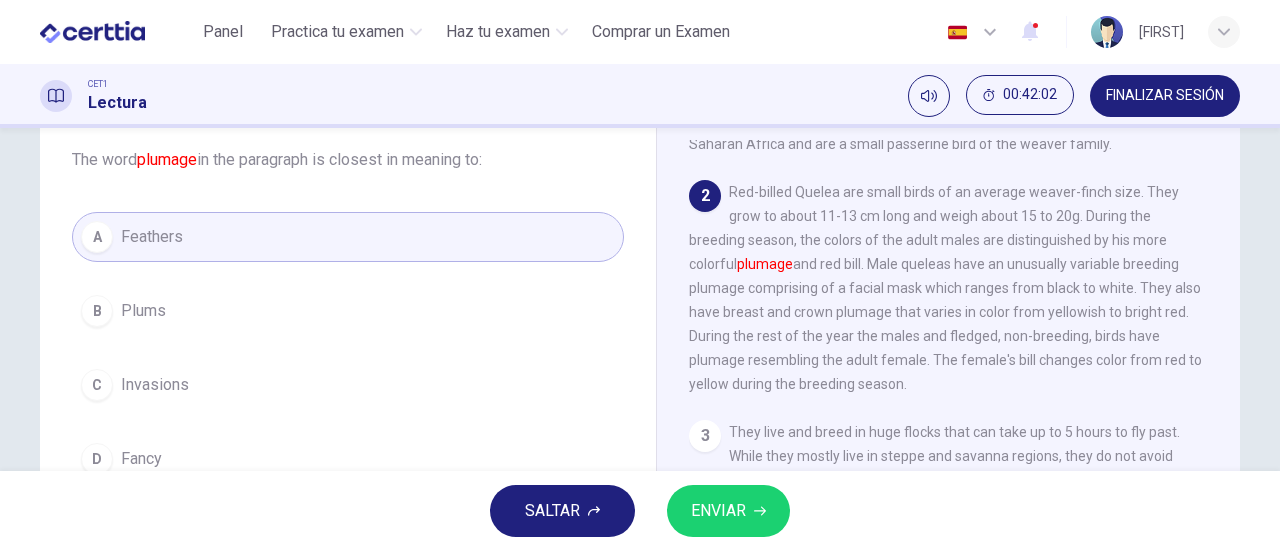 click on "ENVIAR" at bounding box center (728, 511) 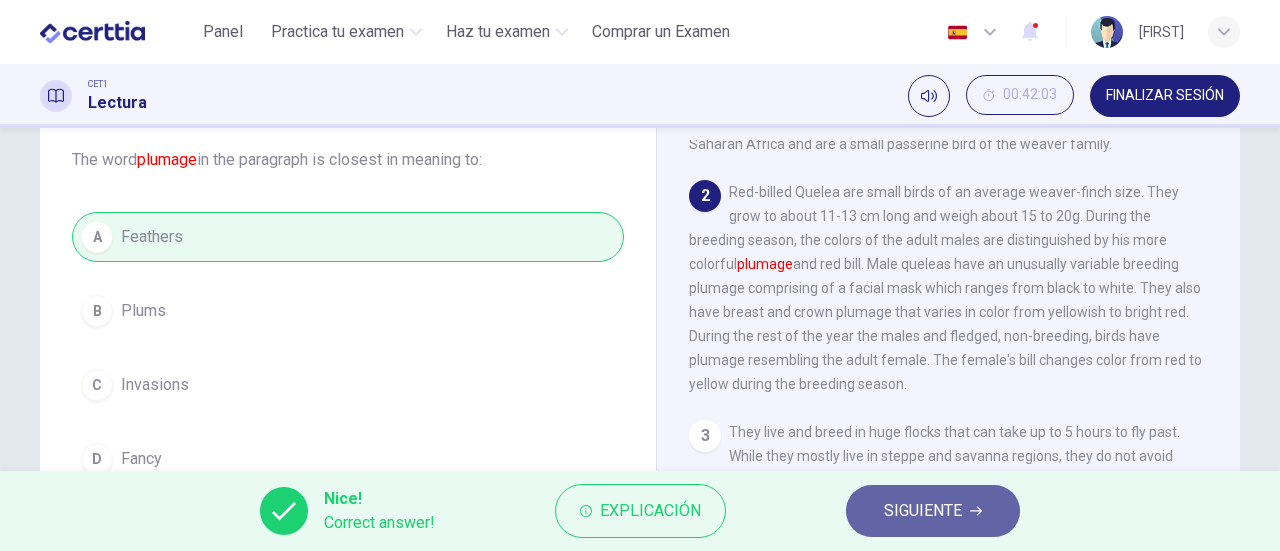 click on "SIGUIENTE" at bounding box center [923, 511] 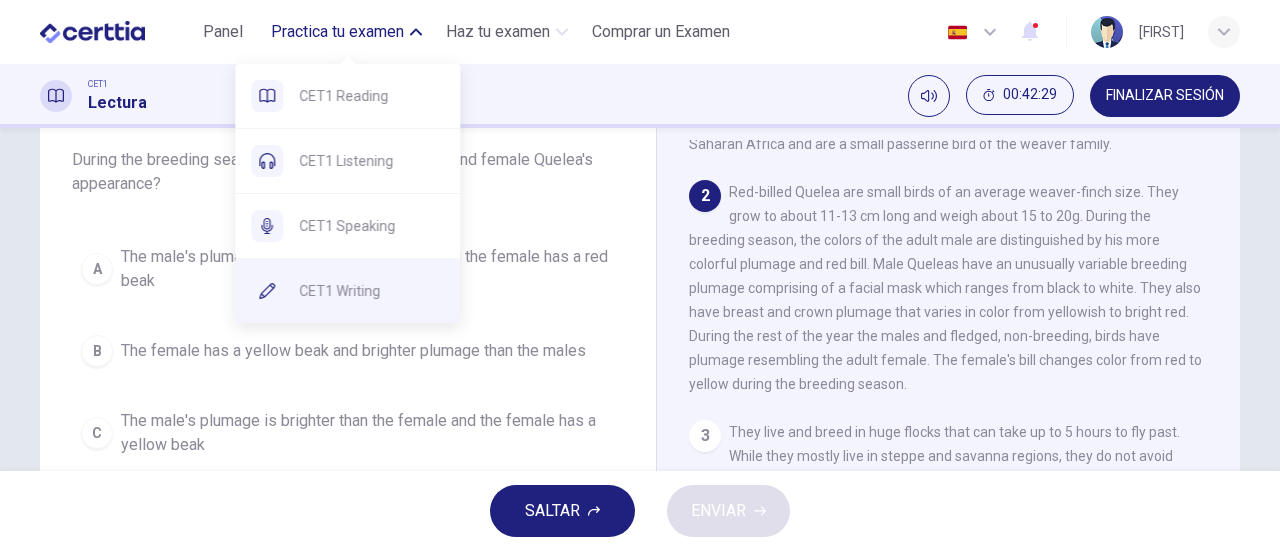 click on "CET1 Writing" at bounding box center [347, 96] 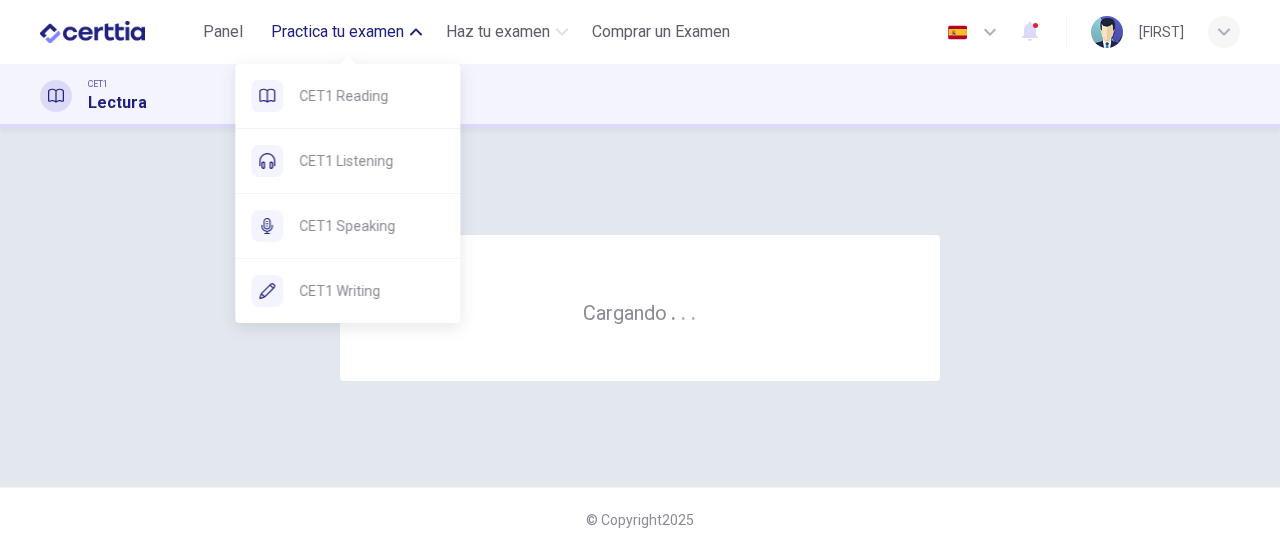 scroll, scrollTop: 0, scrollLeft: 0, axis: both 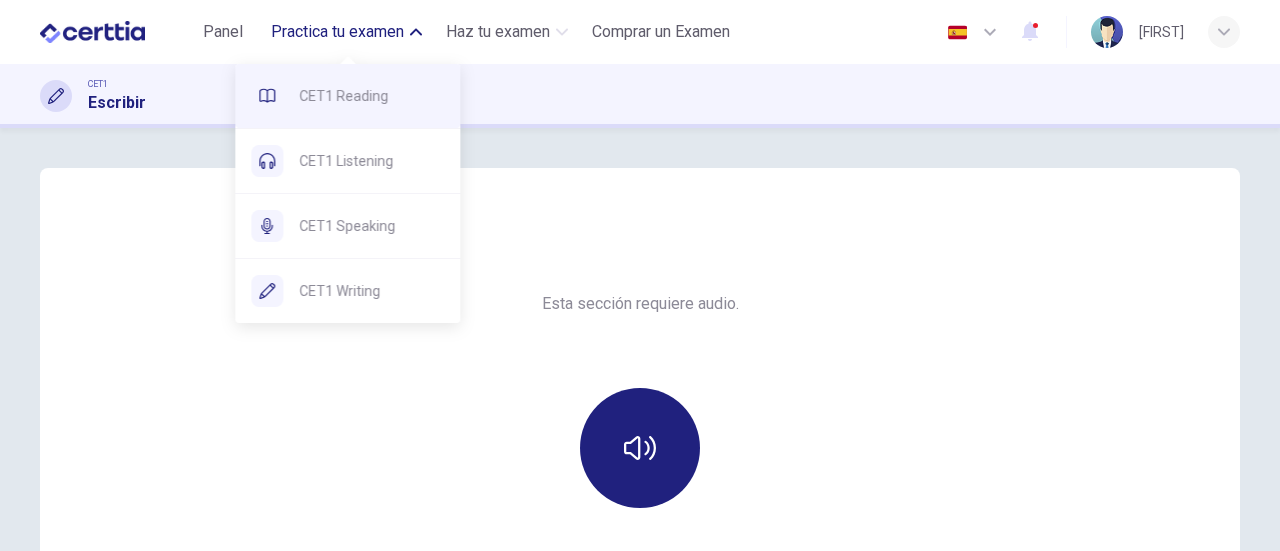 click on "CET1 Reading" at bounding box center [347, 96] 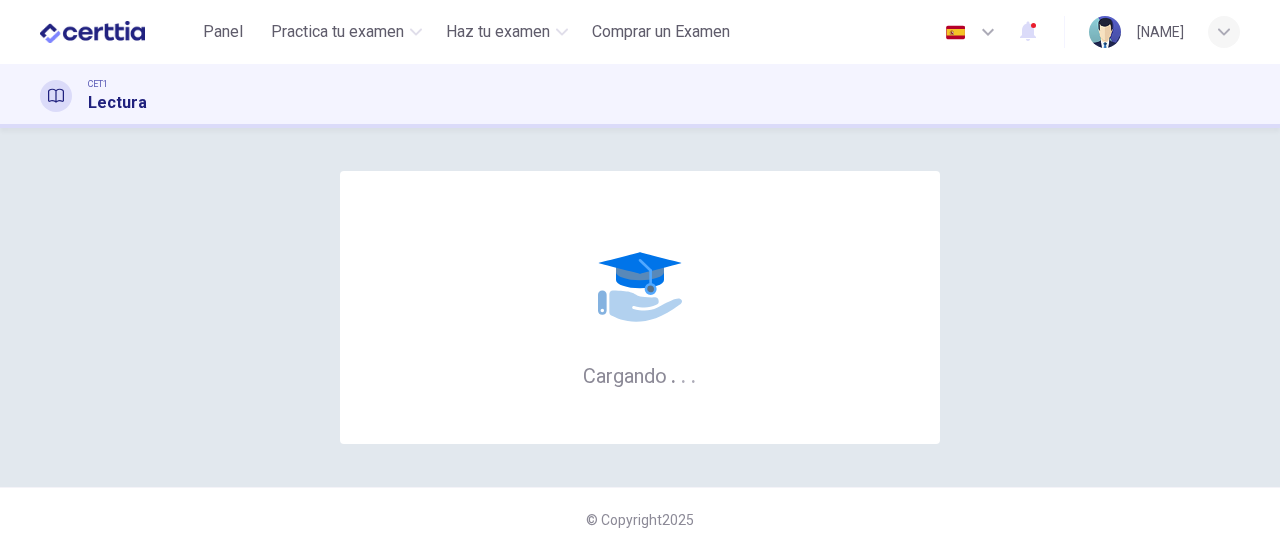 scroll, scrollTop: 0, scrollLeft: 0, axis: both 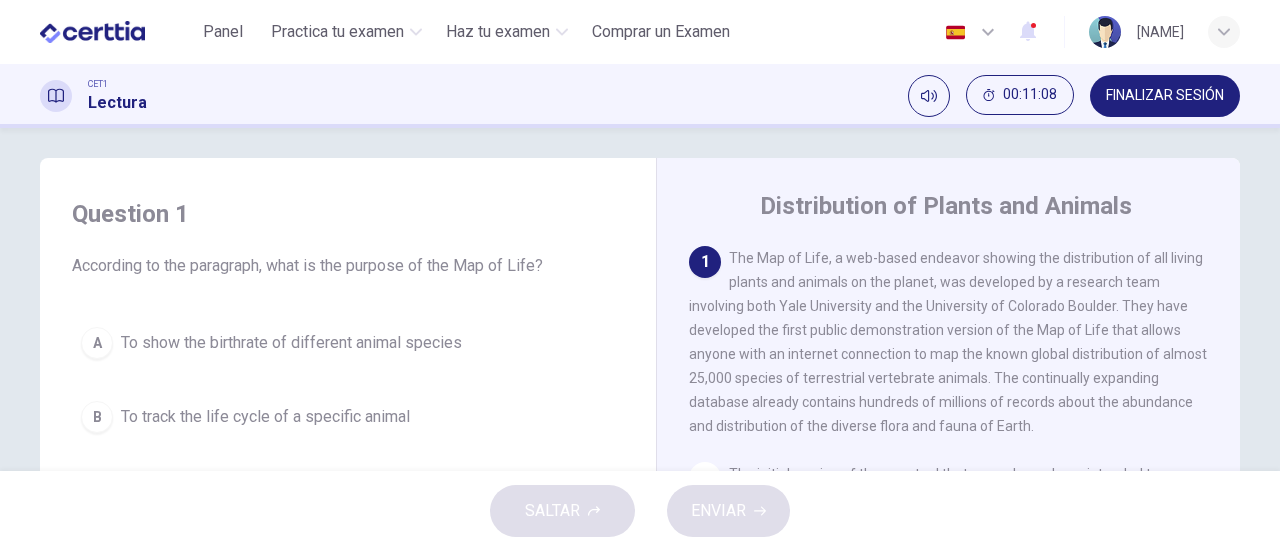 drag, startPoint x: 725, startPoint y: 257, endPoint x: 1037, endPoint y: 417, distance: 350.6337 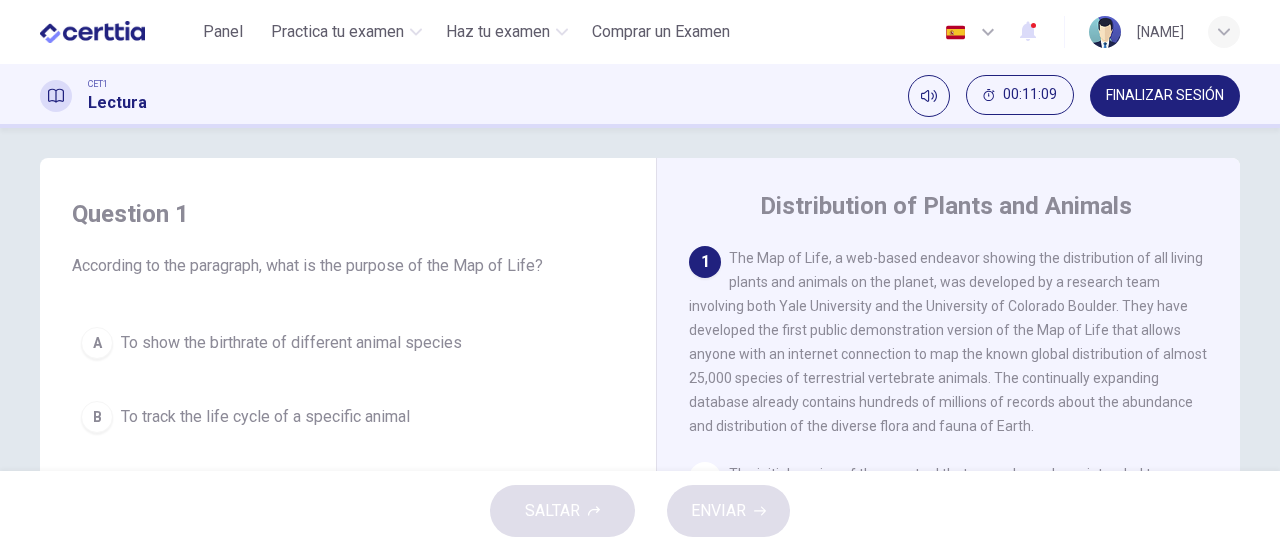 drag, startPoint x: 1014, startPoint y: 431, endPoint x: 764, endPoint y: 266, distance: 299.54132 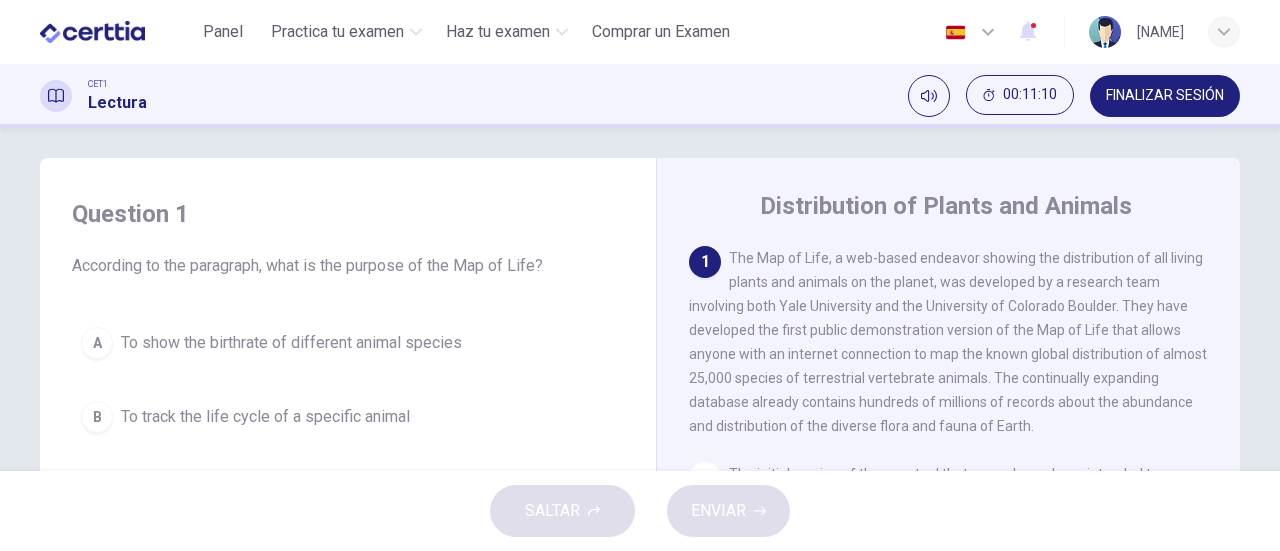drag, startPoint x: 726, startPoint y: 253, endPoint x: 989, endPoint y: 359, distance: 283.55774 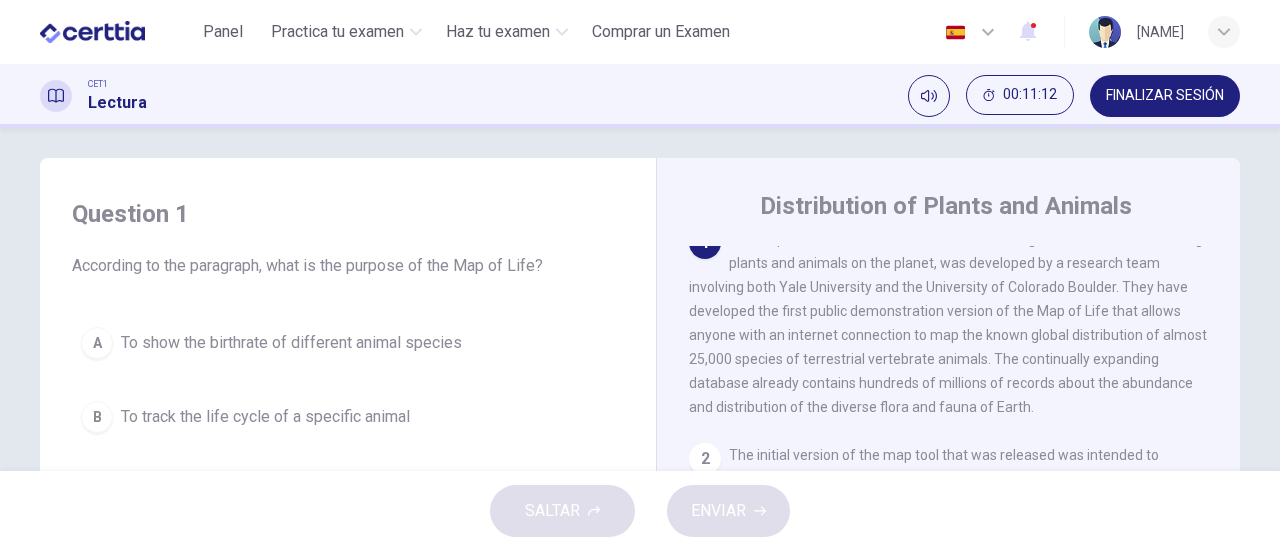 scroll, scrollTop: 0, scrollLeft: 0, axis: both 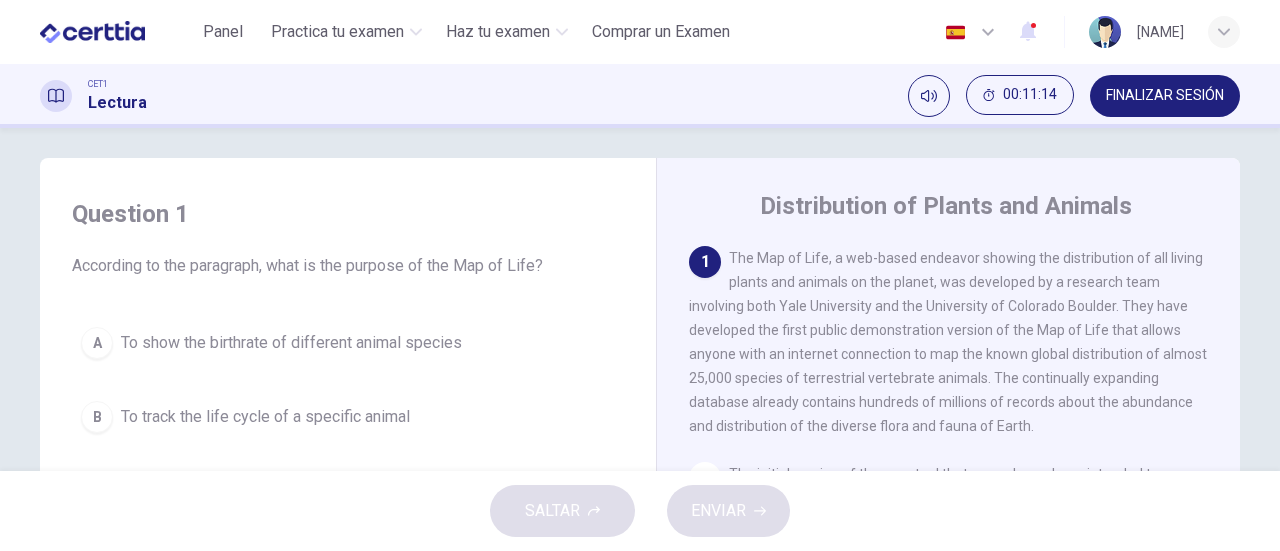drag, startPoint x: 724, startPoint y: 255, endPoint x: 980, endPoint y: 433, distance: 311.8012 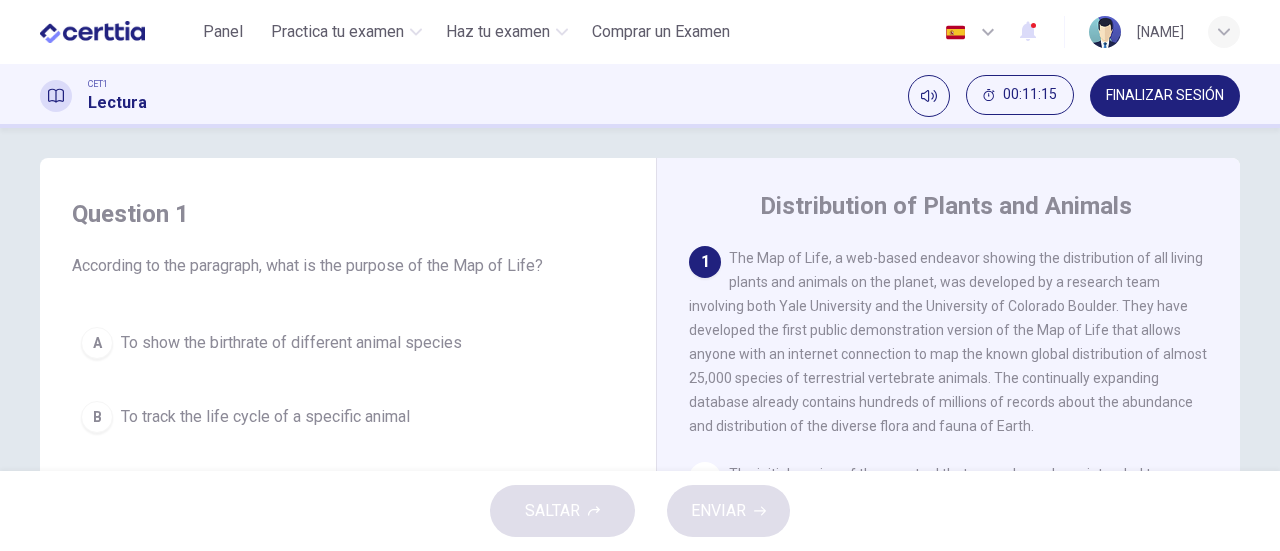 drag, startPoint x: 1002, startPoint y: 435, endPoint x: 713, endPoint y: 253, distance: 341.5333 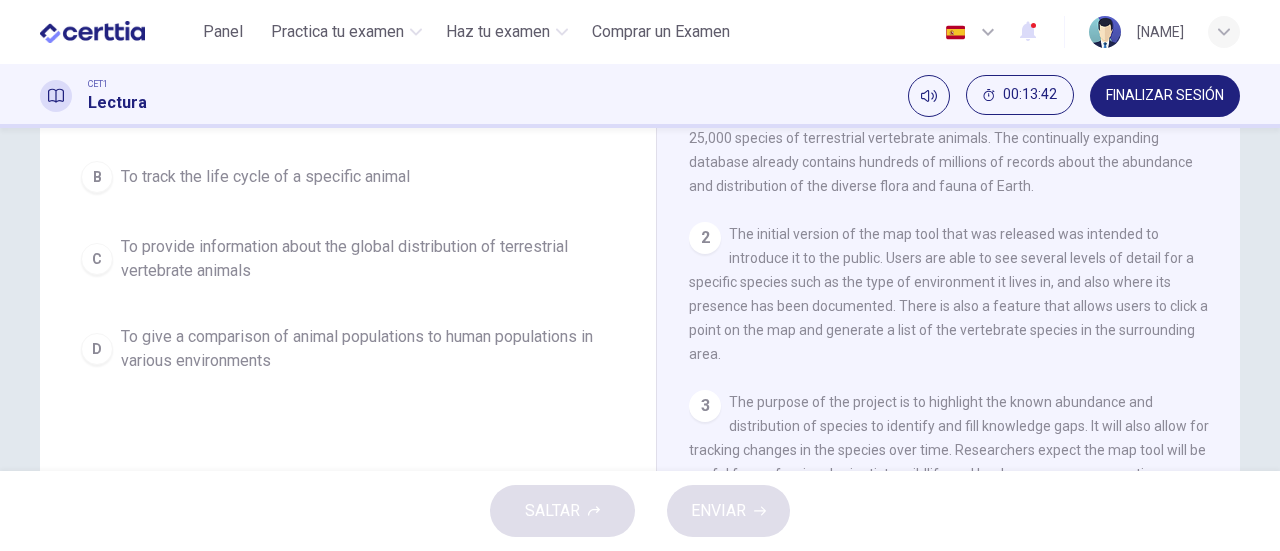 scroll, scrollTop: 263, scrollLeft: 0, axis: vertical 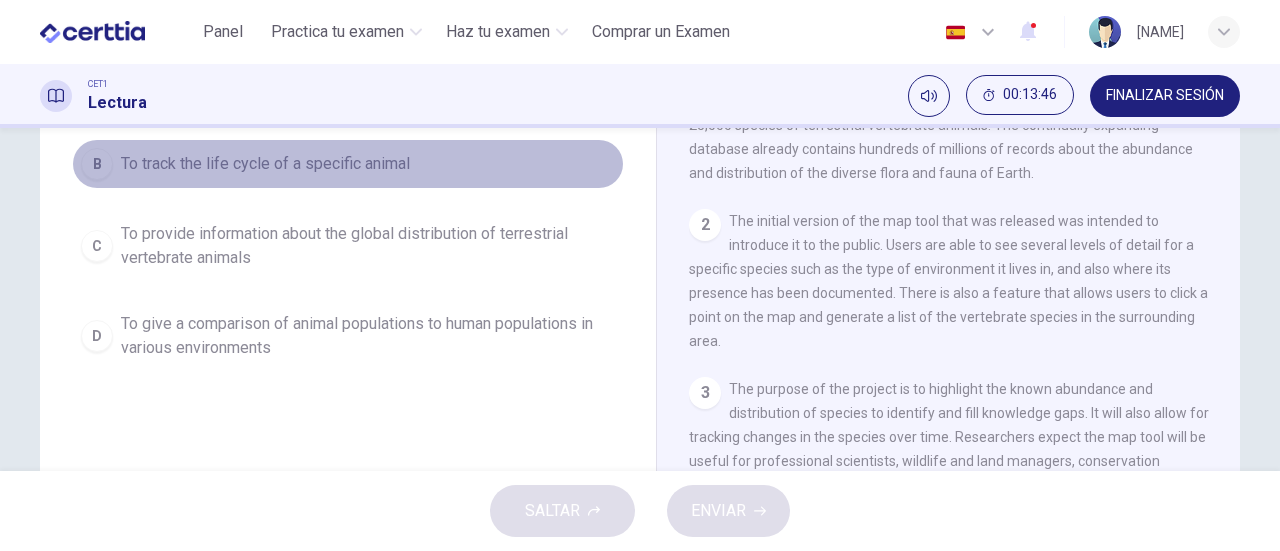 click on "To track the life cycle of a specific animal" at bounding box center [291, 90] 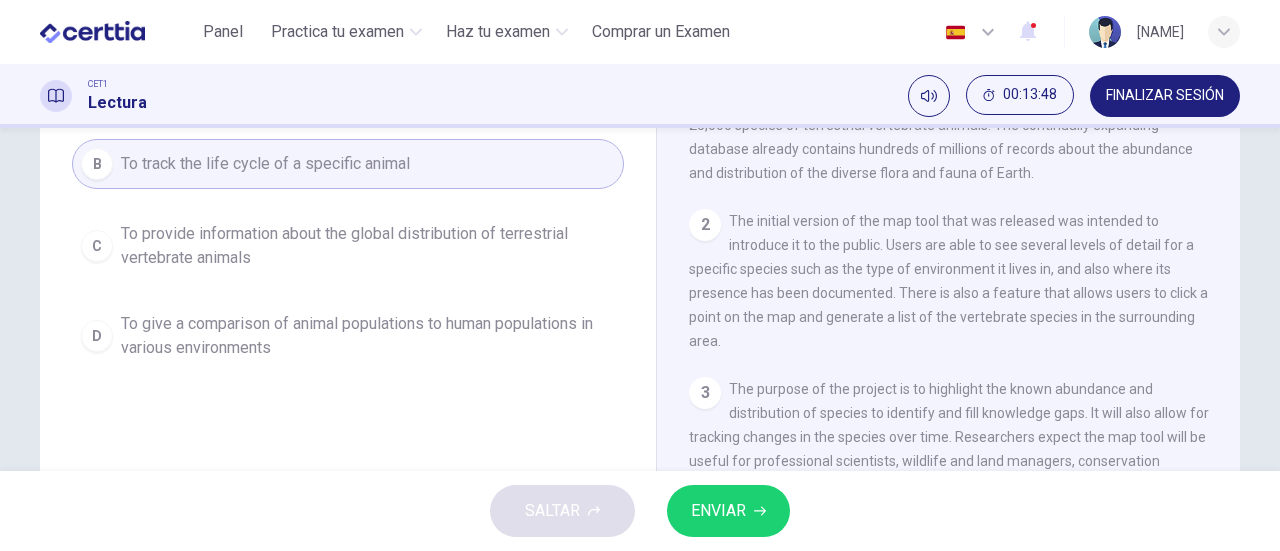 click on "To provide information about the global distribution of terrestrial vertebrate animals" at bounding box center (291, 90) 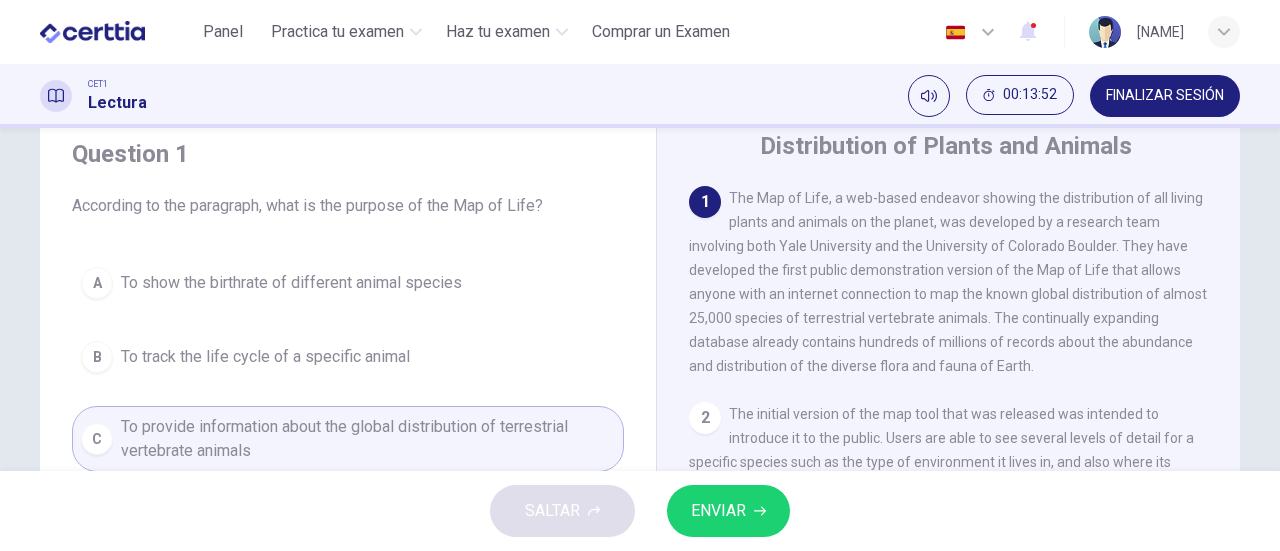 scroll, scrollTop: 43, scrollLeft: 0, axis: vertical 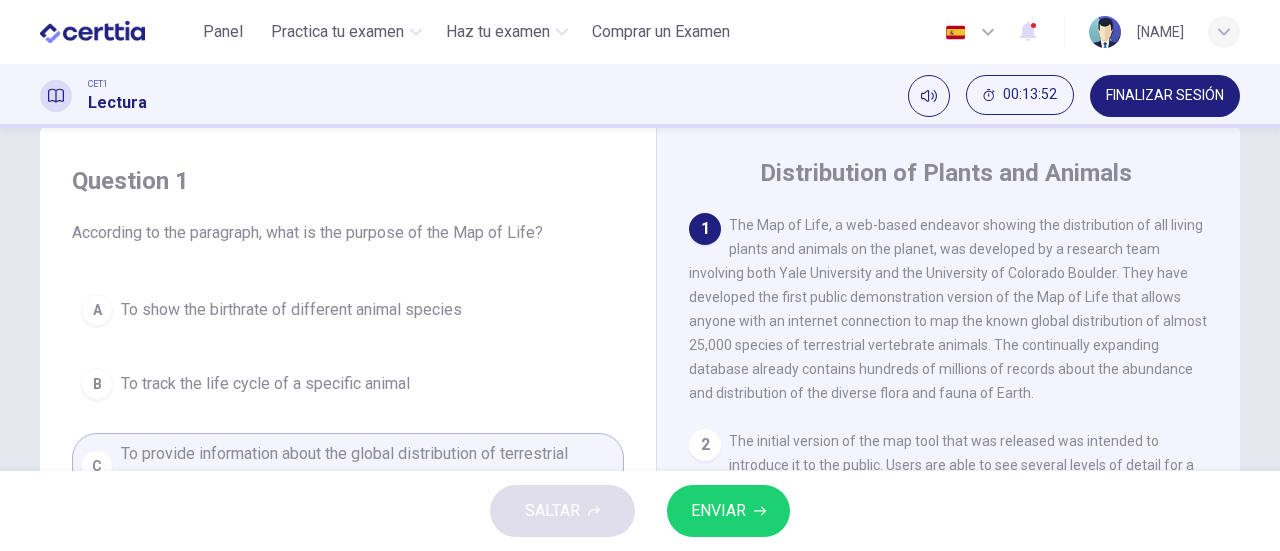 click on "To show the birthrate of different animal species" at bounding box center [291, 310] 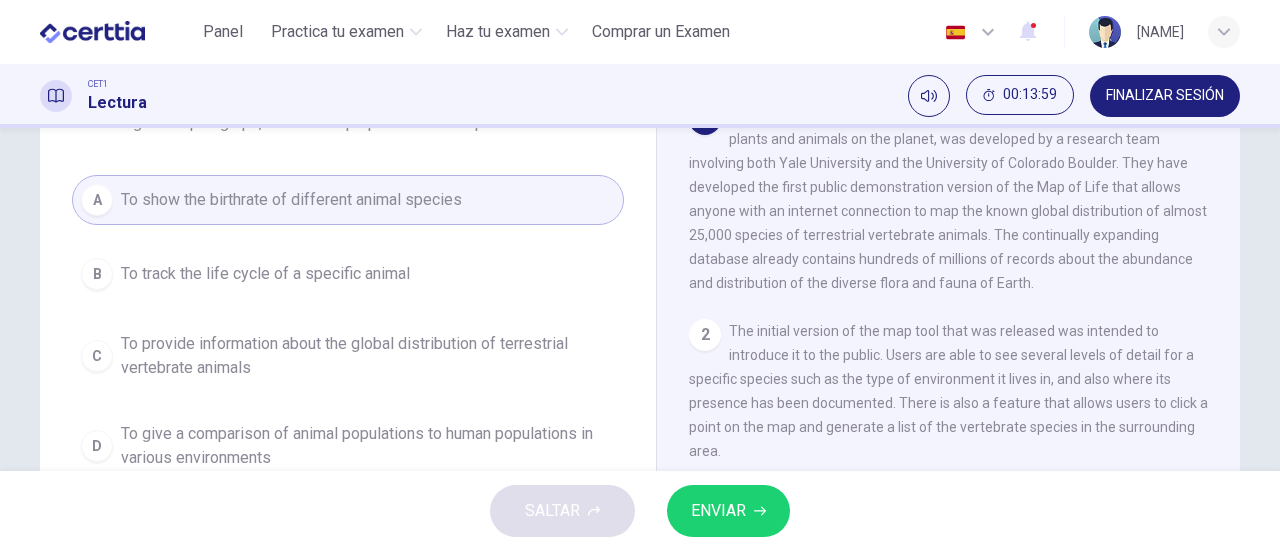 scroll, scrollTop: 168, scrollLeft: 0, axis: vertical 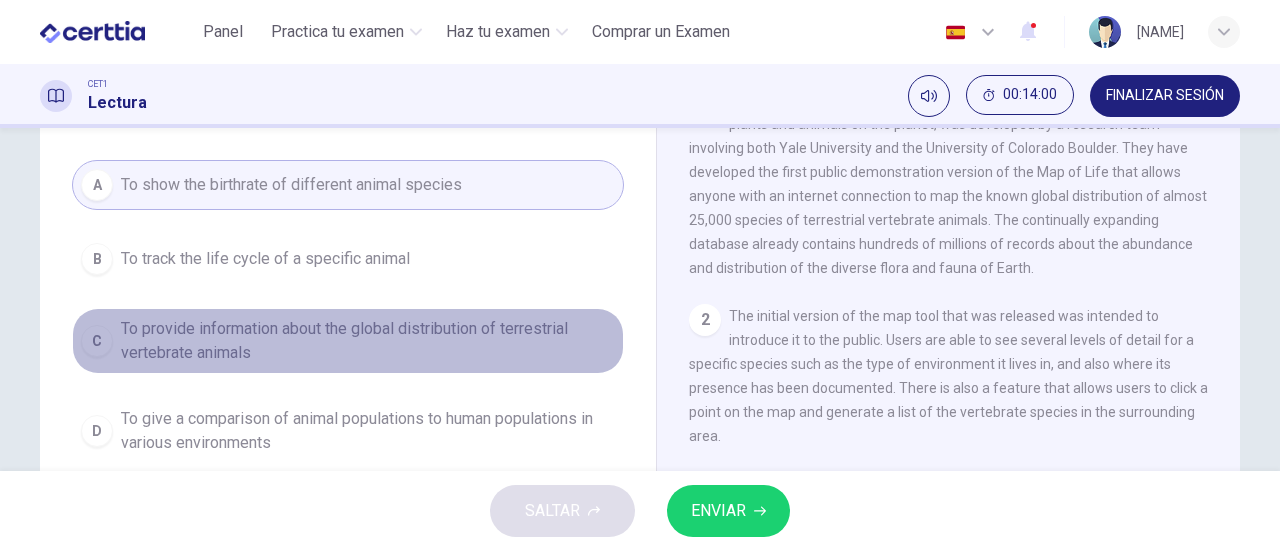 click on "To provide information about the global distribution of terrestrial vertebrate animals" at bounding box center [265, 259] 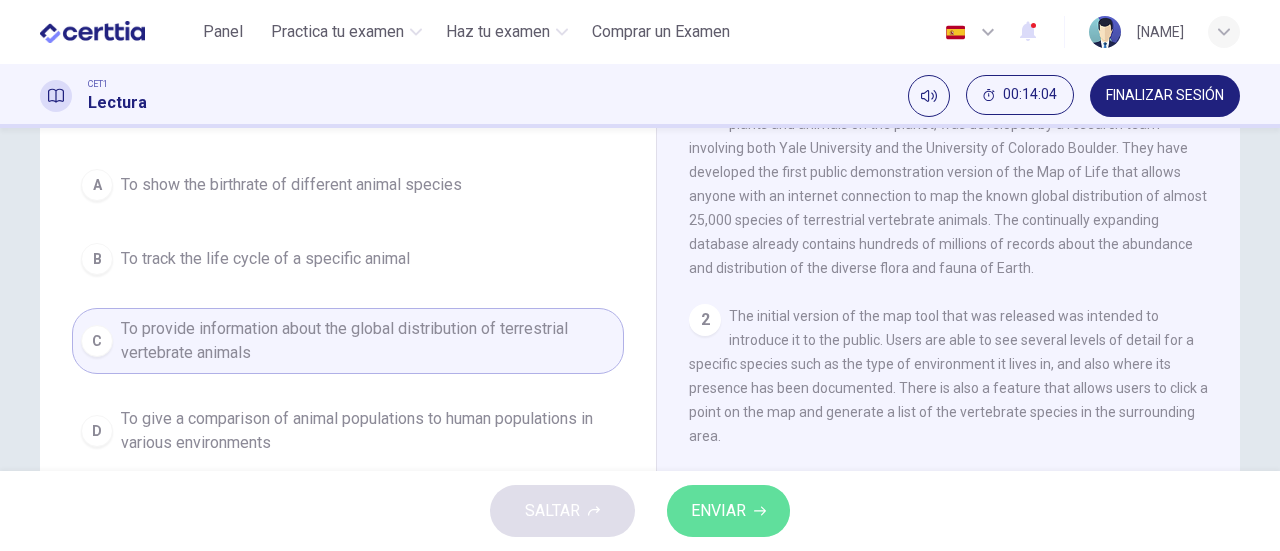 click on "ENVIAR" at bounding box center (718, 511) 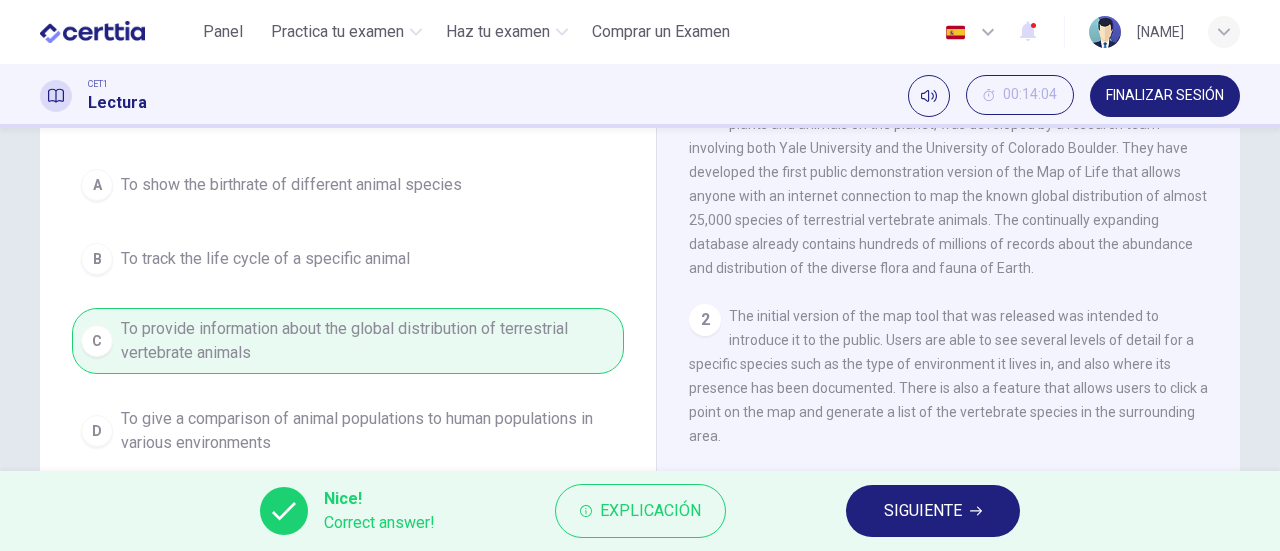click on "SIGUIENTE" at bounding box center (923, 511) 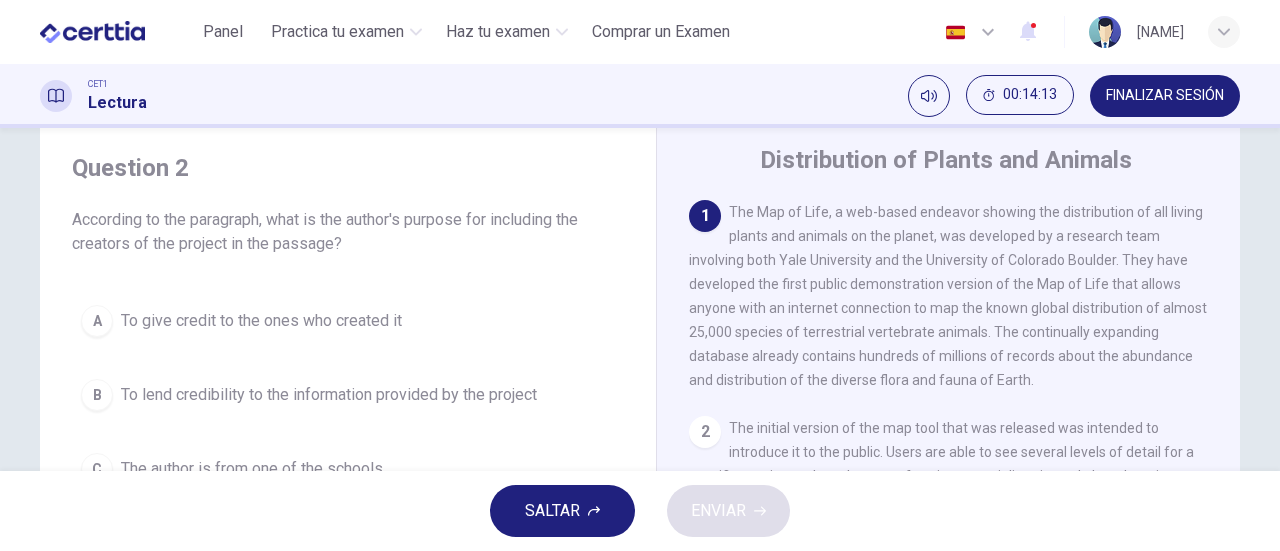 scroll, scrollTop: 60, scrollLeft: 0, axis: vertical 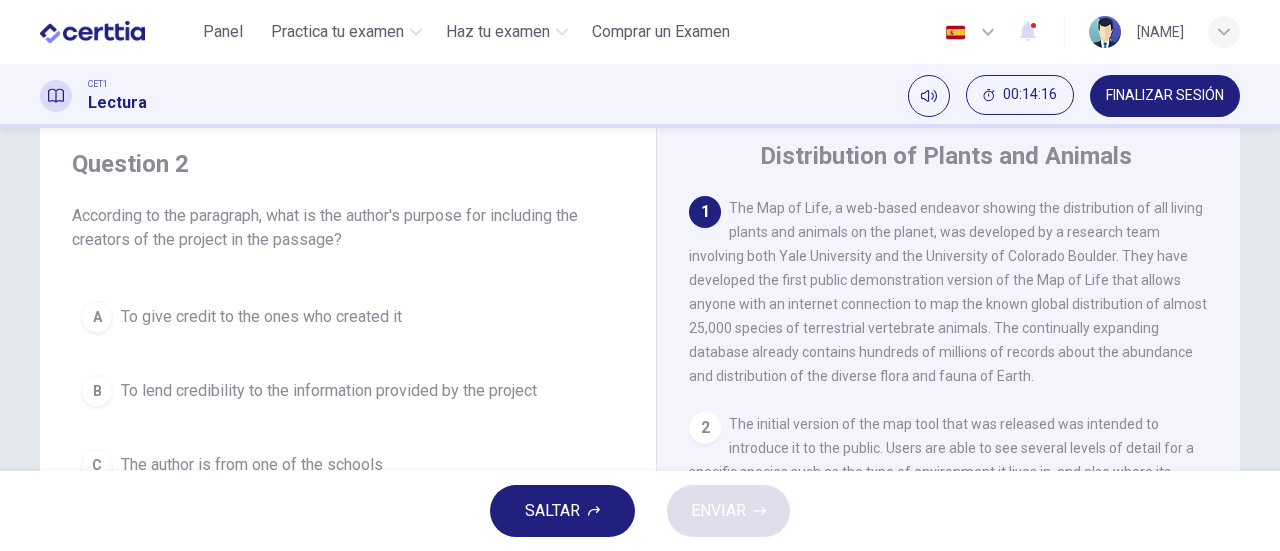 drag, startPoint x: 64, startPoint y: 217, endPoint x: 246, endPoint y: 209, distance: 182.17574 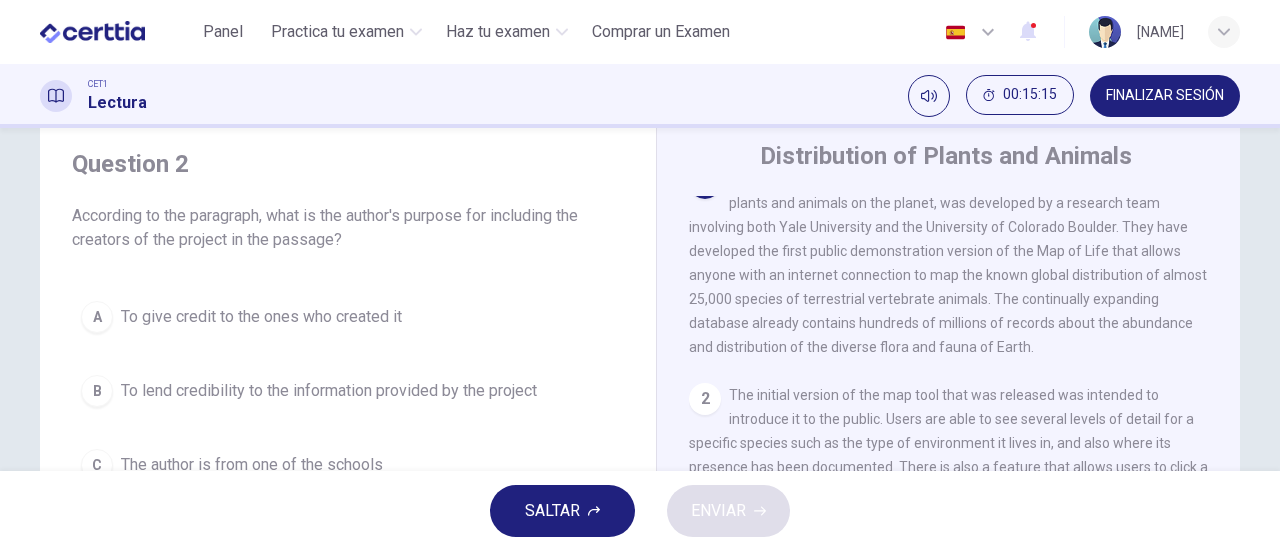 scroll, scrollTop: 30, scrollLeft: 0, axis: vertical 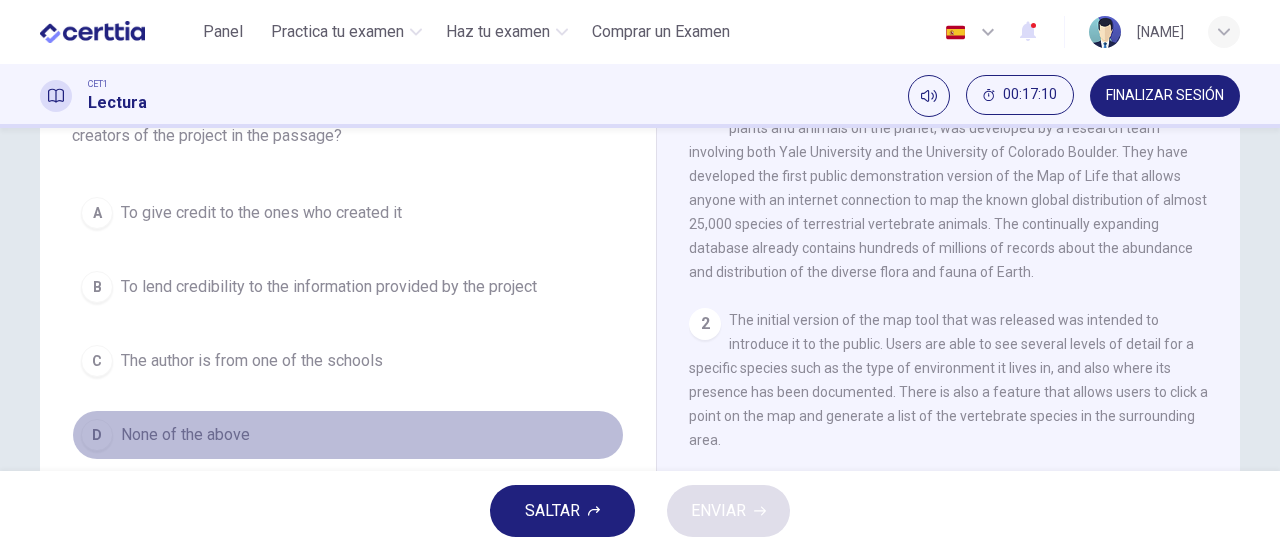 click on "D None of the above" at bounding box center [348, 435] 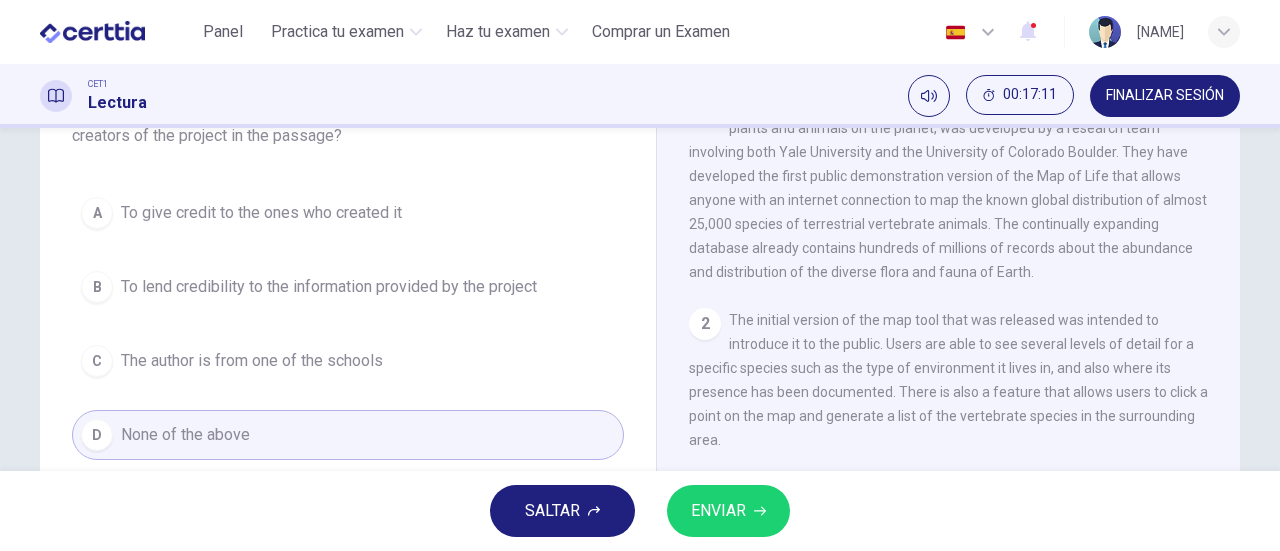 click on "SALTAR ENVIAR" at bounding box center (640, 511) 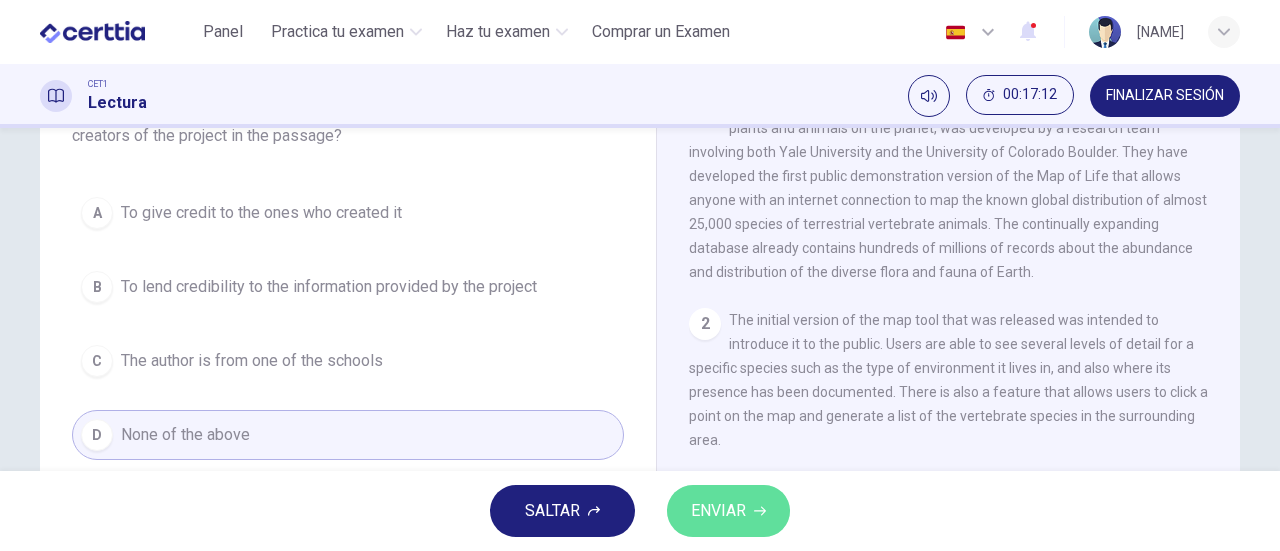 click on "ENVIAR" at bounding box center [718, 511] 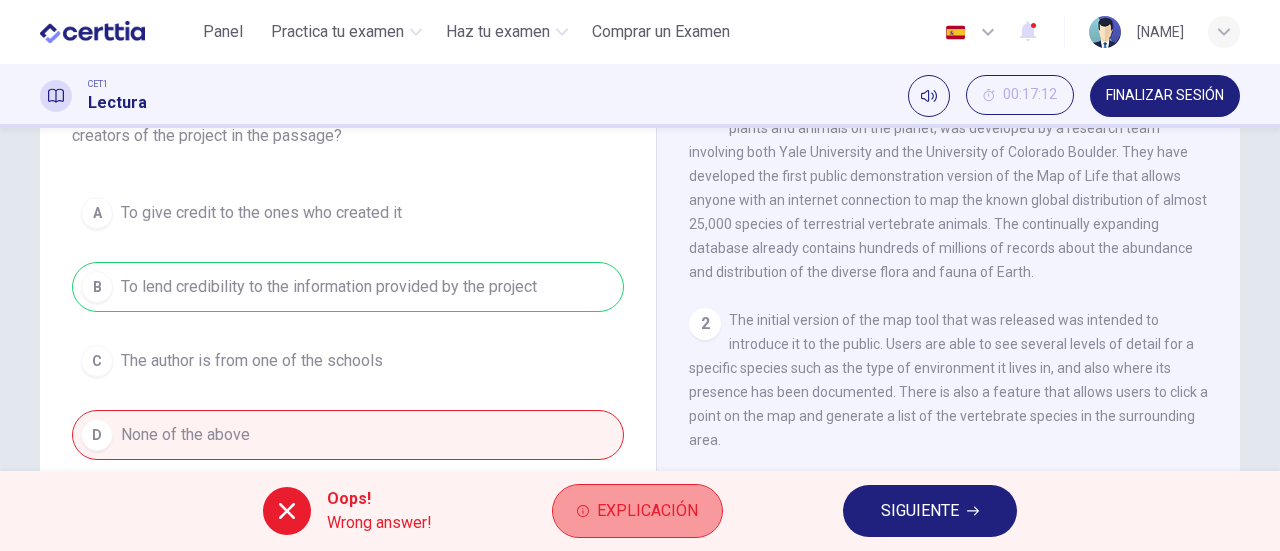 click on "Explicación" at bounding box center (647, 511) 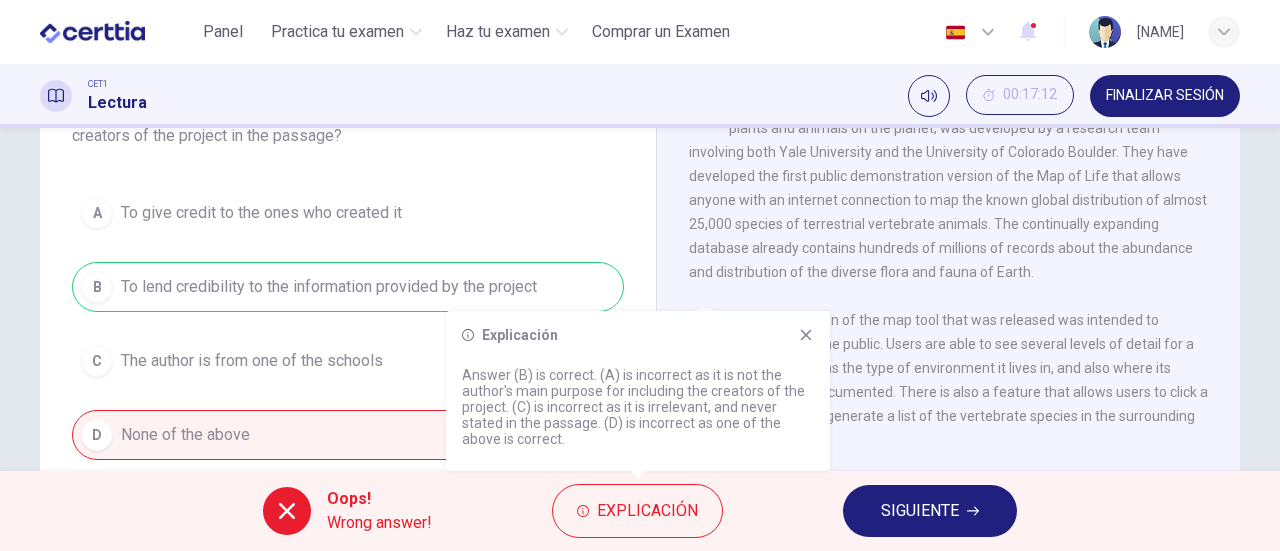 click on "SIGUIENTE" at bounding box center (930, 511) 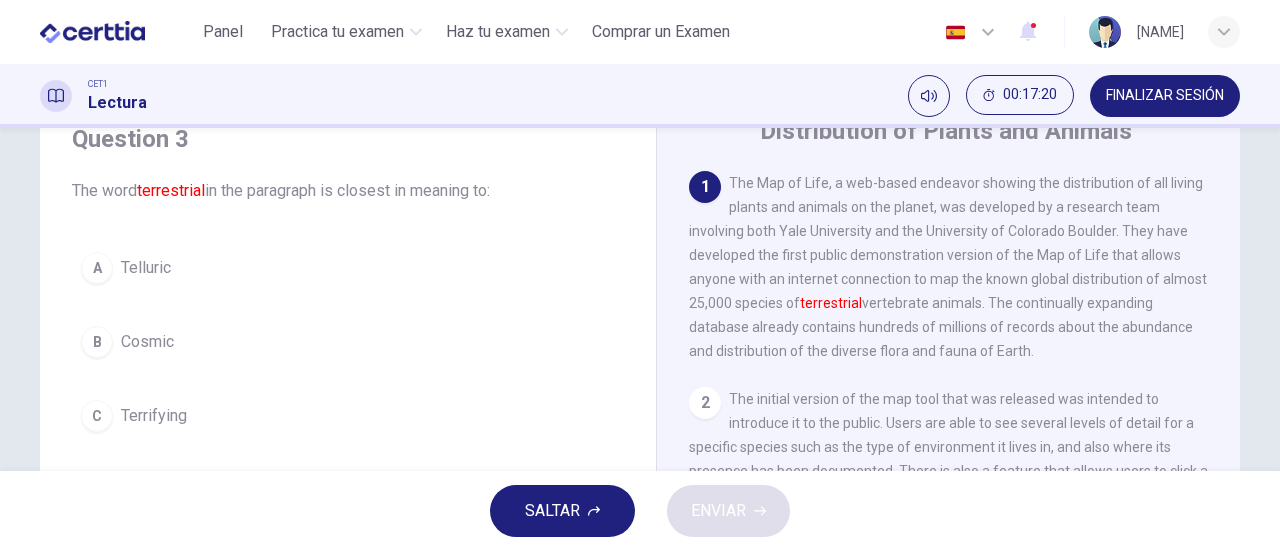 scroll, scrollTop: 85, scrollLeft: 0, axis: vertical 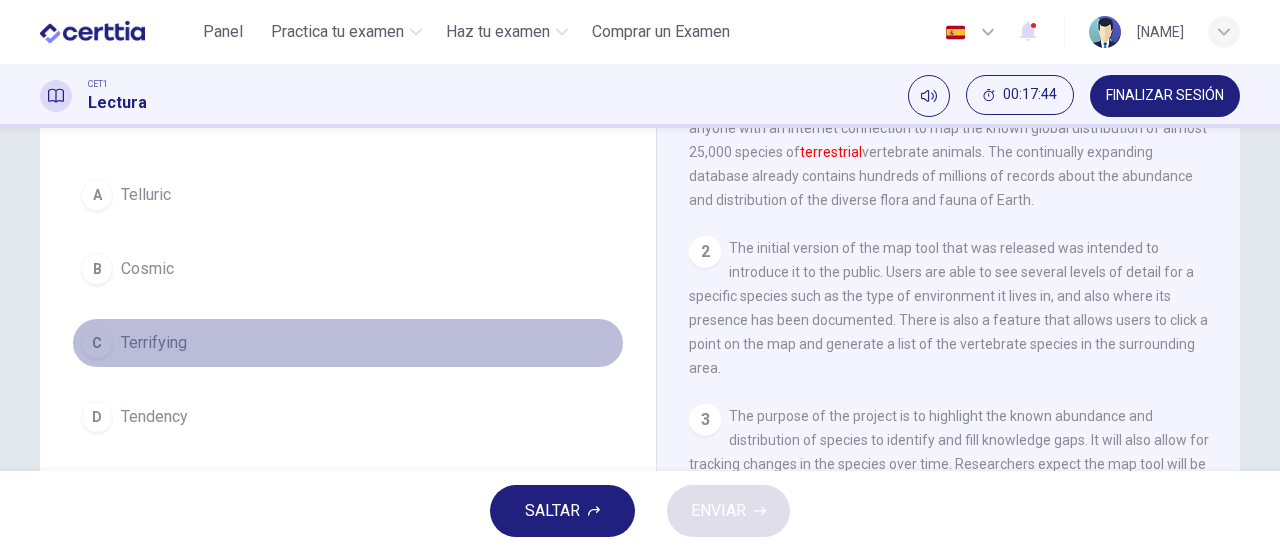 click on "Terrifying" at bounding box center (146, 195) 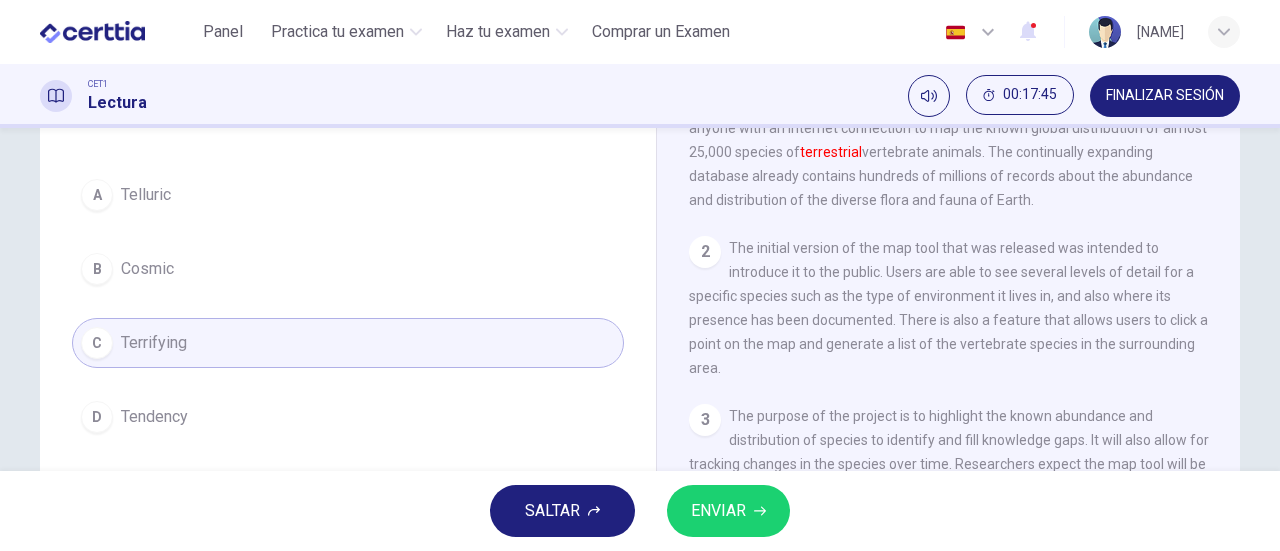 click on "ENVIAR" at bounding box center (728, 511) 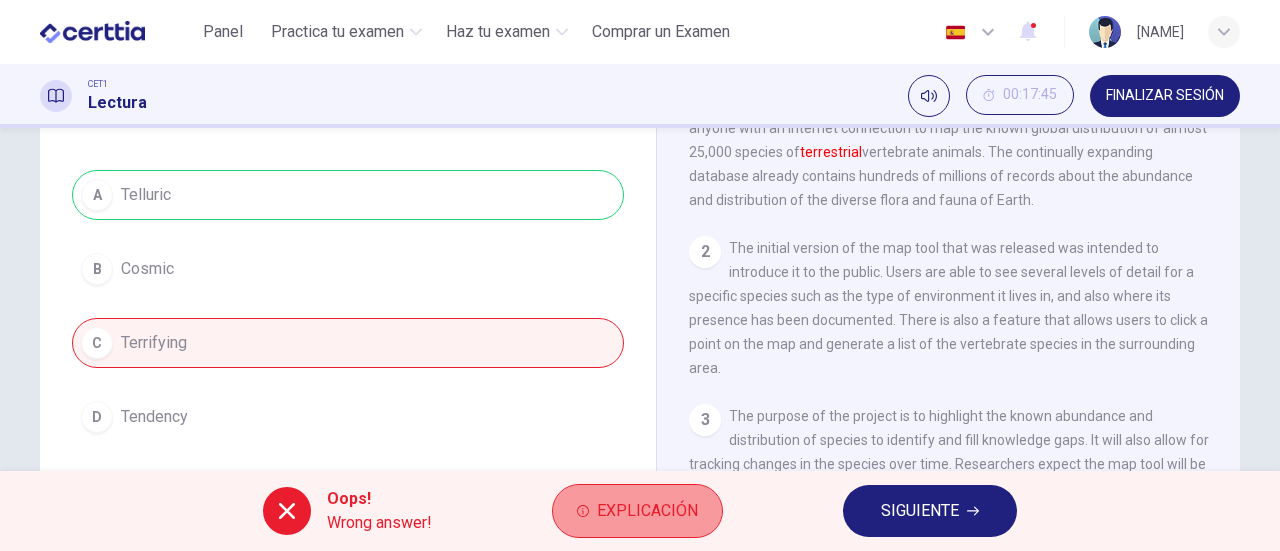 click on "Explicación" at bounding box center (647, 511) 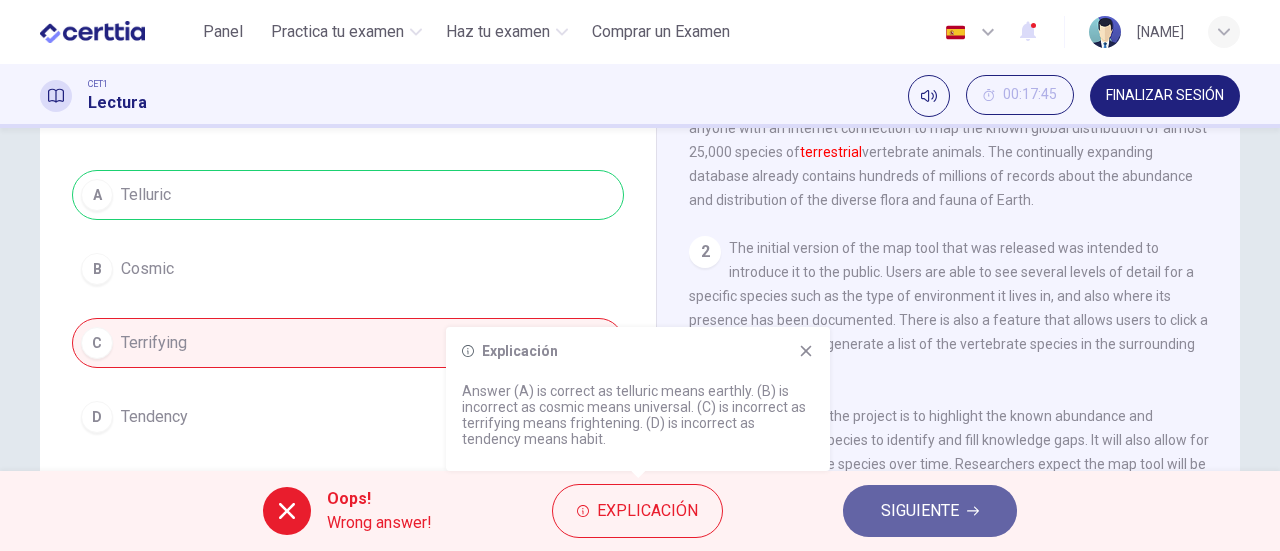 click on "SIGUIENTE" at bounding box center [930, 511] 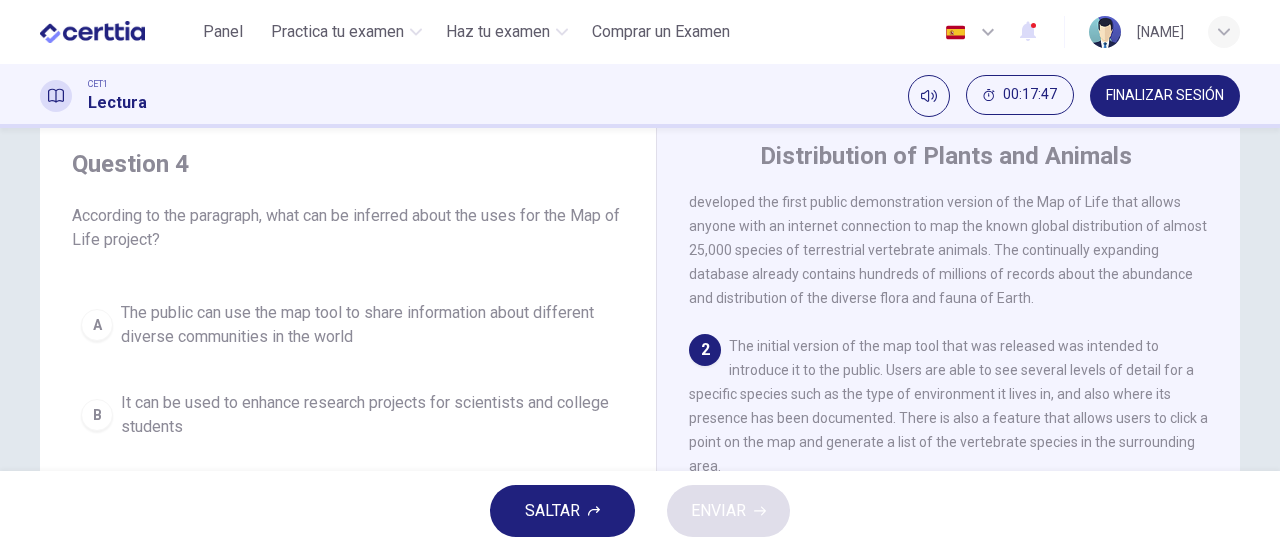 scroll, scrollTop: 60, scrollLeft: 0, axis: vertical 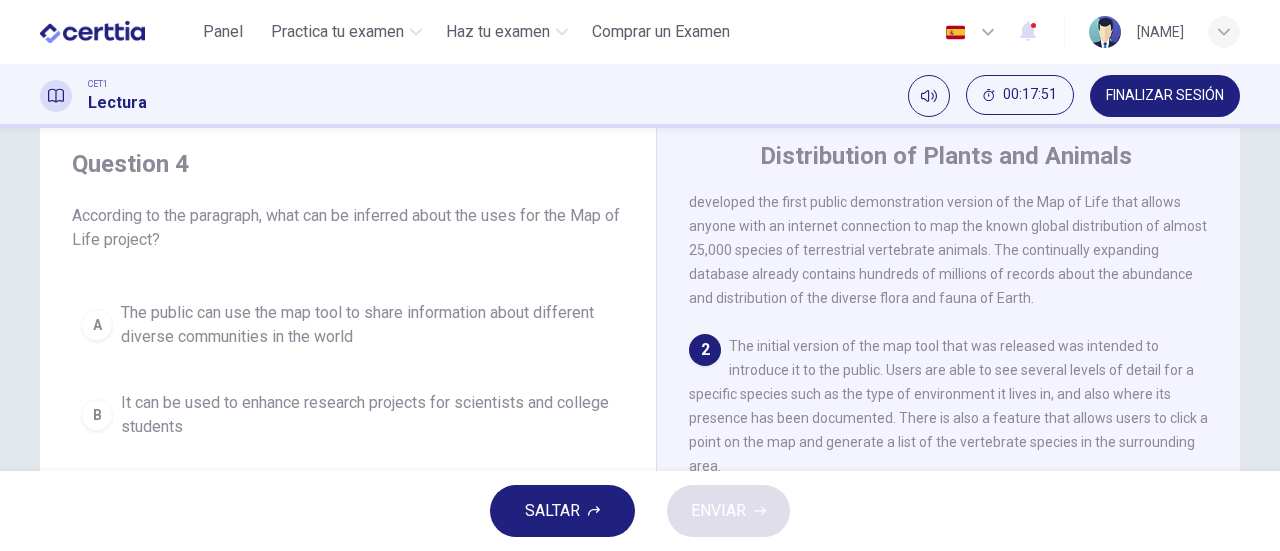 drag, startPoint x: 87, startPoint y: 215, endPoint x: 380, endPoint y: 404, distance: 348.66888 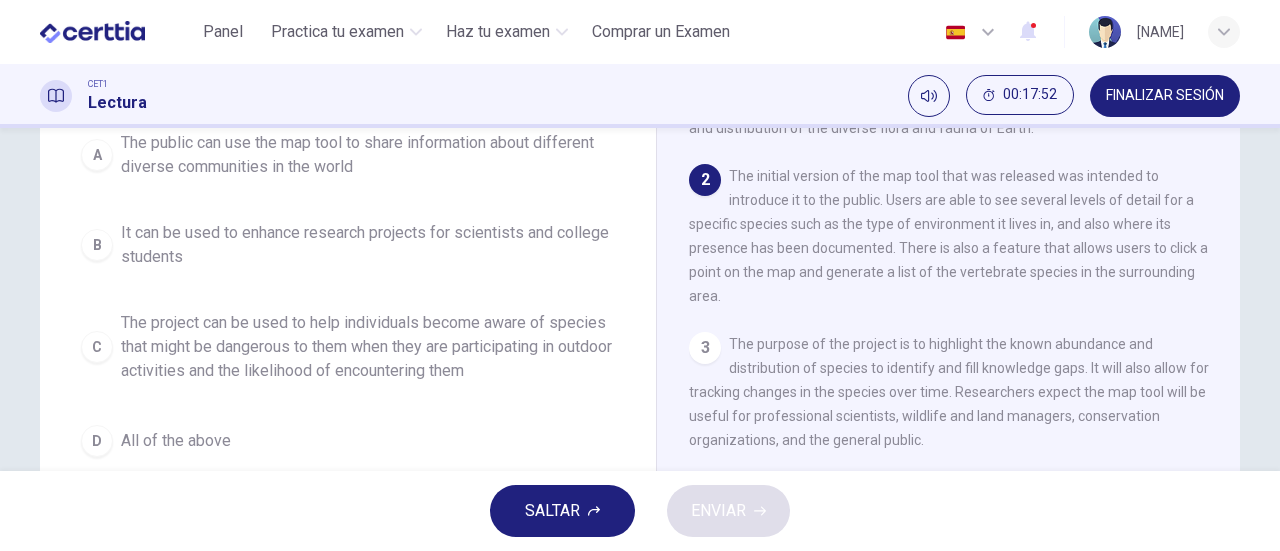 scroll, scrollTop: 265, scrollLeft: 0, axis: vertical 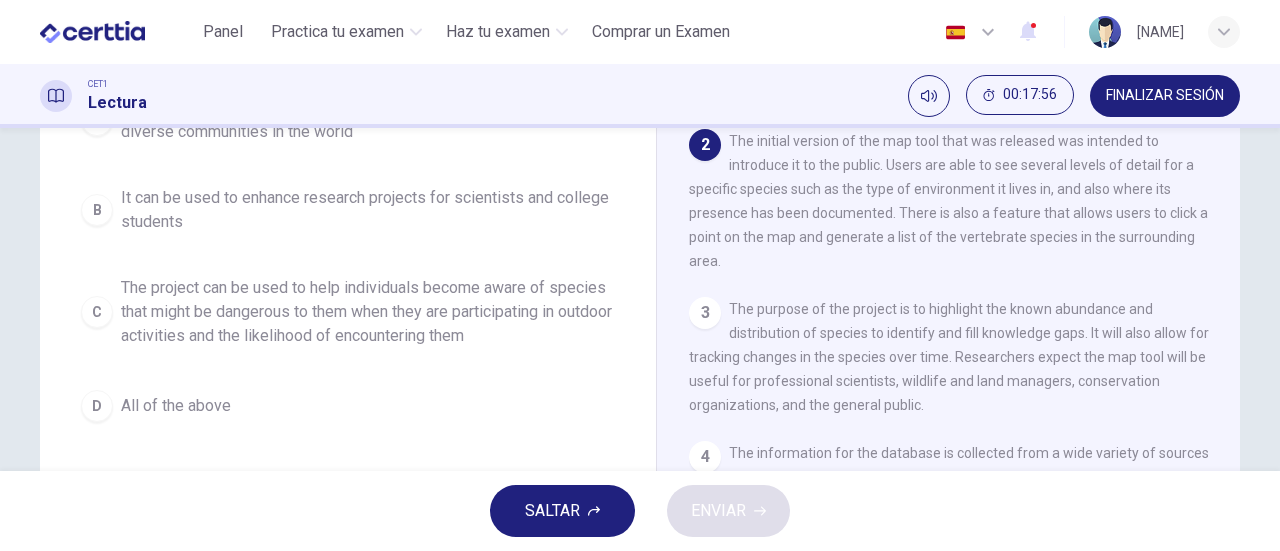 click on "2 The initial version of the map tool that was released was intended to introduce it to the public. Users are able to see several levels of detail for a specific species such as the type of environment it lives in, and also where its presence has been documented. There is also a feature that allows users to click a point on the map and generate a list of the vertebrate species in the surrounding area." at bounding box center (949, 201) 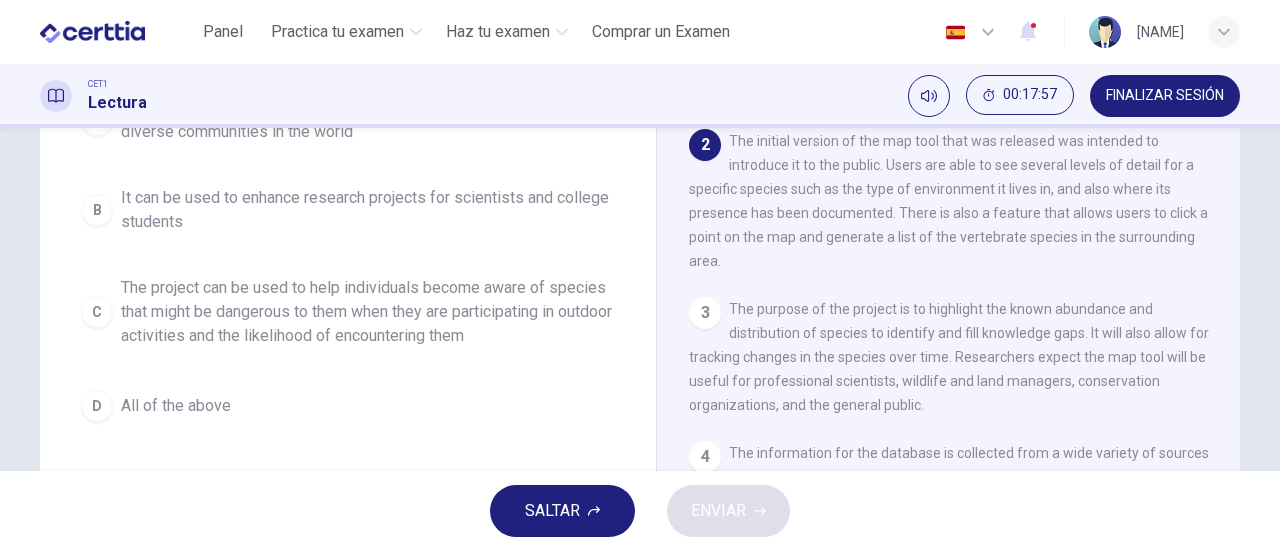drag, startPoint x: 730, startPoint y: 147, endPoint x: 674, endPoint y: 267, distance: 132.42357 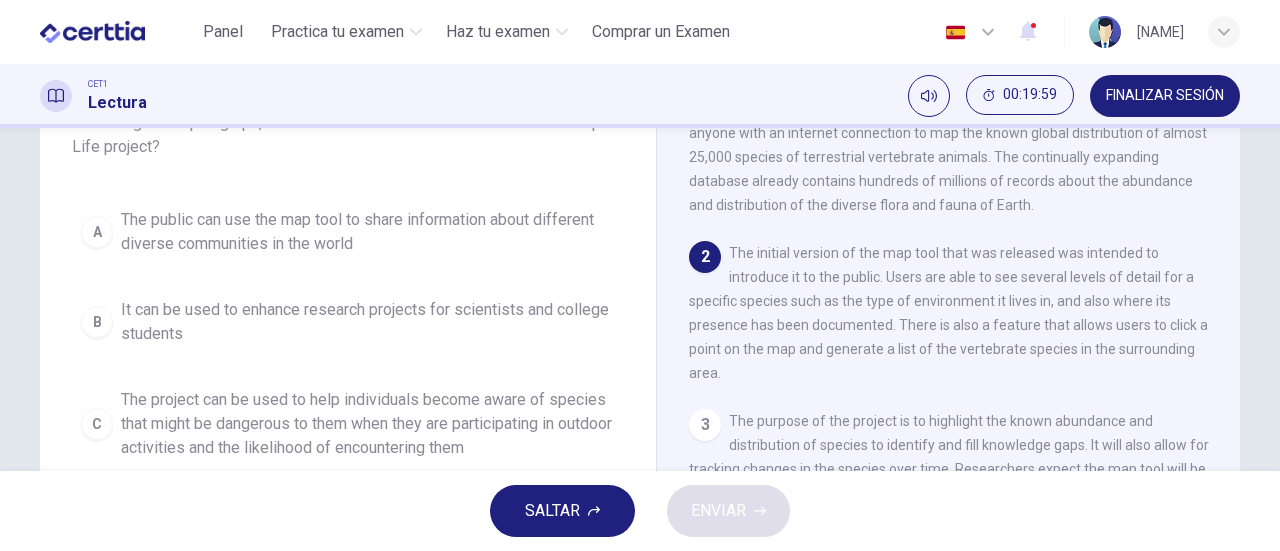 scroll, scrollTop: 126, scrollLeft: 0, axis: vertical 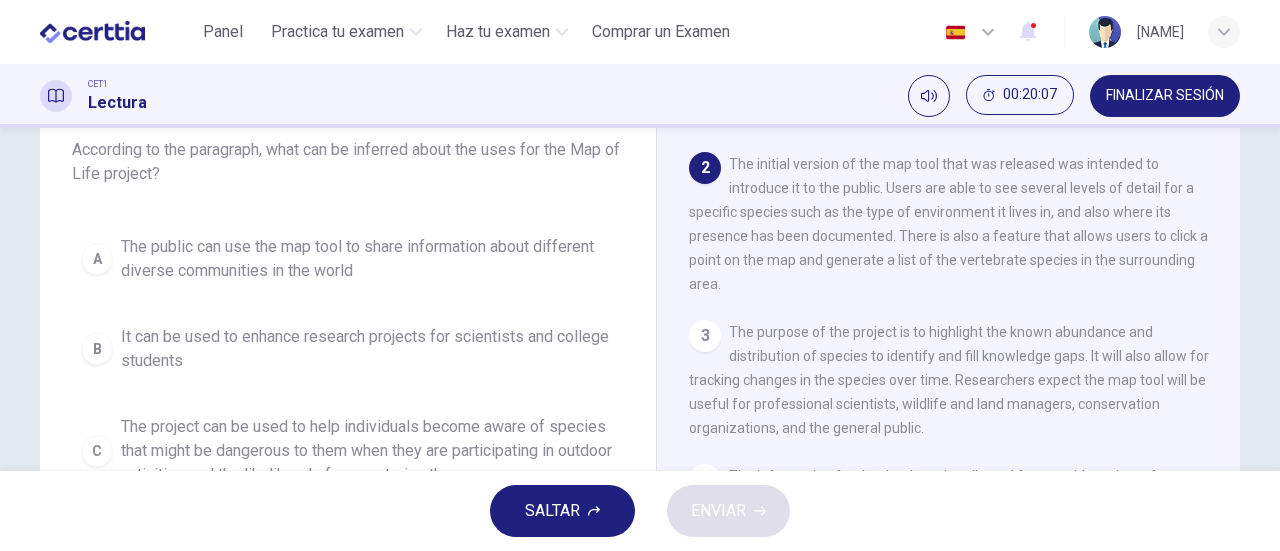 drag, startPoint x: 881, startPoint y: 197, endPoint x: 1054, endPoint y: 295, distance: 198.82907 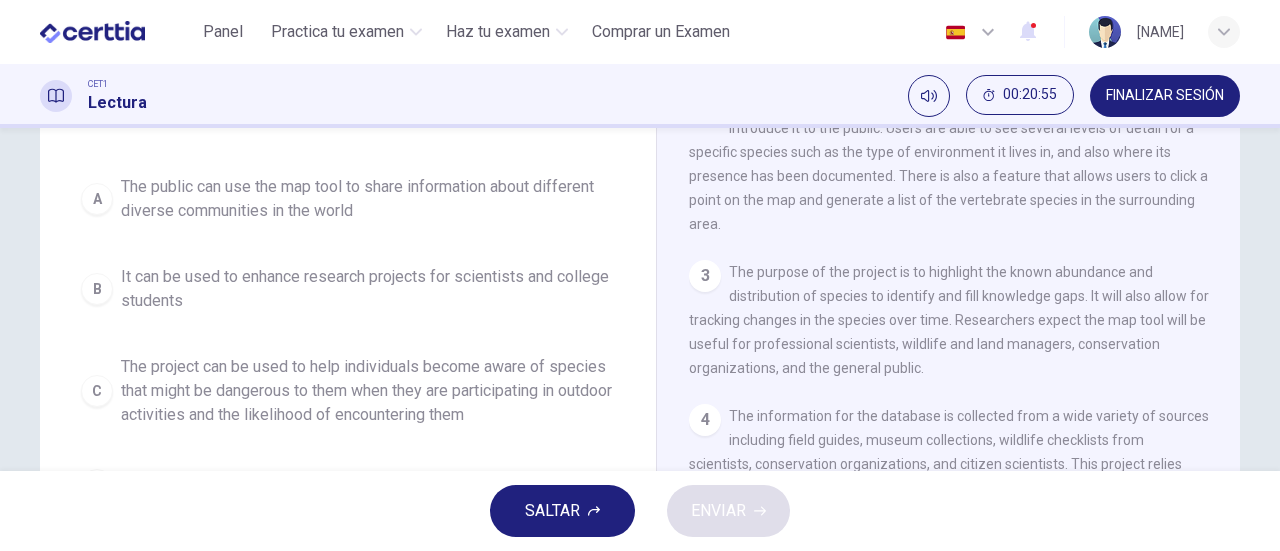 scroll, scrollTop: 232, scrollLeft: 0, axis: vertical 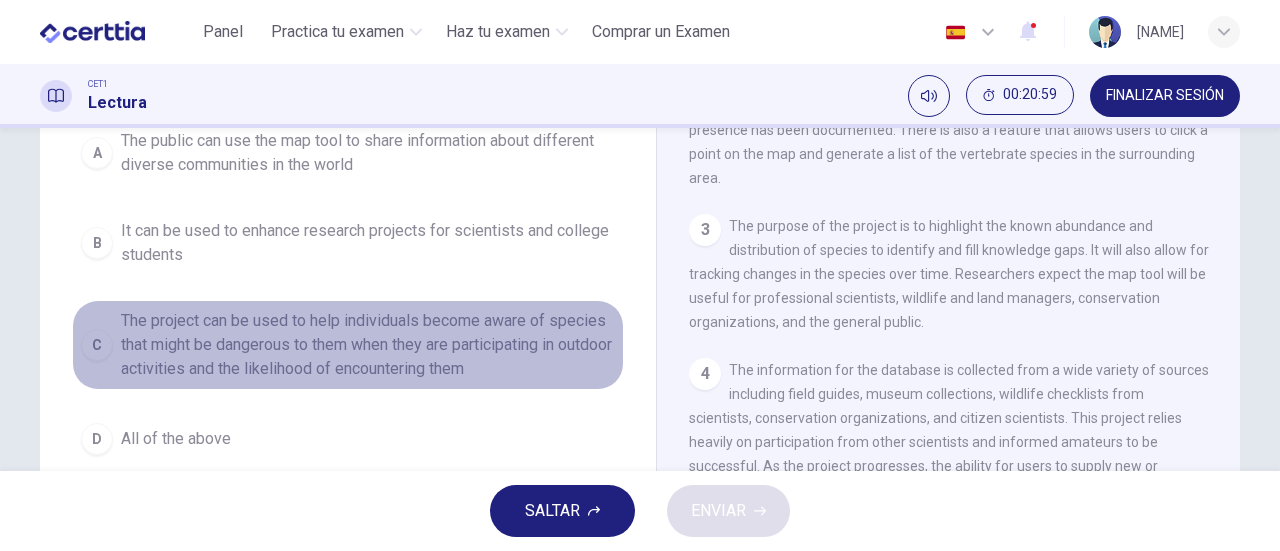 click on "The project can be used to help individuals become aware of species that might be dangerous to them when they are participating in outdoor activities and the likelihood of encountering them" at bounding box center [368, 153] 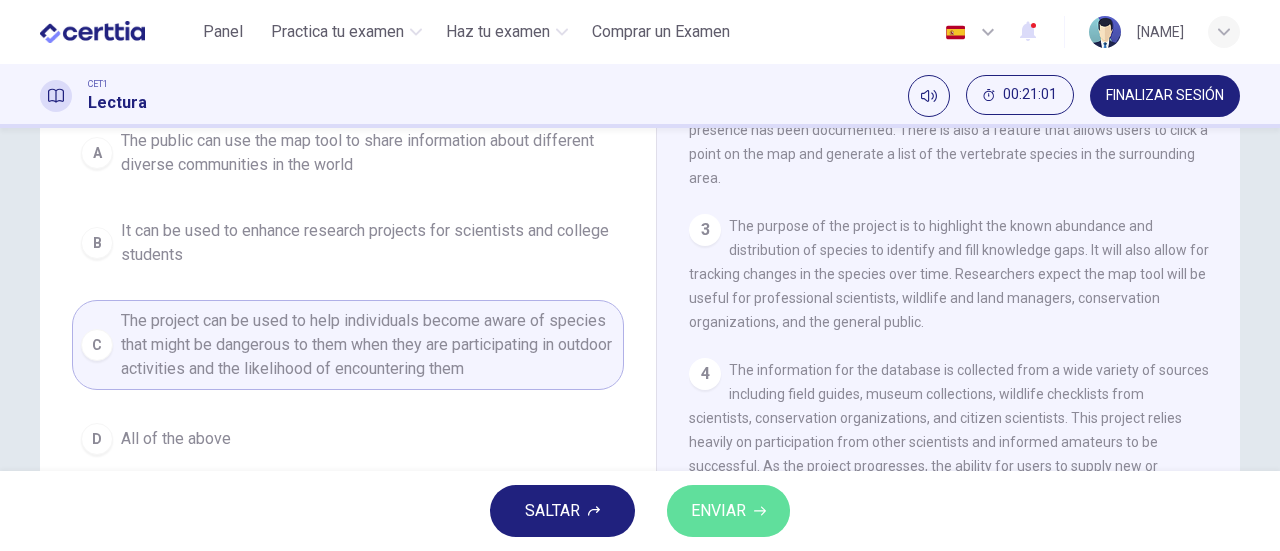 click on "ENVIAR" at bounding box center [718, 511] 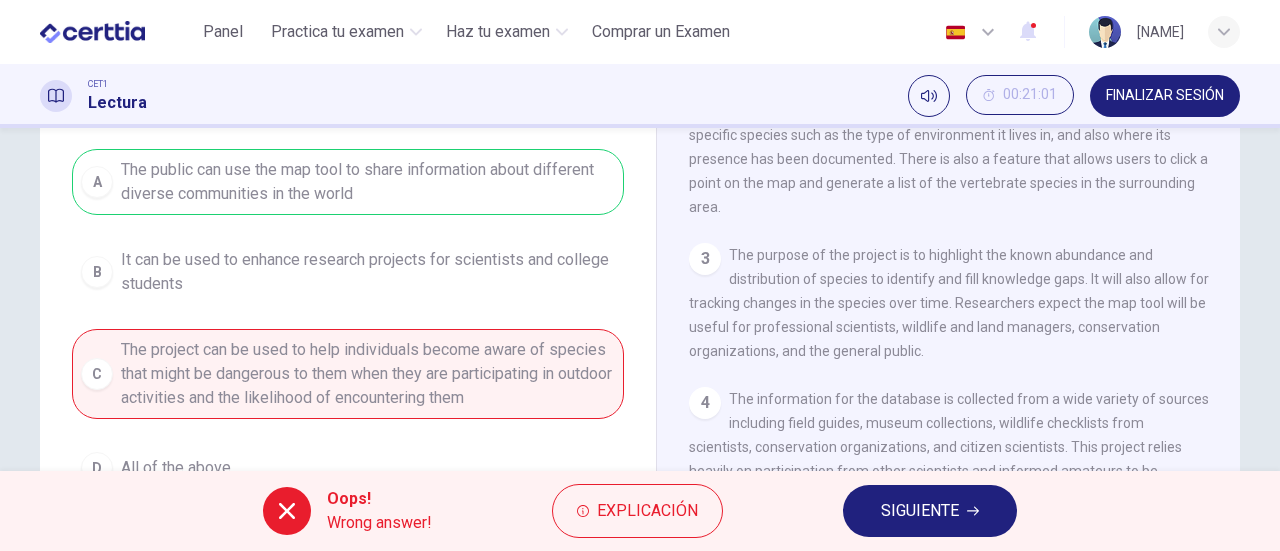 scroll, scrollTop: 200, scrollLeft: 0, axis: vertical 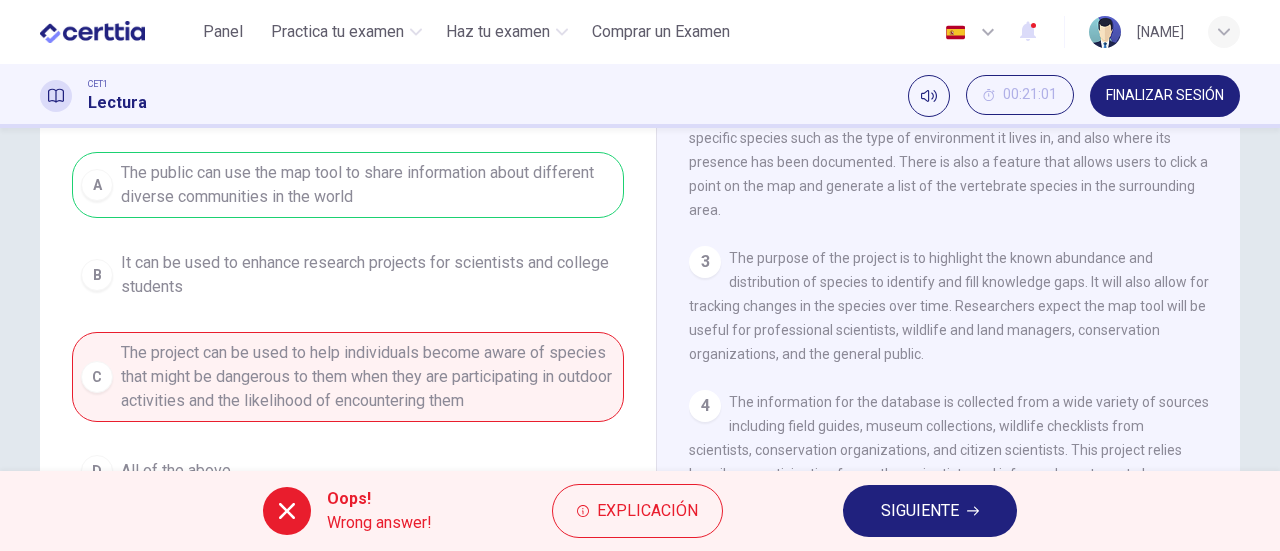 click on "Oops! Wrong answer! Explicación SIGUIENTE" at bounding box center (640, 511) 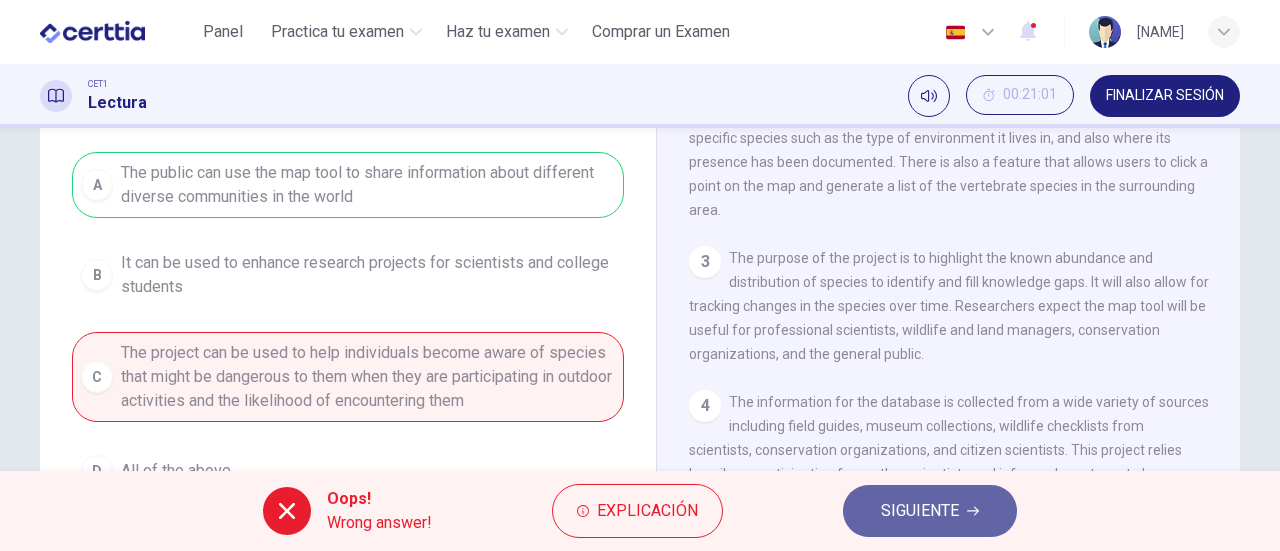 click on "SIGUIENTE" at bounding box center [920, 511] 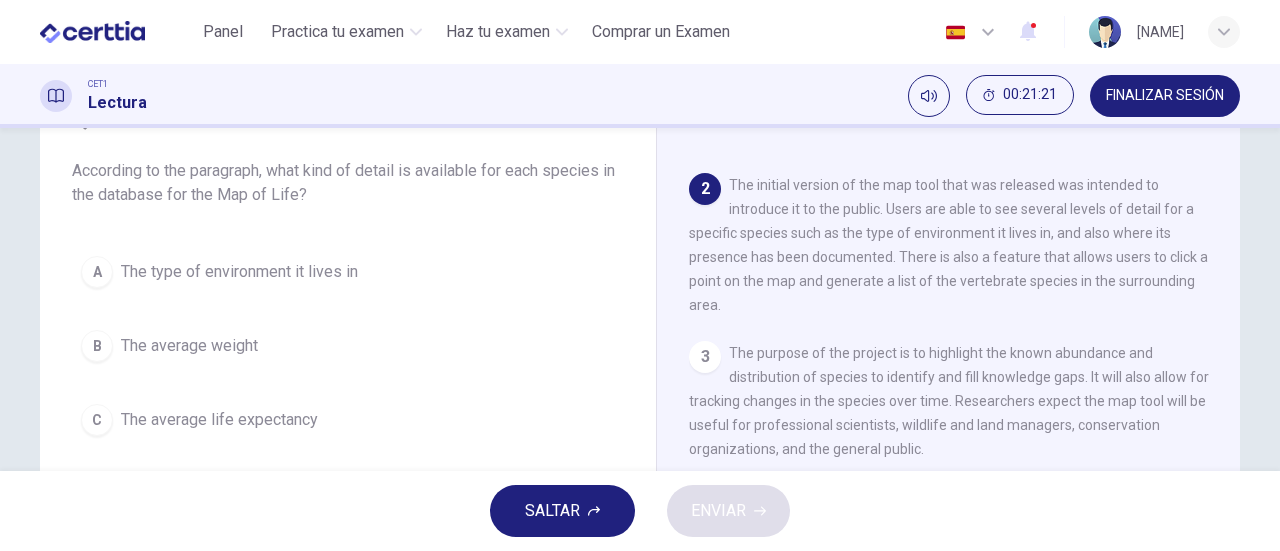 scroll, scrollTop: 106, scrollLeft: 0, axis: vertical 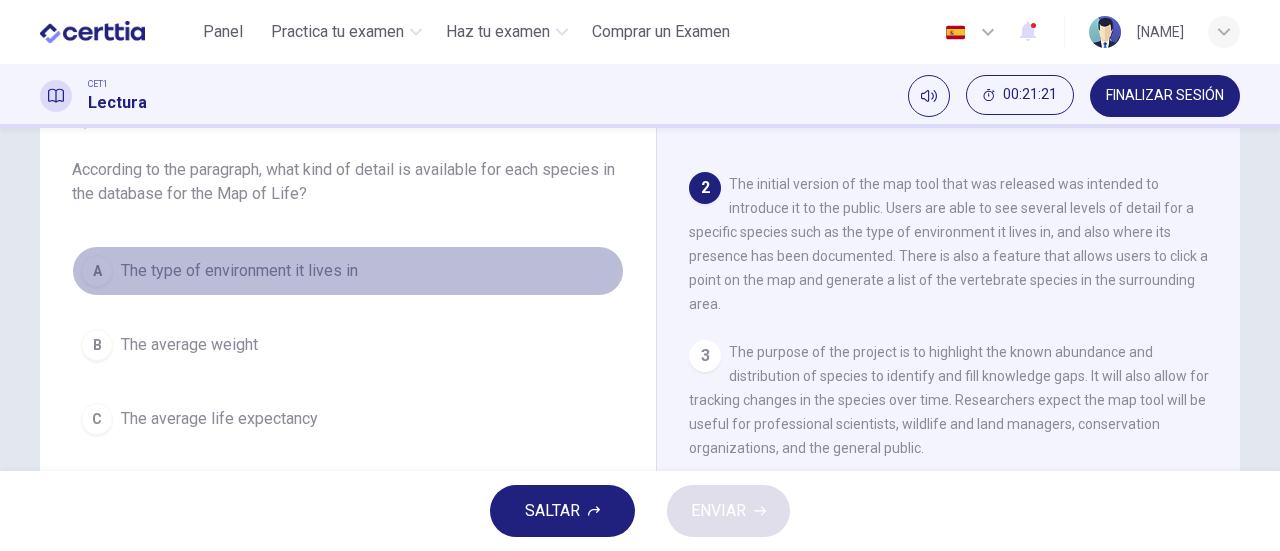 click on "The type of environment it lives in" at bounding box center (239, 271) 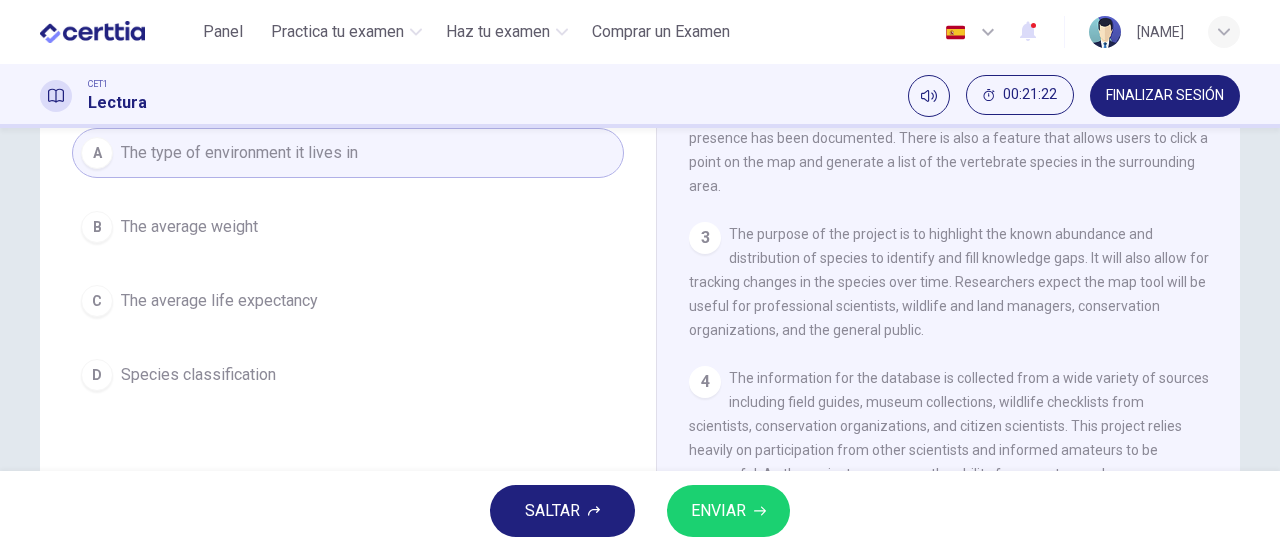 scroll, scrollTop: 242, scrollLeft: 0, axis: vertical 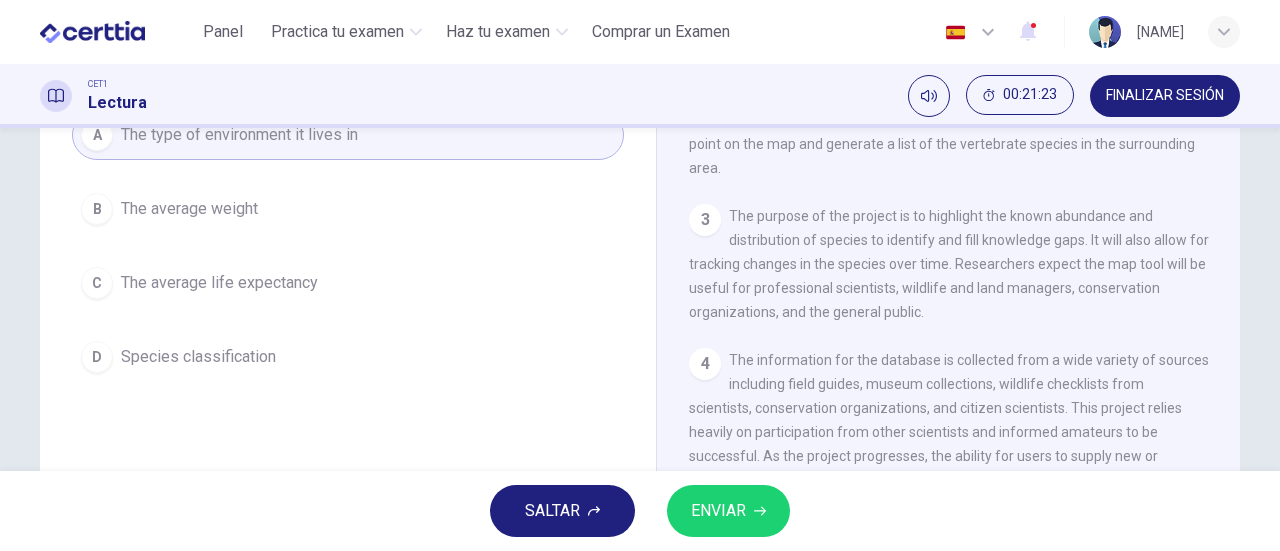 click on "ENVIAR" at bounding box center [718, 511] 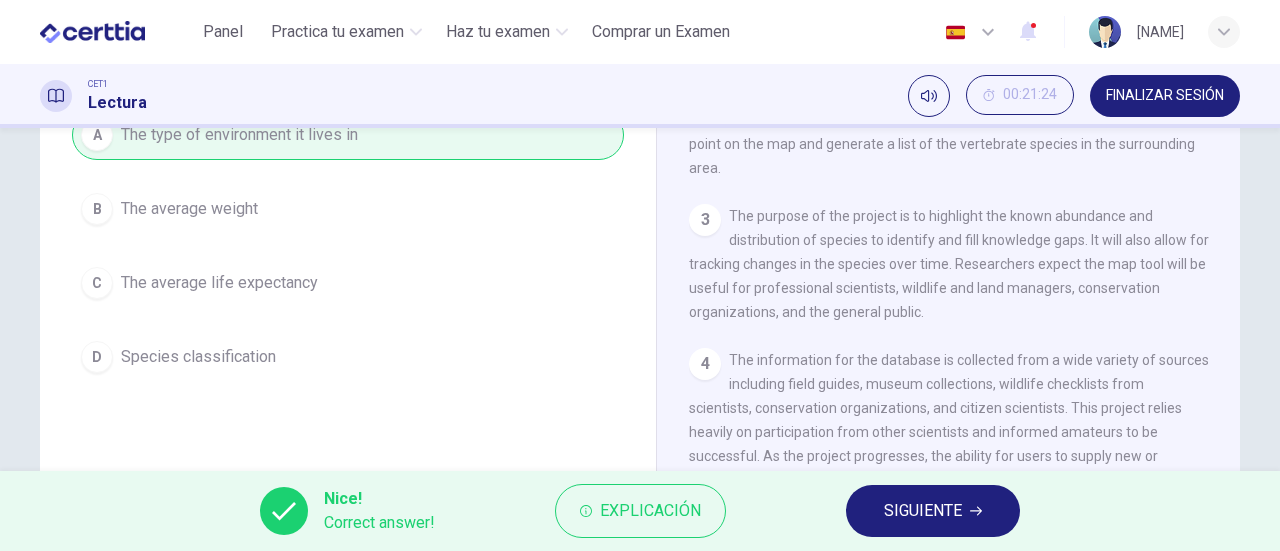 click on "SIGUIENTE" at bounding box center [923, 511] 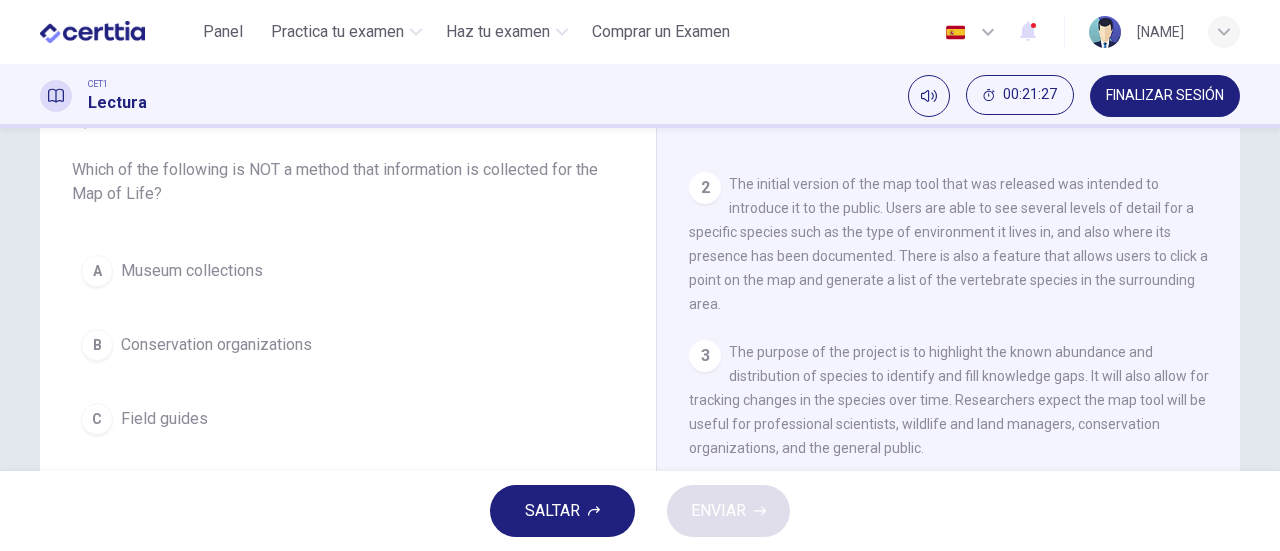 scroll, scrollTop: 106, scrollLeft: 0, axis: vertical 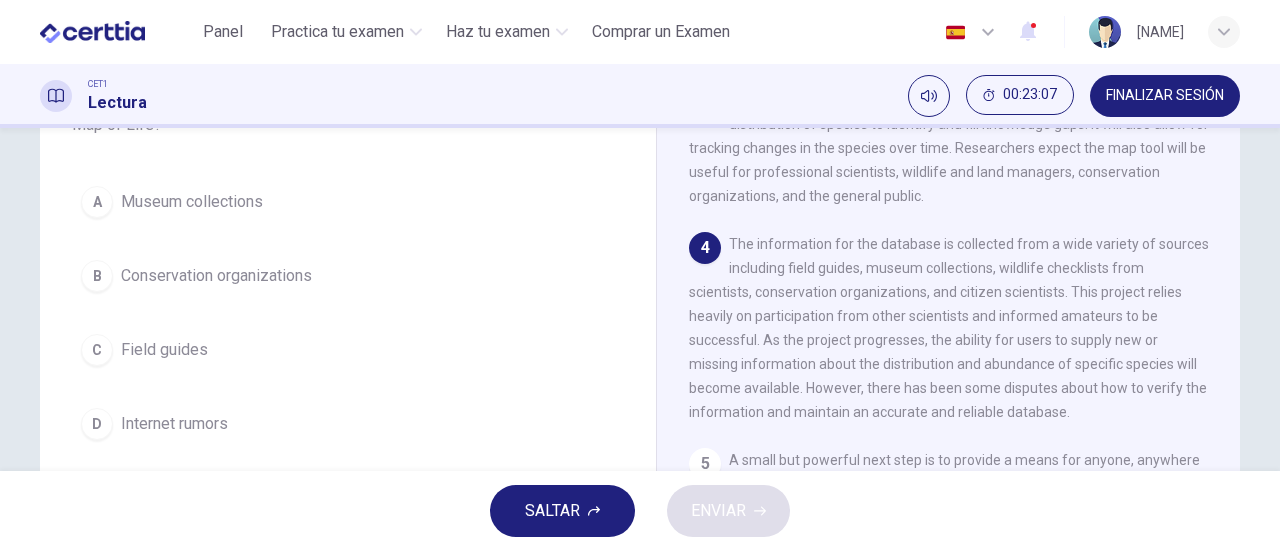 click on "Internet rumors" at bounding box center (192, 202) 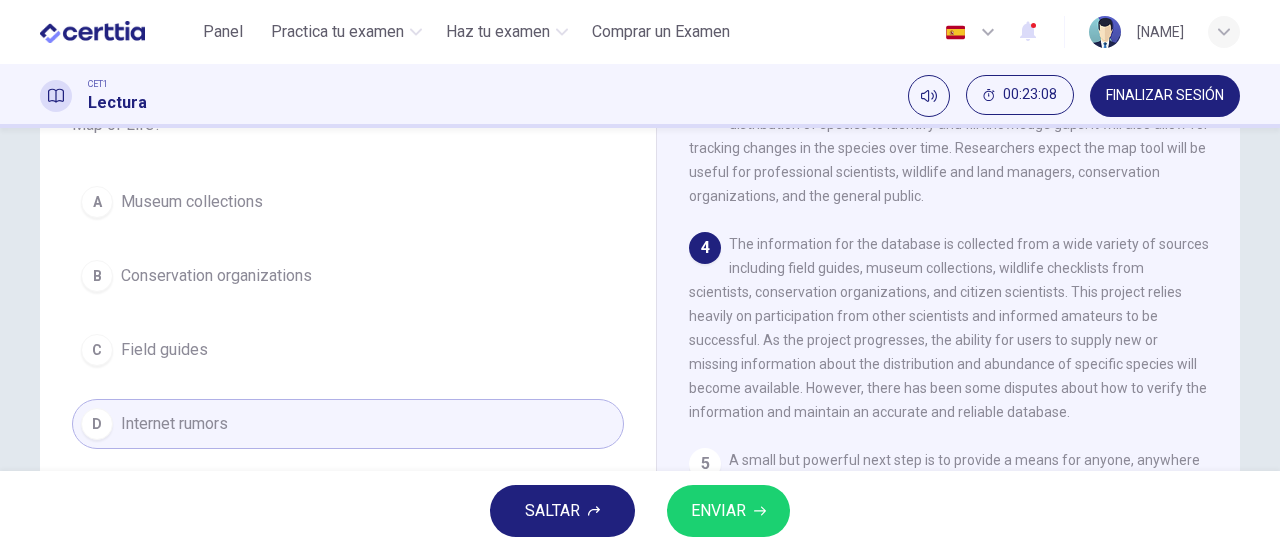 click on "ENVIAR" at bounding box center (718, 511) 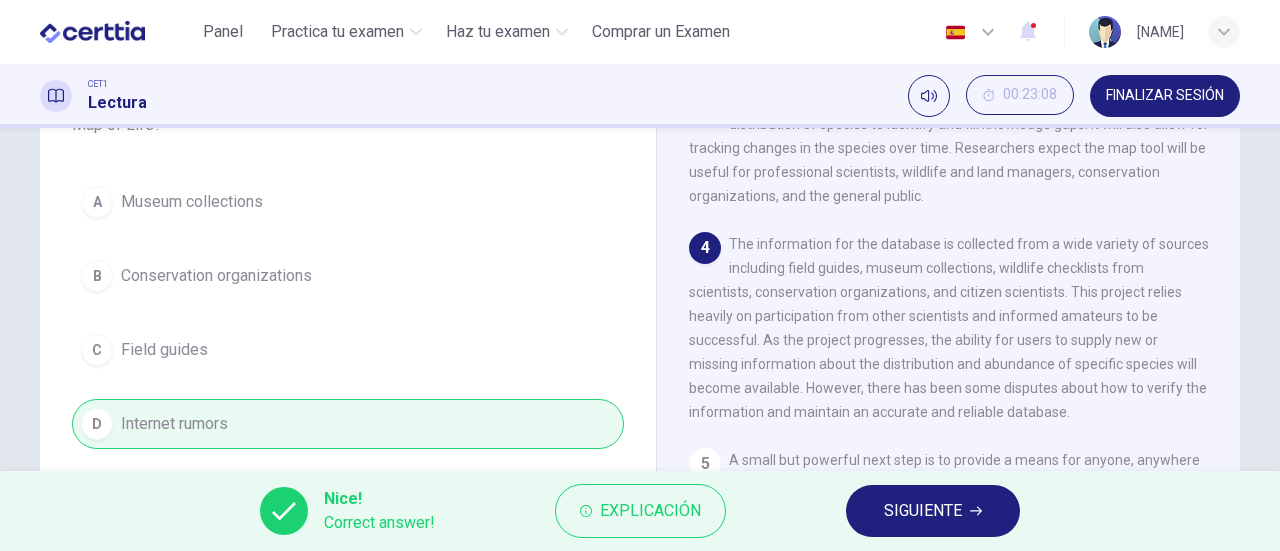 click on "SIGUIENTE" at bounding box center (933, 511) 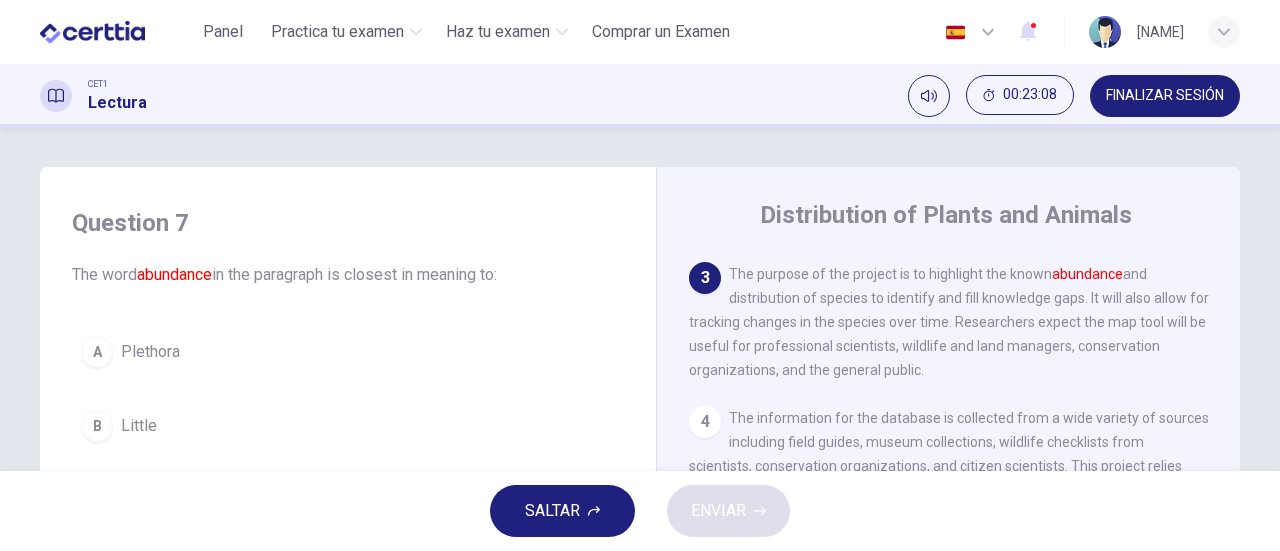 scroll, scrollTop: 0, scrollLeft: 0, axis: both 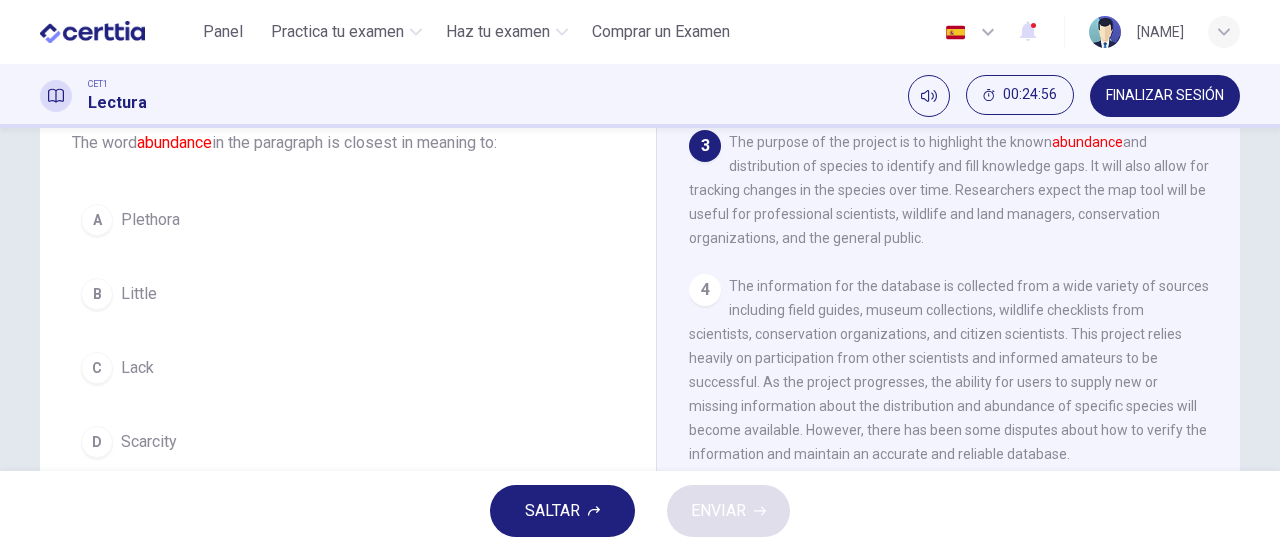 click on "Plethora" at bounding box center (150, 220) 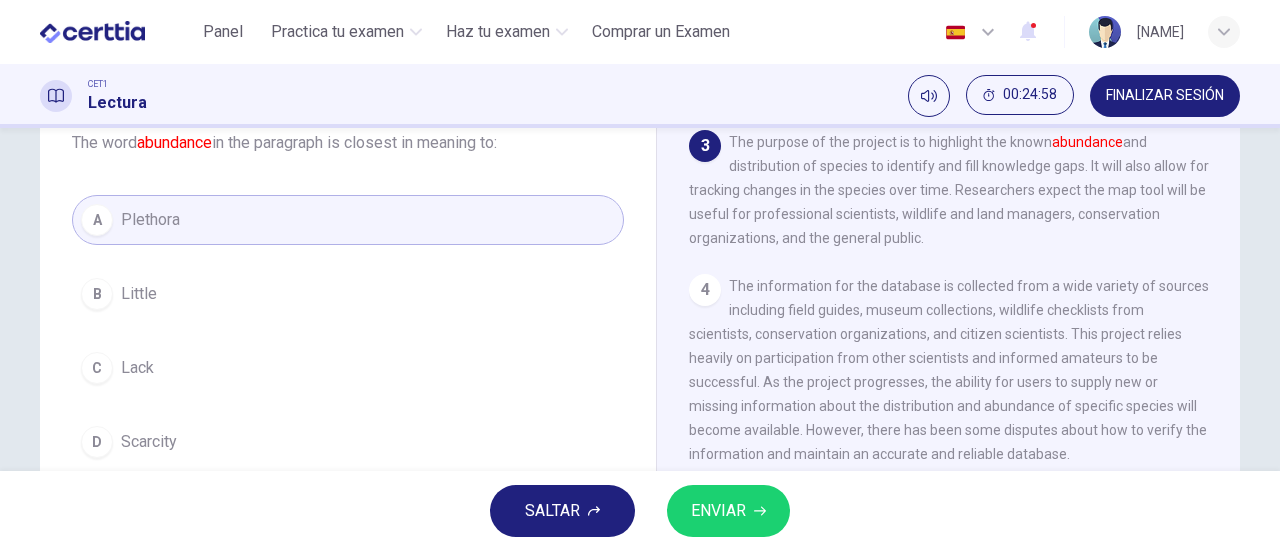 click on "B Little" at bounding box center [348, 294] 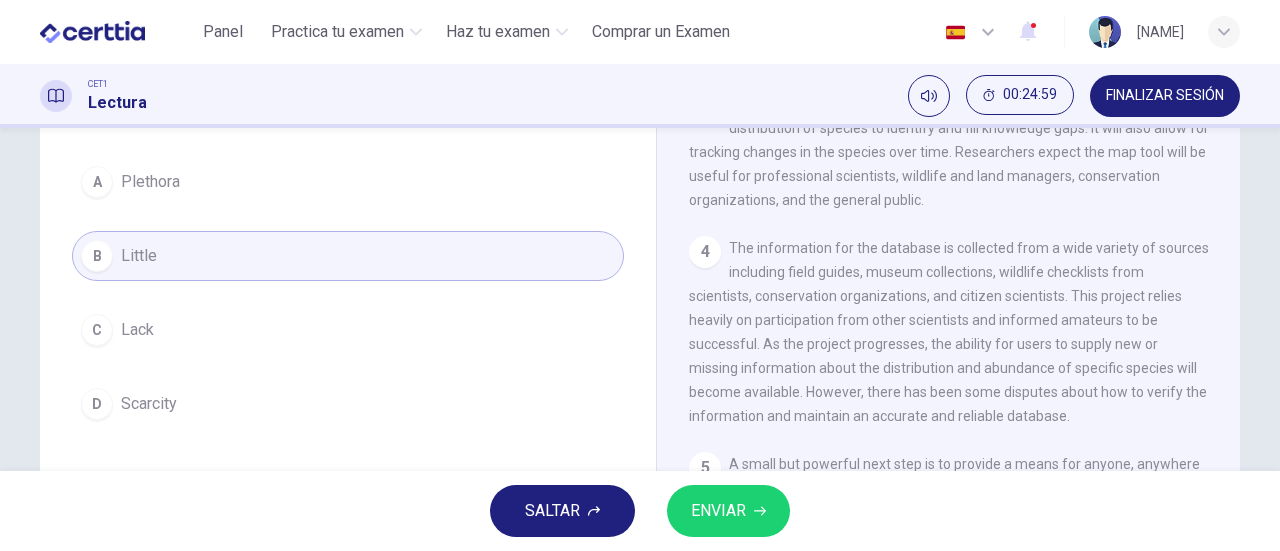 scroll, scrollTop: 176, scrollLeft: 0, axis: vertical 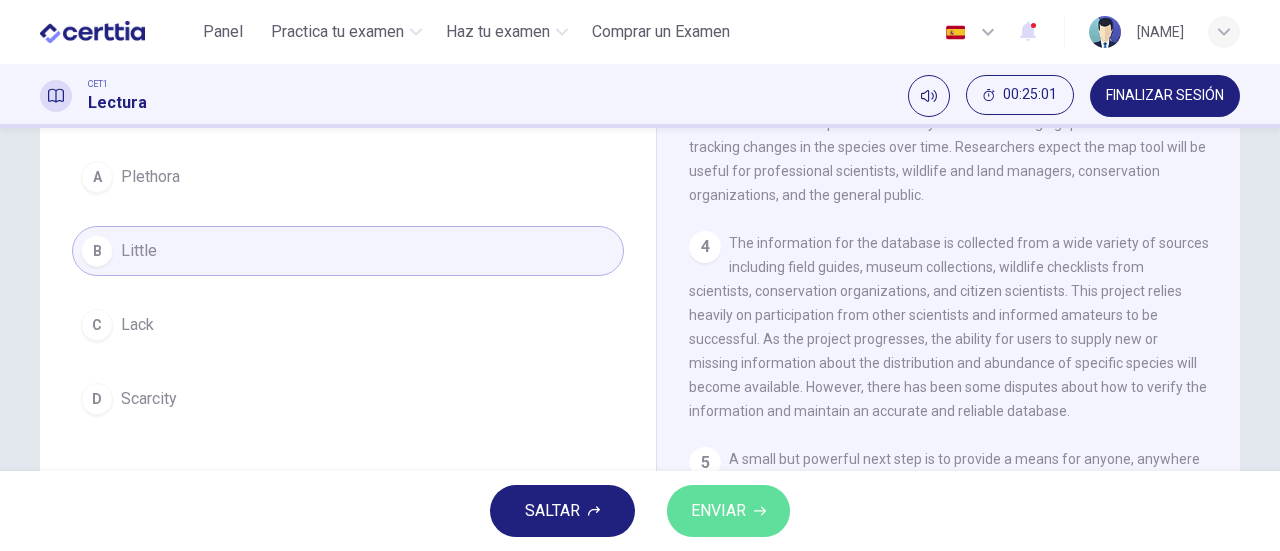click on "ENVIAR" at bounding box center [718, 511] 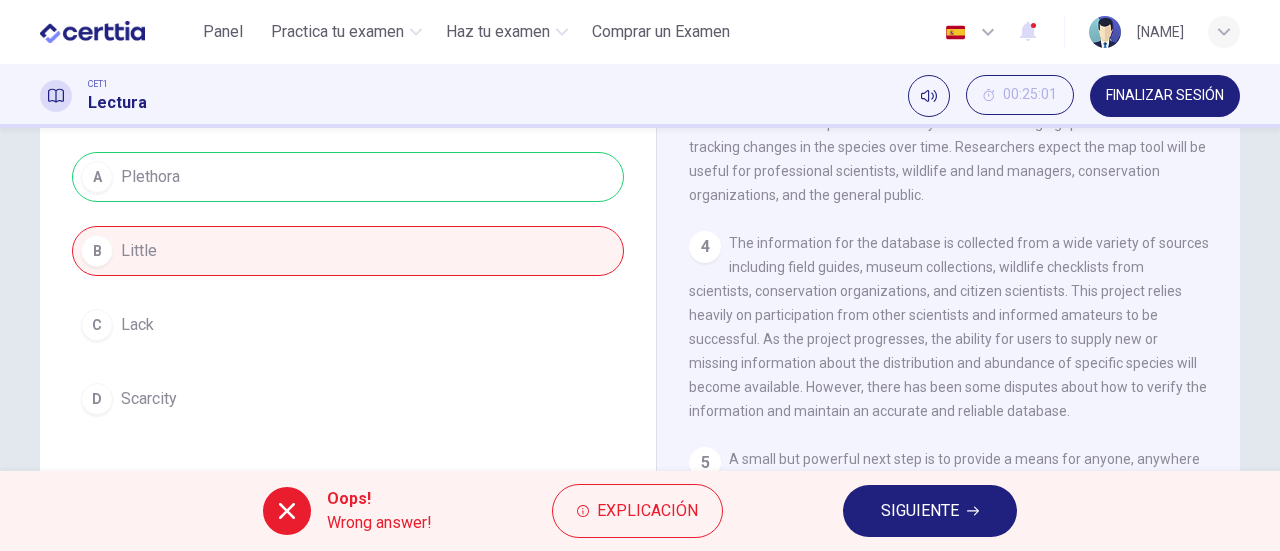 click on "SIGUIENTE" at bounding box center [920, 511] 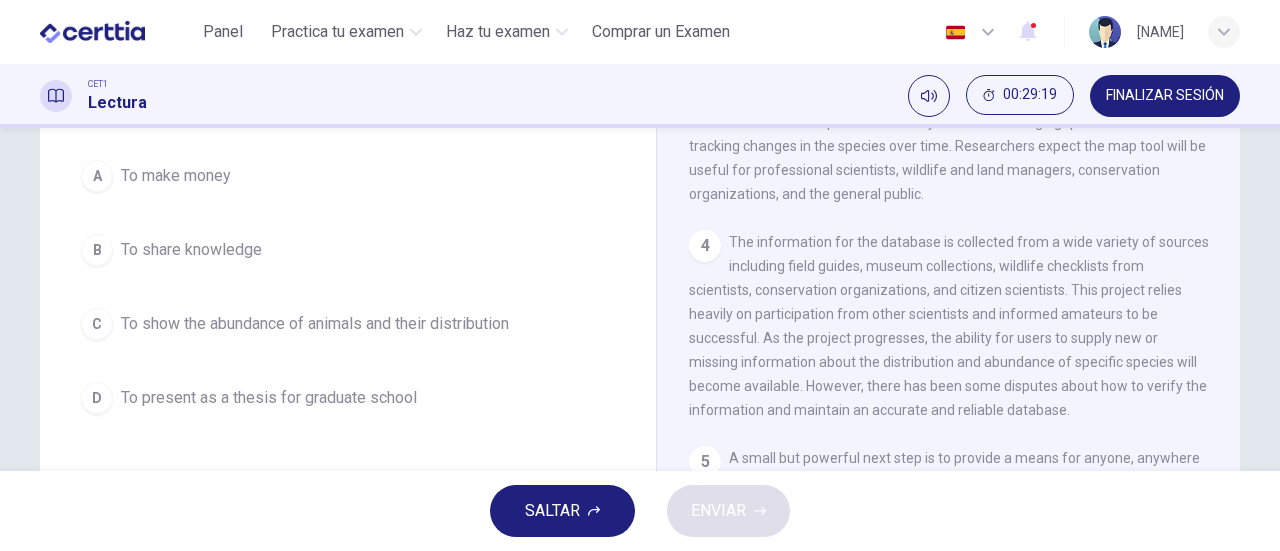 scroll, scrollTop: 196, scrollLeft: 0, axis: vertical 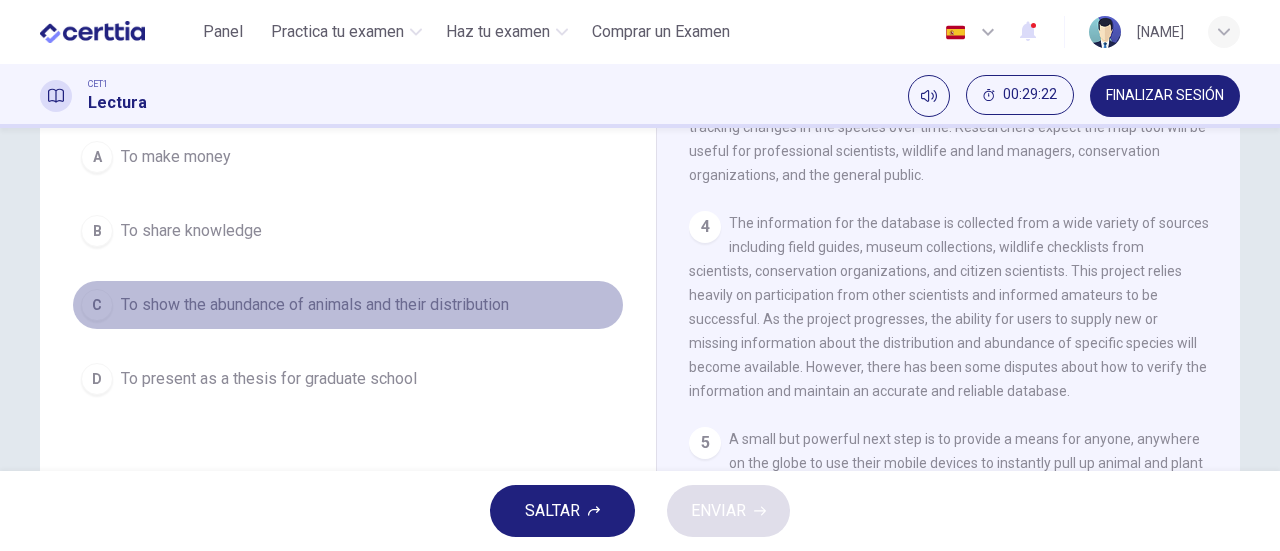 click on "To show the abundance of animals and their distribution" at bounding box center [176, 157] 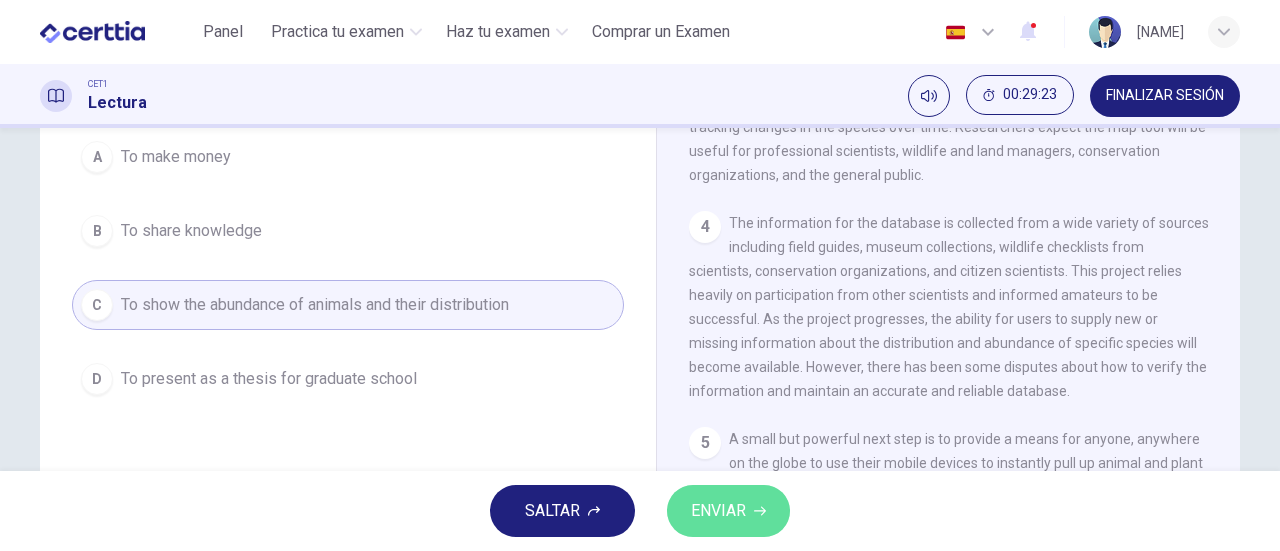 click on "ENVIAR" at bounding box center [718, 511] 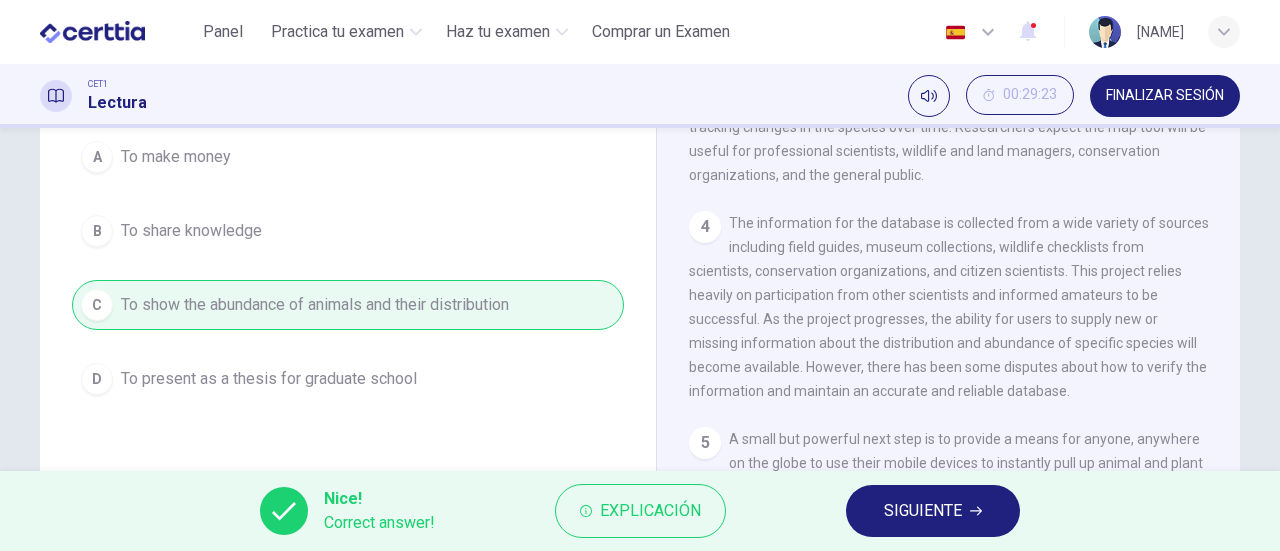 click on "SIGUIENTE" at bounding box center (933, 511) 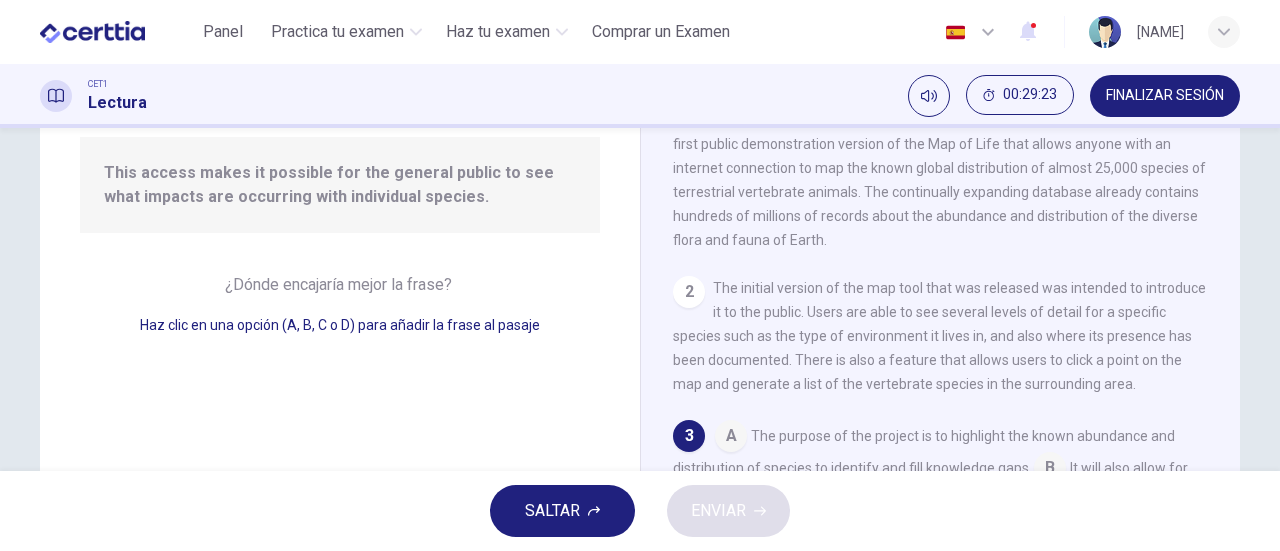 scroll, scrollTop: 145, scrollLeft: 0, axis: vertical 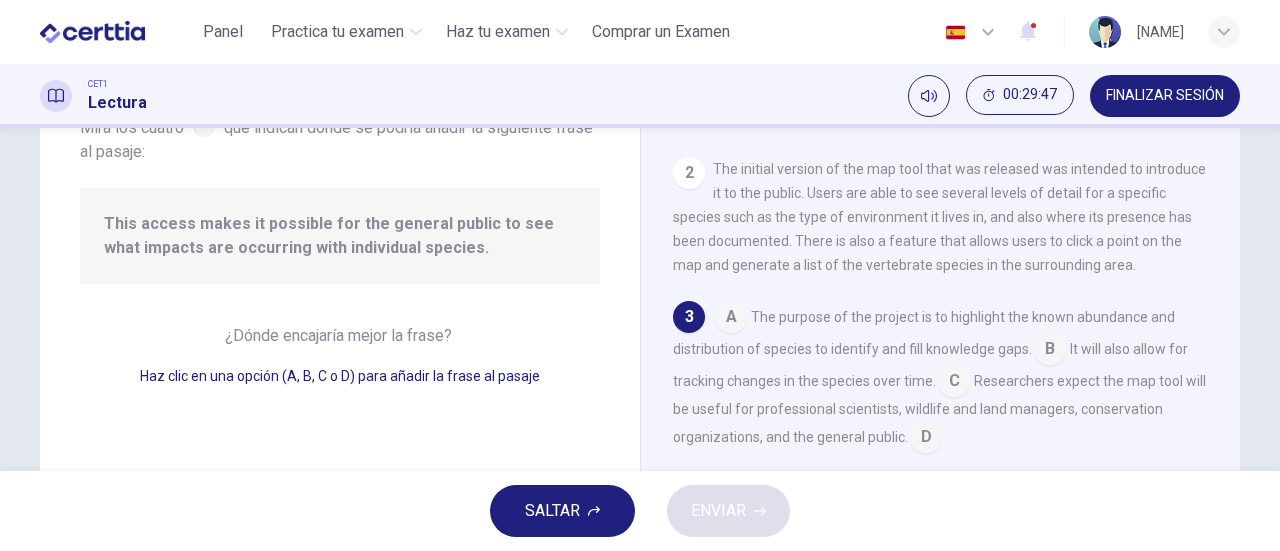 click at bounding box center (731, 319) 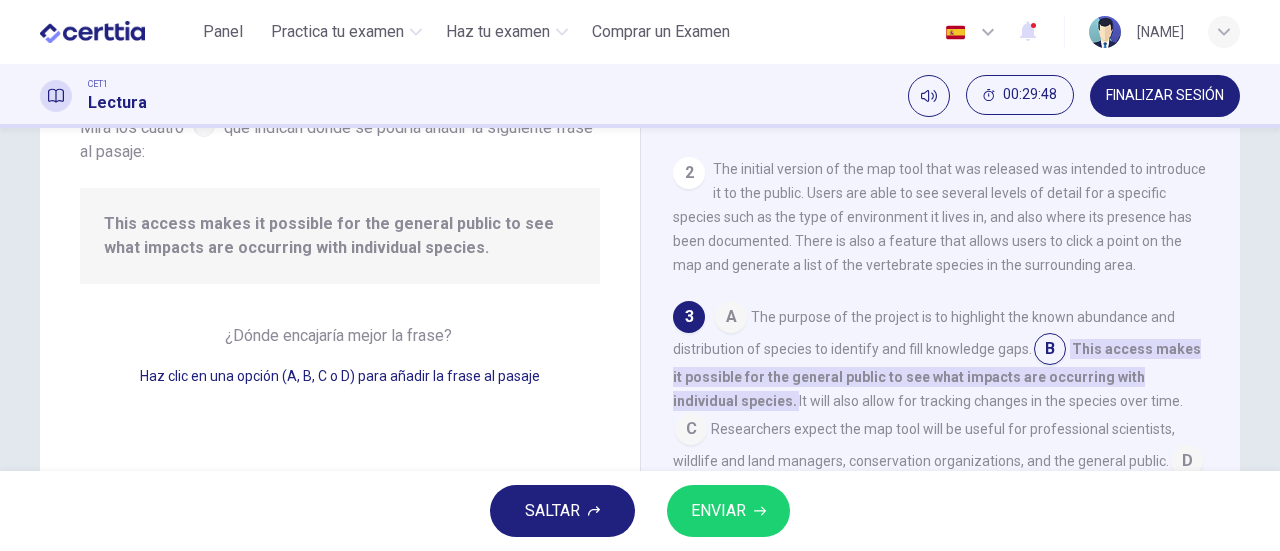 click on "ENVIAR" at bounding box center (728, 511) 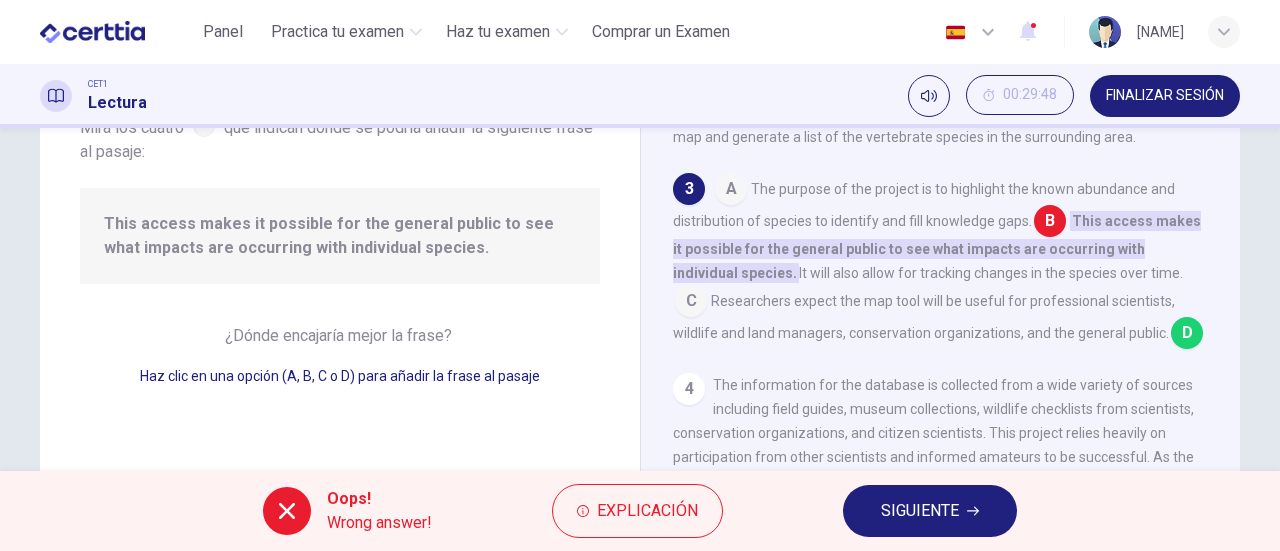 scroll, scrollTop: 319, scrollLeft: 0, axis: vertical 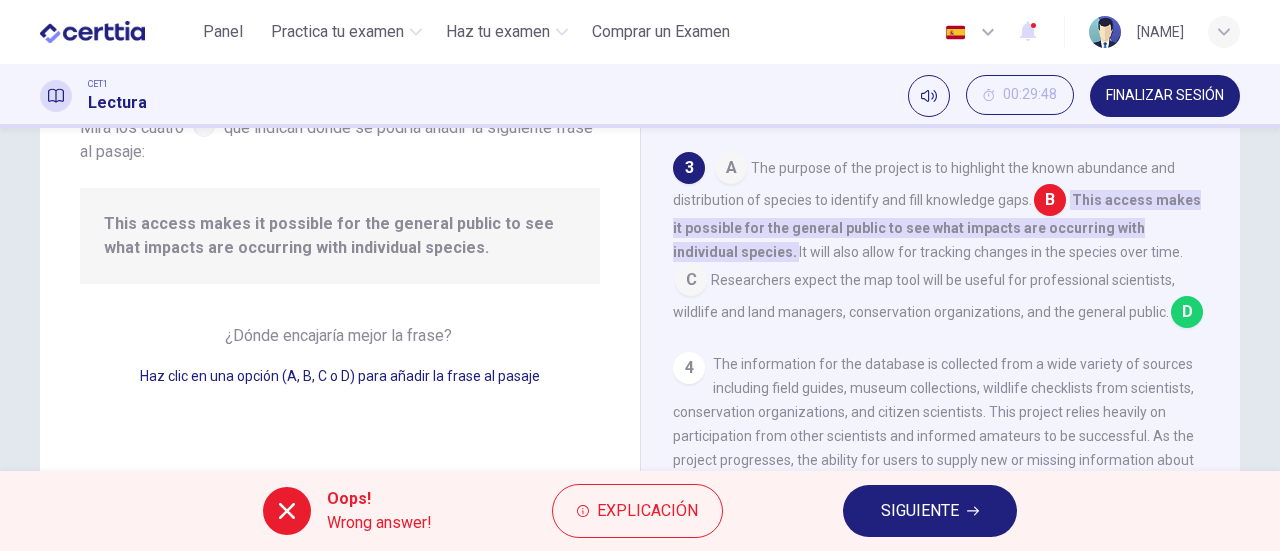 click on "SIGUIENTE" at bounding box center (920, 511) 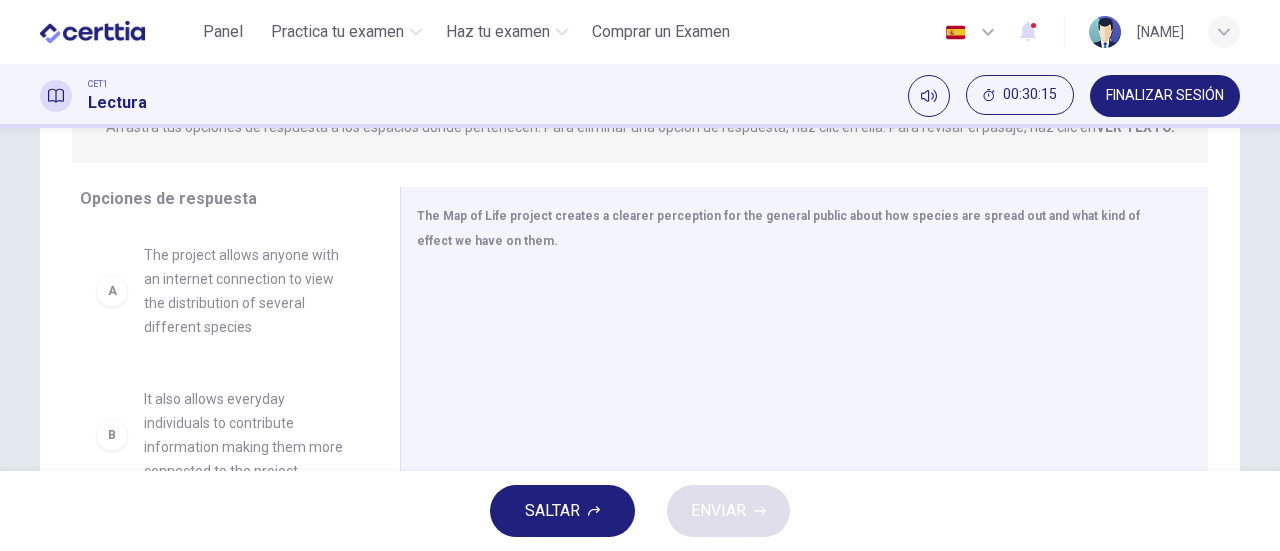 scroll, scrollTop: 286, scrollLeft: 0, axis: vertical 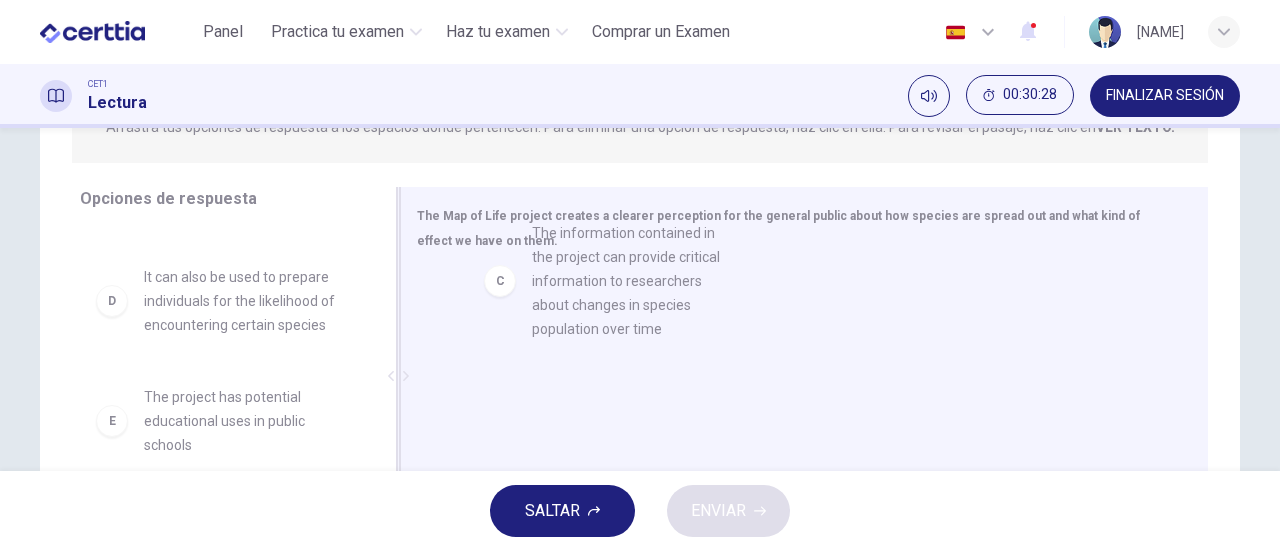drag, startPoint x: 270, startPoint y: 288, endPoint x: 618, endPoint y: 252, distance: 349.85712 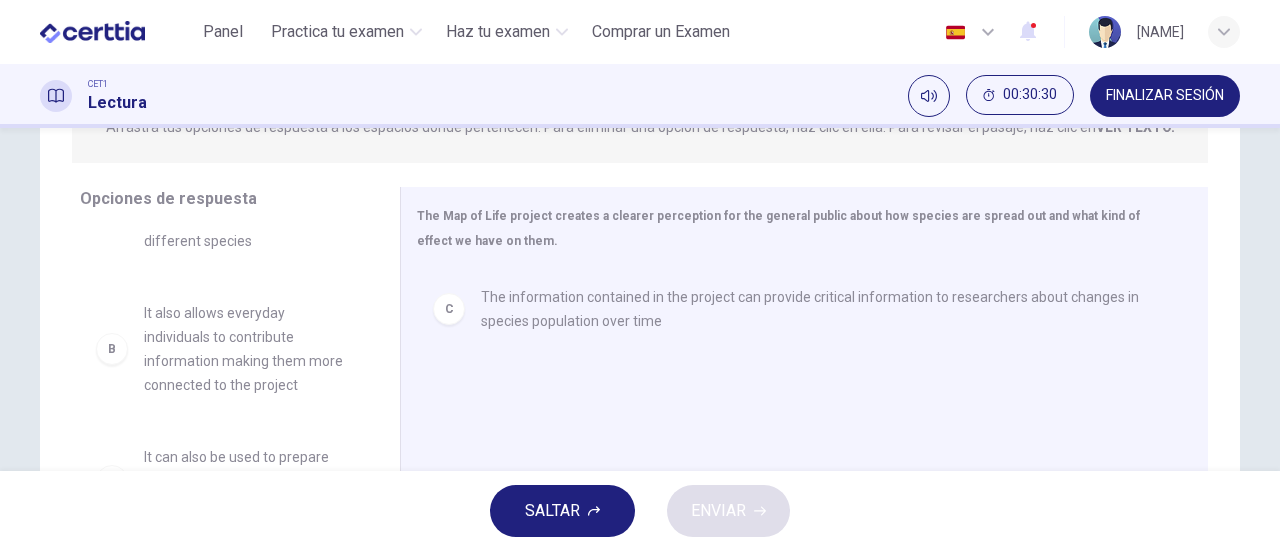 scroll, scrollTop: 41, scrollLeft: 0, axis: vertical 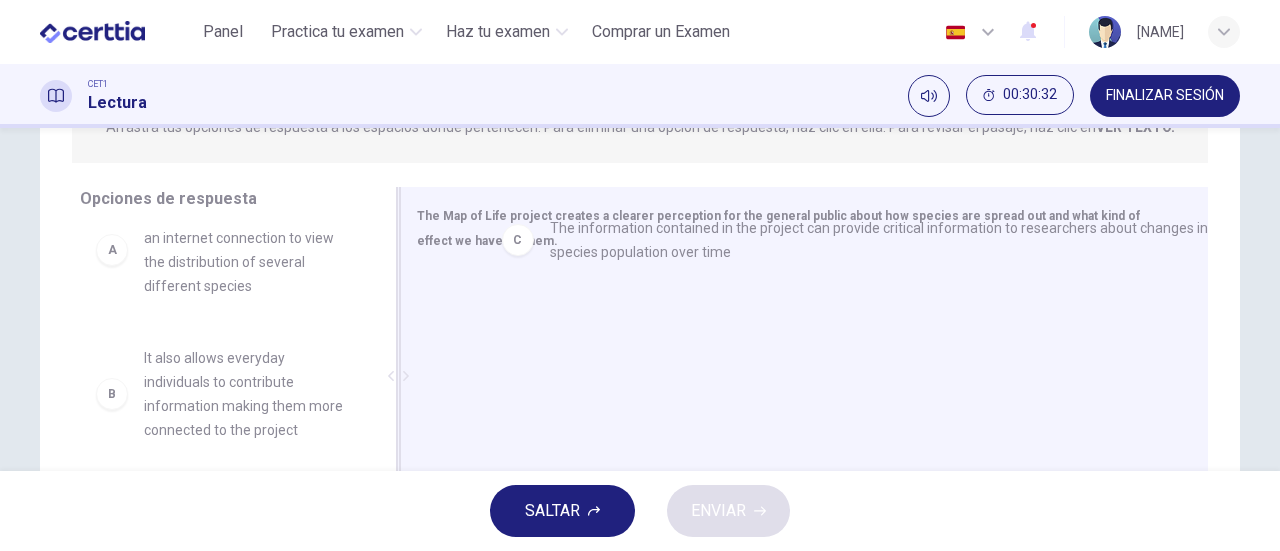 drag, startPoint x: 459, startPoint y: 314, endPoint x: 533, endPoint y: 237, distance: 106.7942 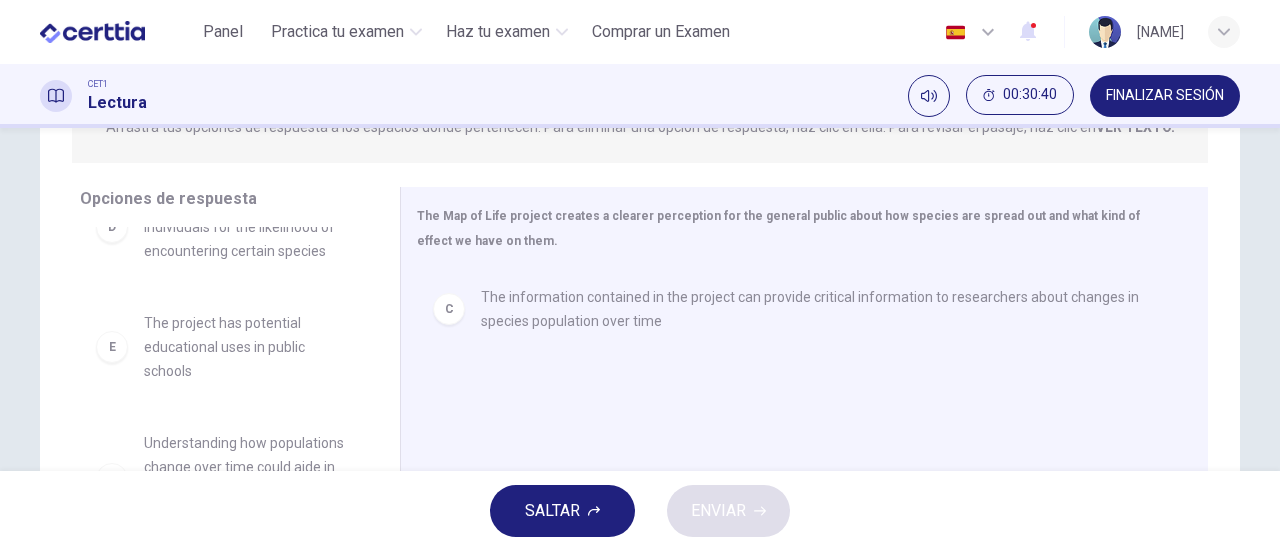 scroll, scrollTop: 348, scrollLeft: 0, axis: vertical 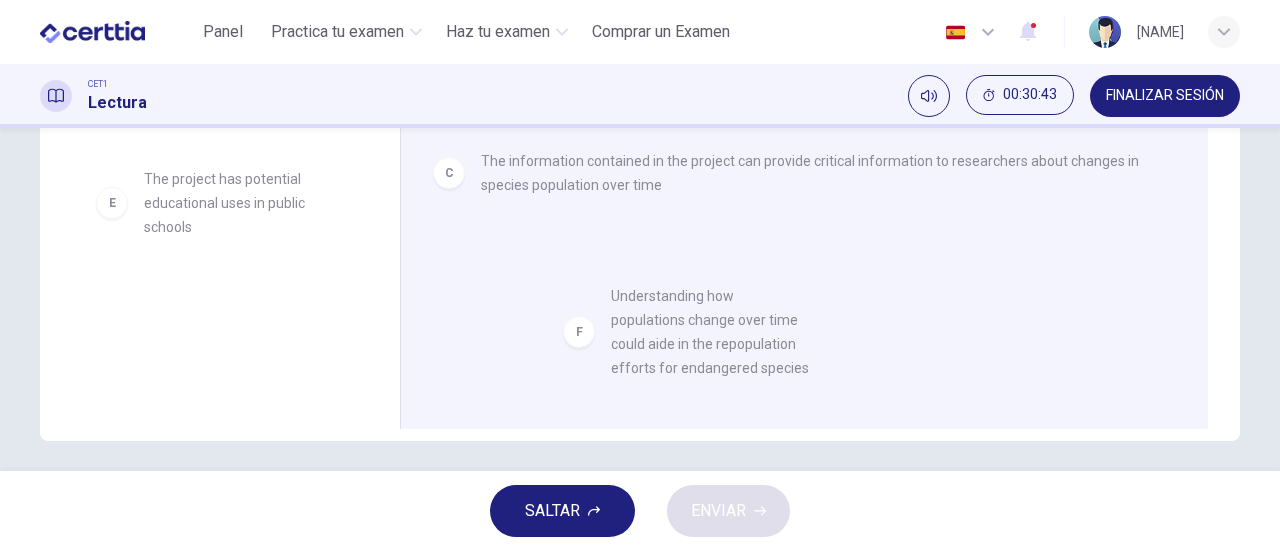 drag, startPoint x: 212, startPoint y: 345, endPoint x: 696, endPoint y: 347, distance: 484.00412 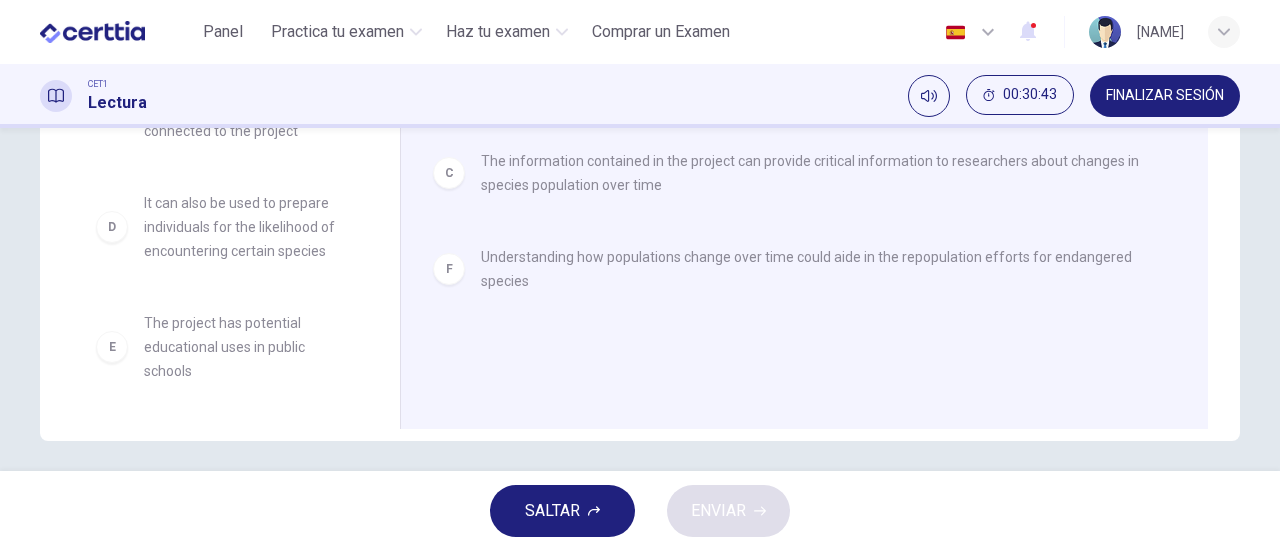 scroll, scrollTop: 204, scrollLeft: 0, axis: vertical 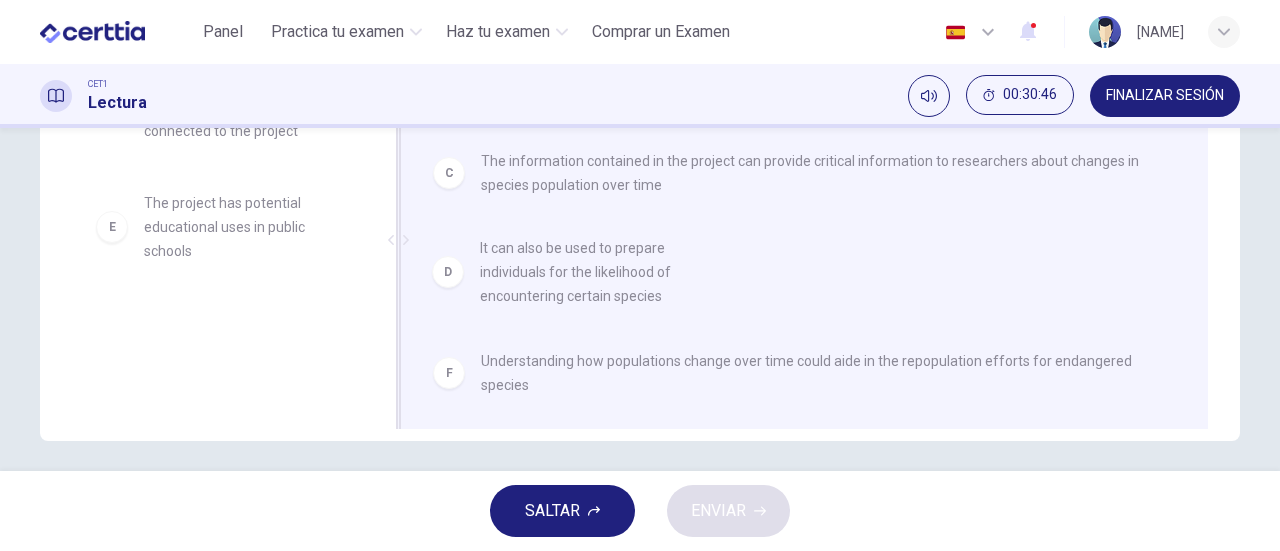 drag, startPoint x: 147, startPoint y: 239, endPoint x: 495, endPoint y: 282, distance: 350.64655 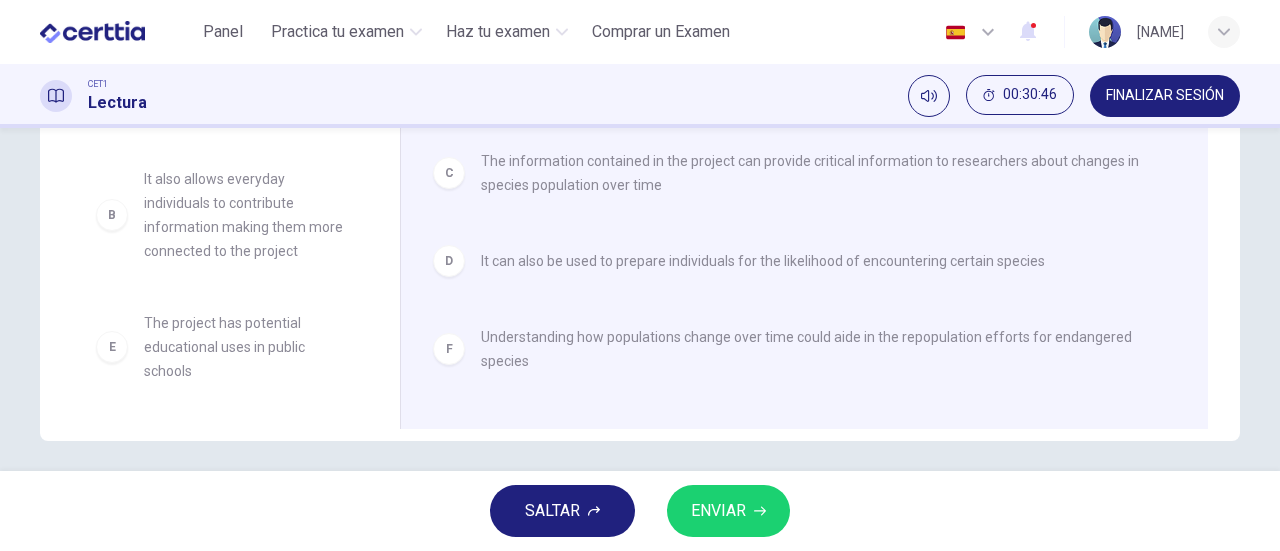 scroll, scrollTop: 84, scrollLeft: 0, axis: vertical 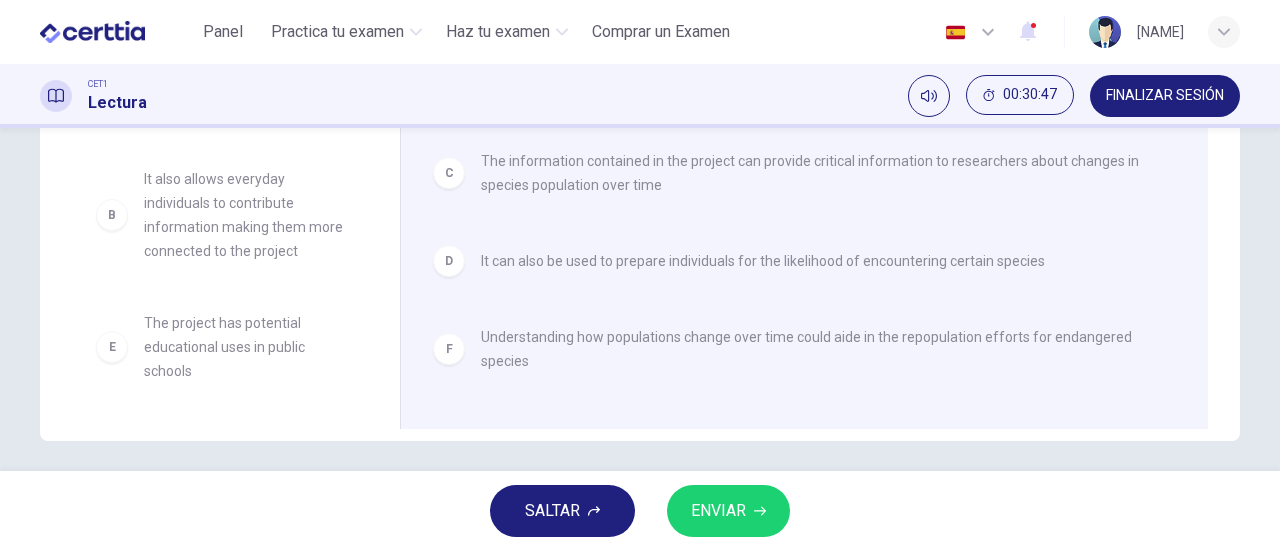 click on "ENVIAR" at bounding box center [718, 511] 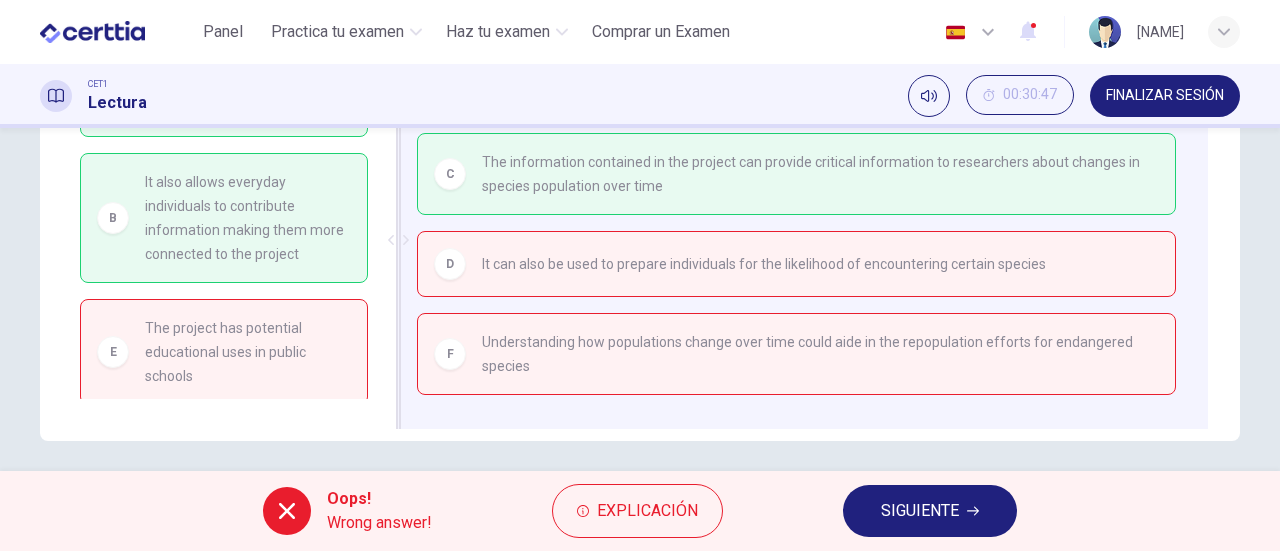 scroll, scrollTop: 432, scrollLeft: 0, axis: vertical 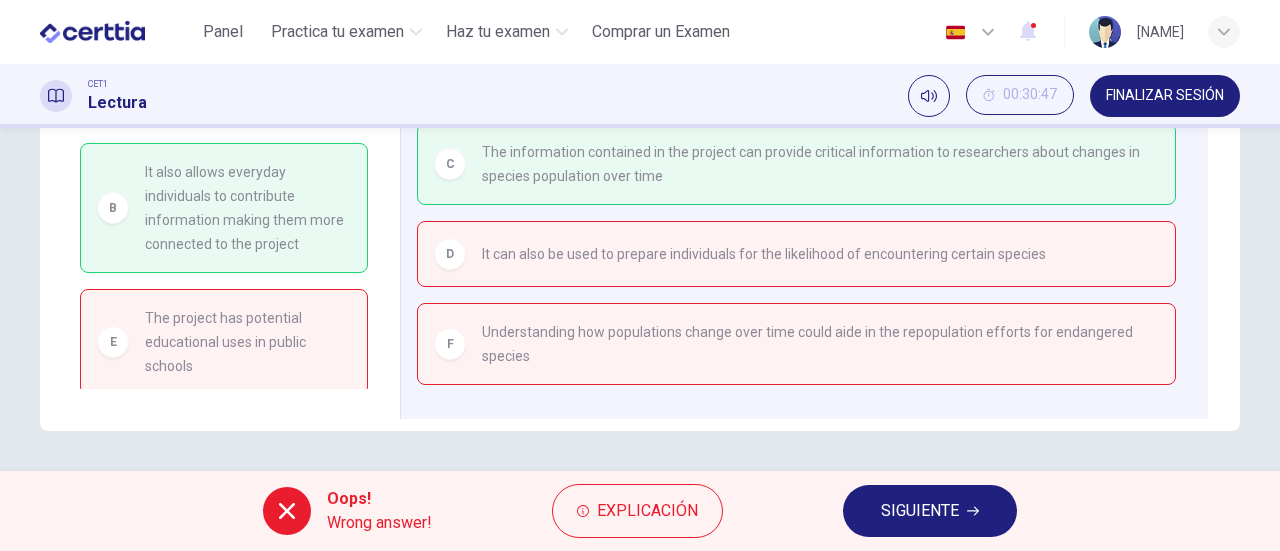click on "SIGUIENTE" at bounding box center [920, 511] 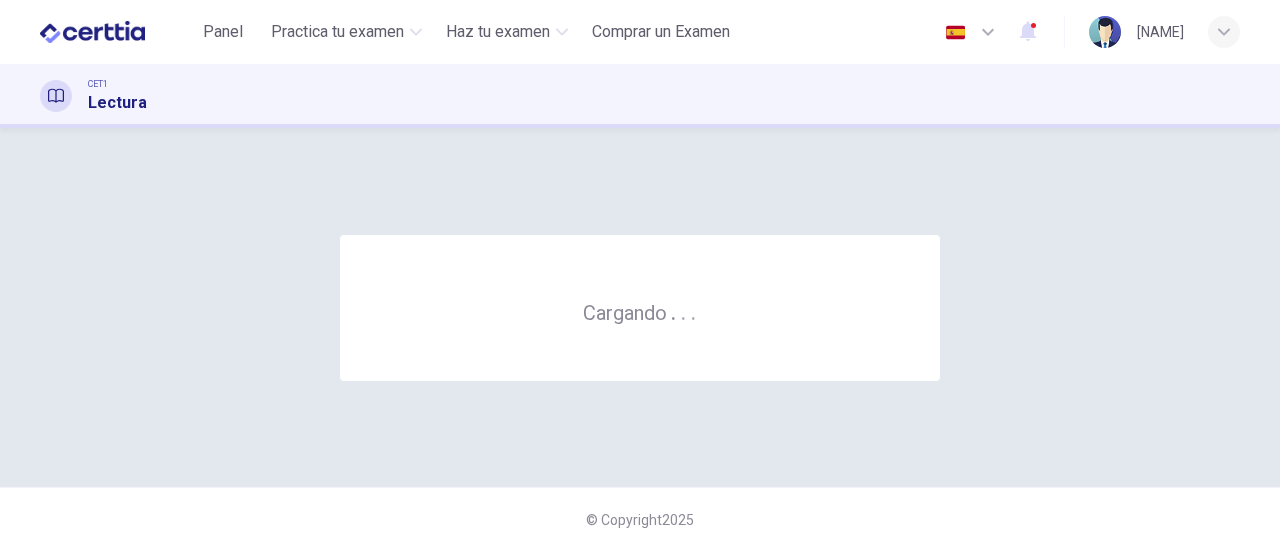 scroll, scrollTop: 0, scrollLeft: 0, axis: both 